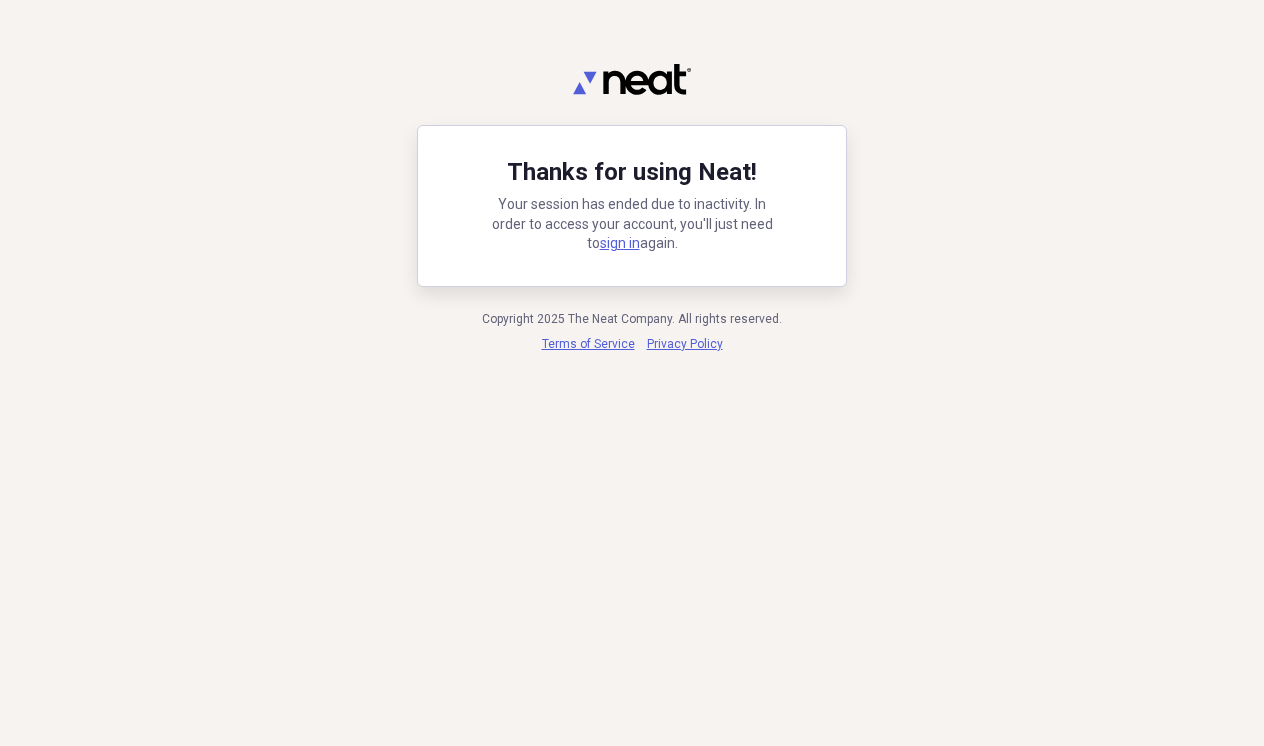 scroll, scrollTop: 0, scrollLeft: 0, axis: both 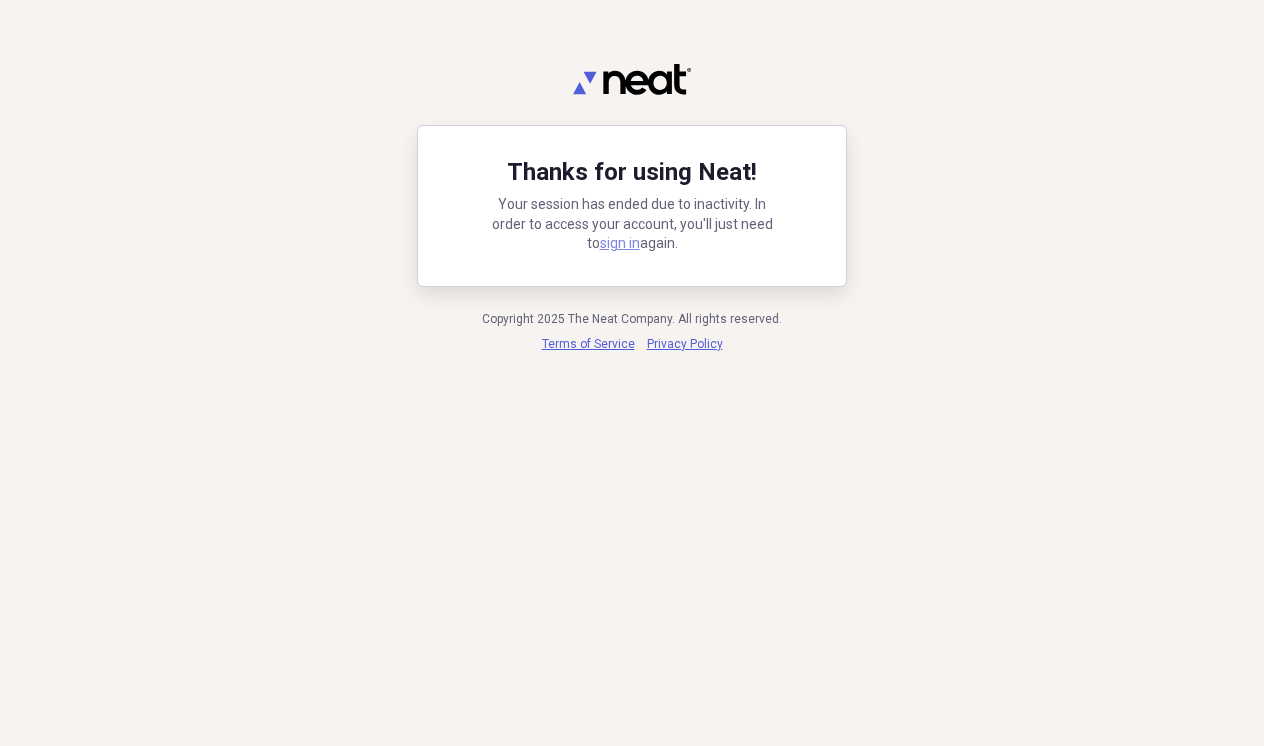 click on "sign in" at bounding box center [620, 243] 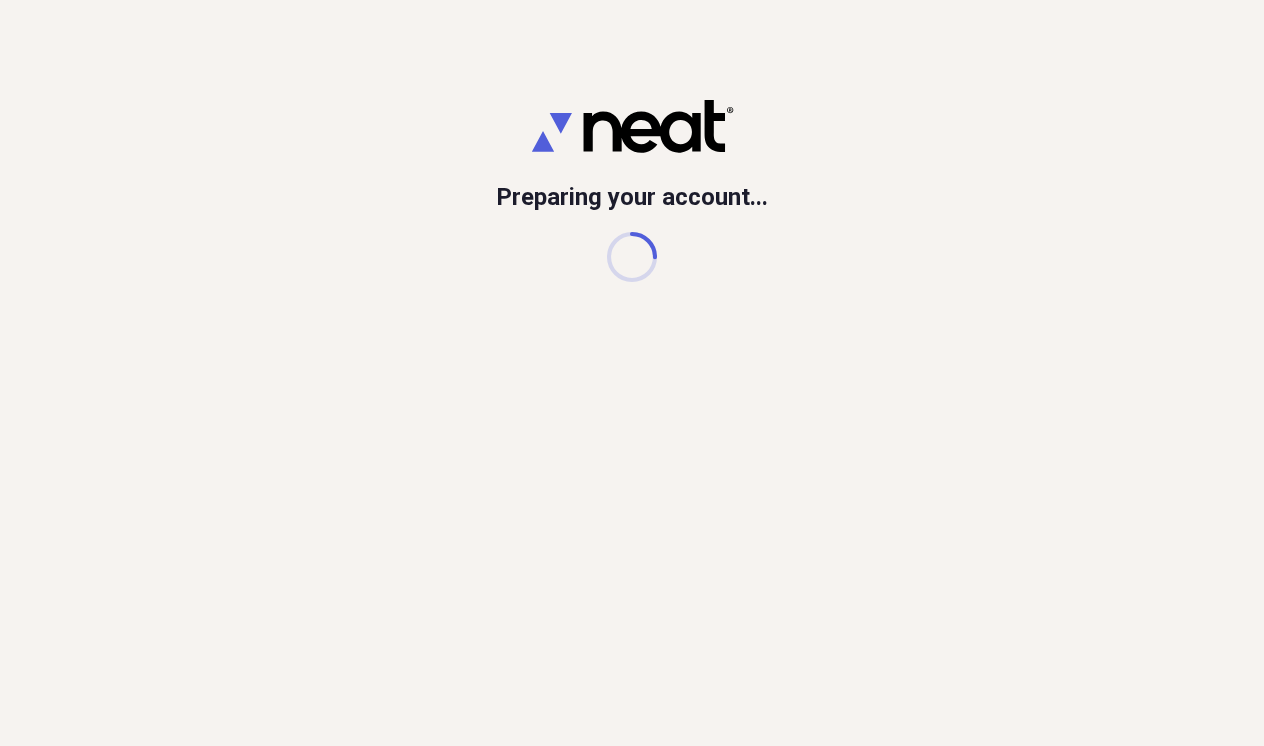 scroll, scrollTop: 0, scrollLeft: 0, axis: both 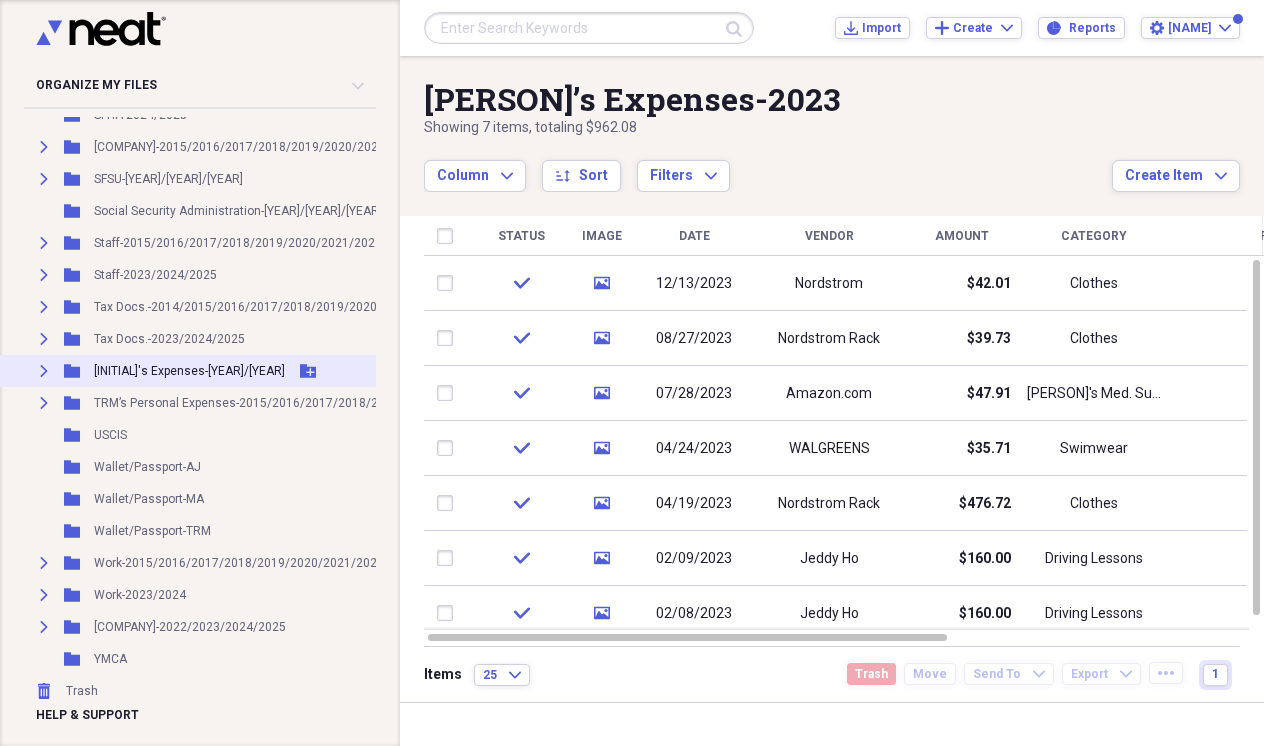 click on "Expand" 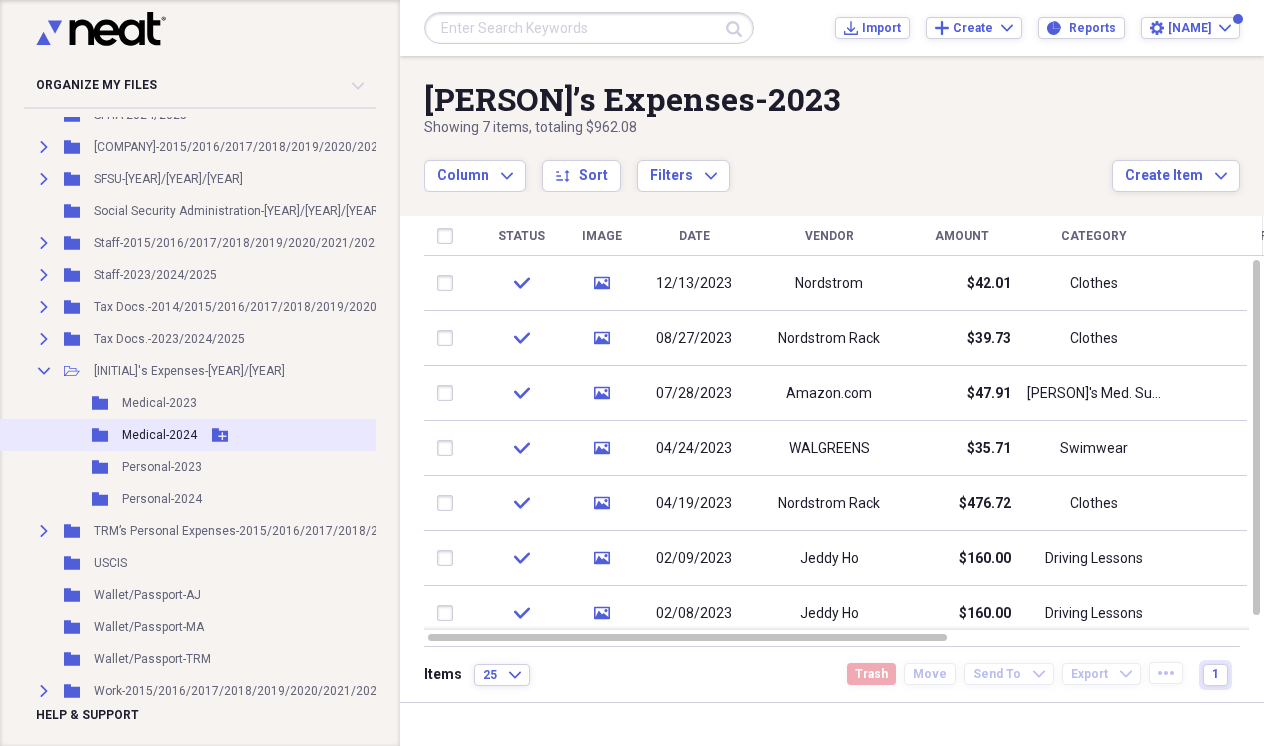 click on "Folder Medical-[YEAR] Add Folder" at bounding box center [322, 435] 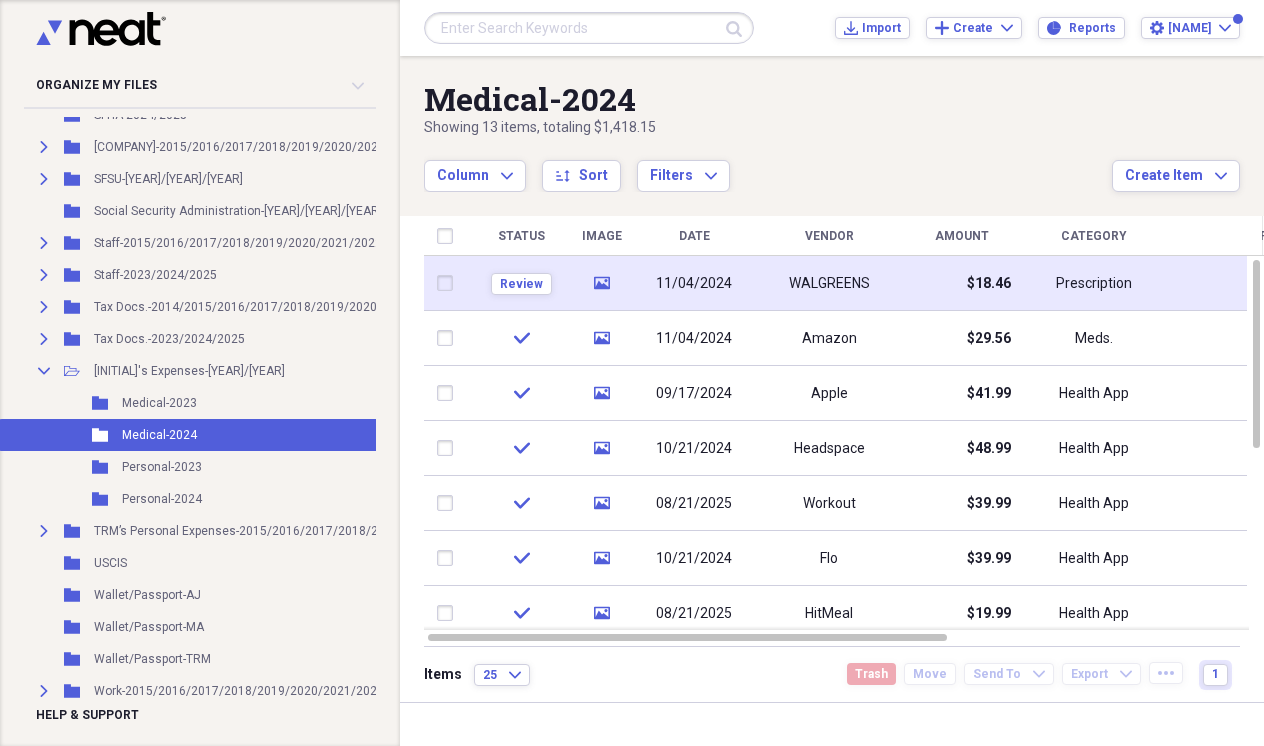 click on "$18.46" at bounding box center (961, 283) 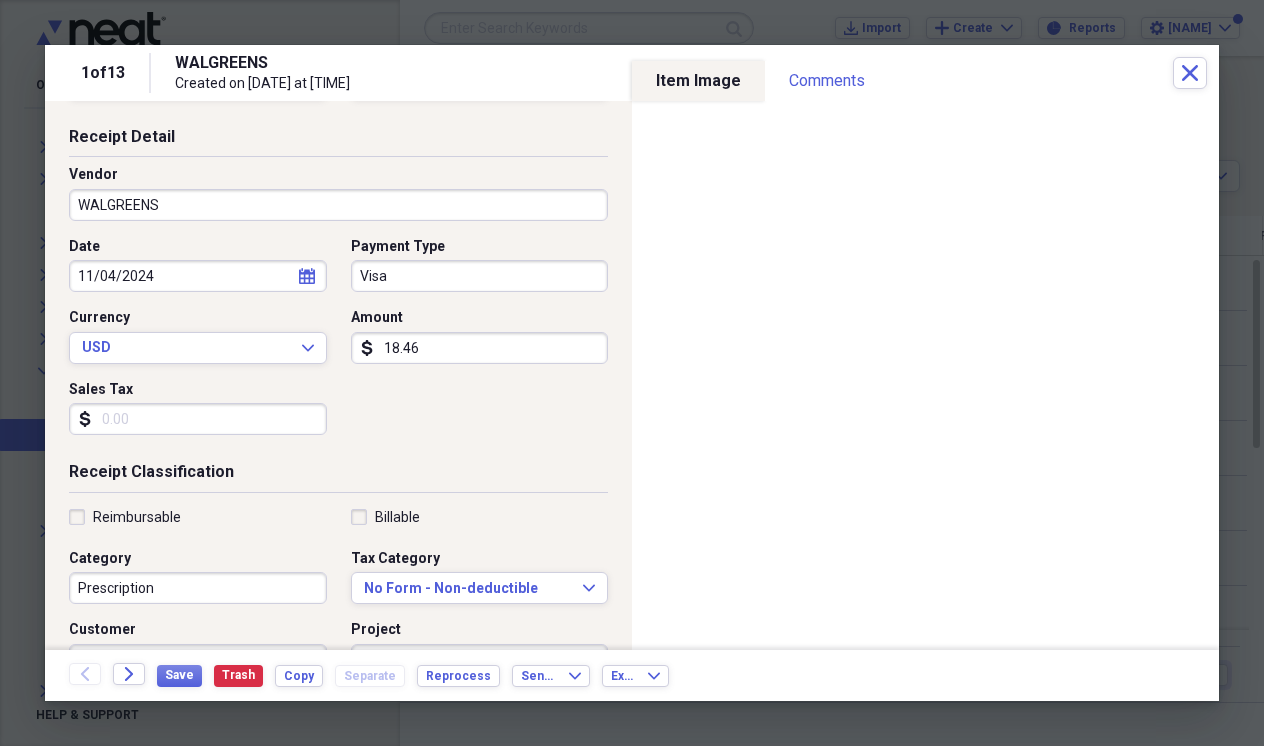 scroll, scrollTop: 64, scrollLeft: 0, axis: vertical 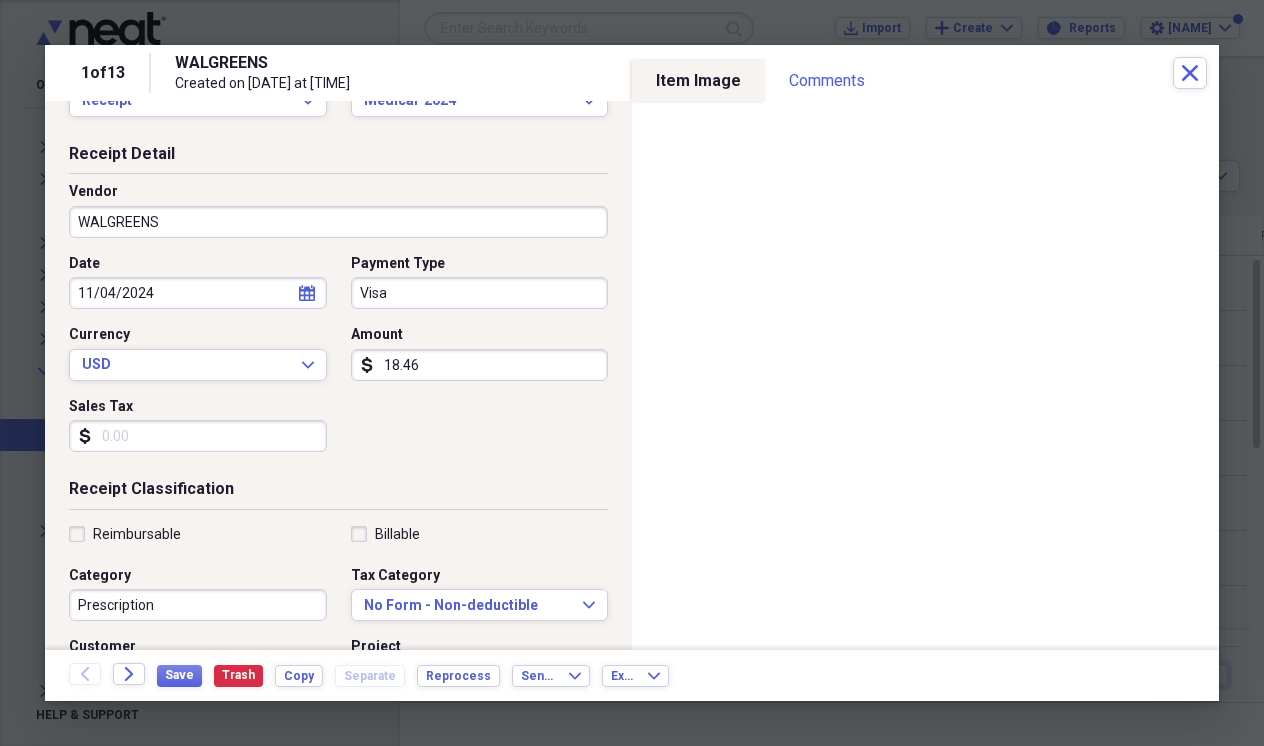 click on "Prescription" at bounding box center (198, 605) 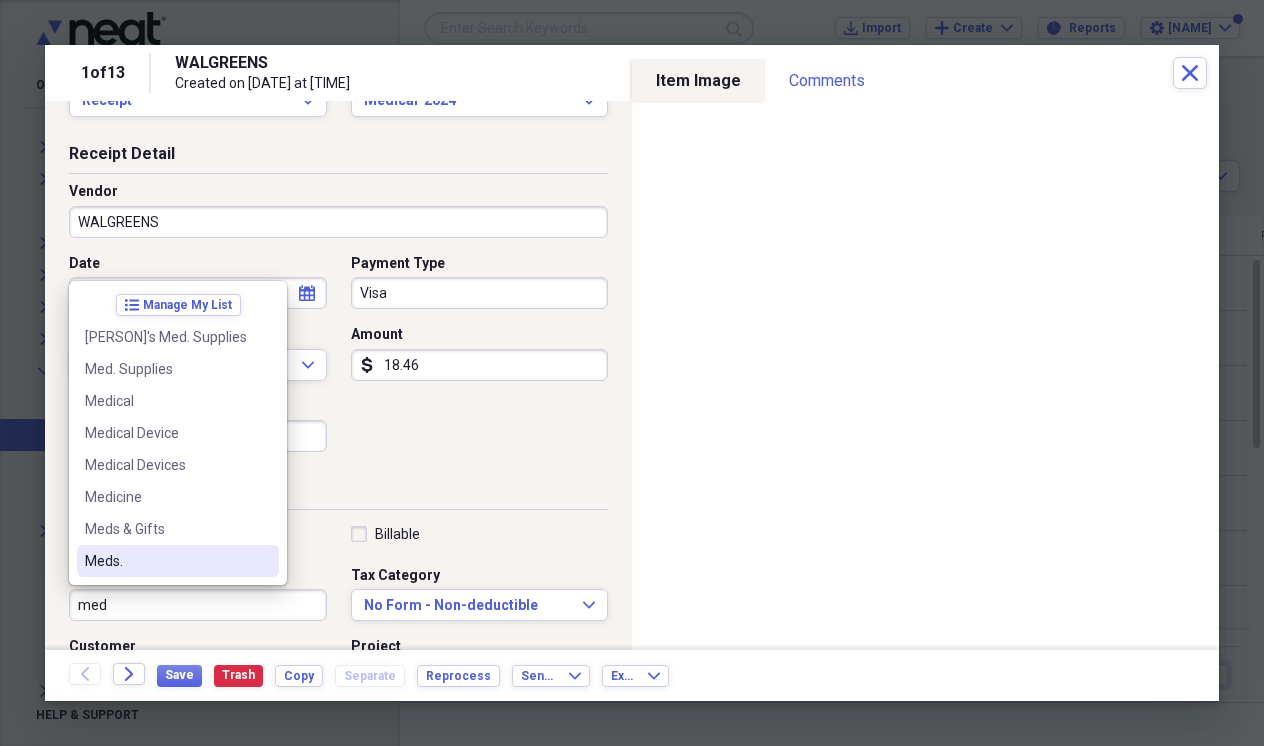 click on "Meds." at bounding box center [166, 561] 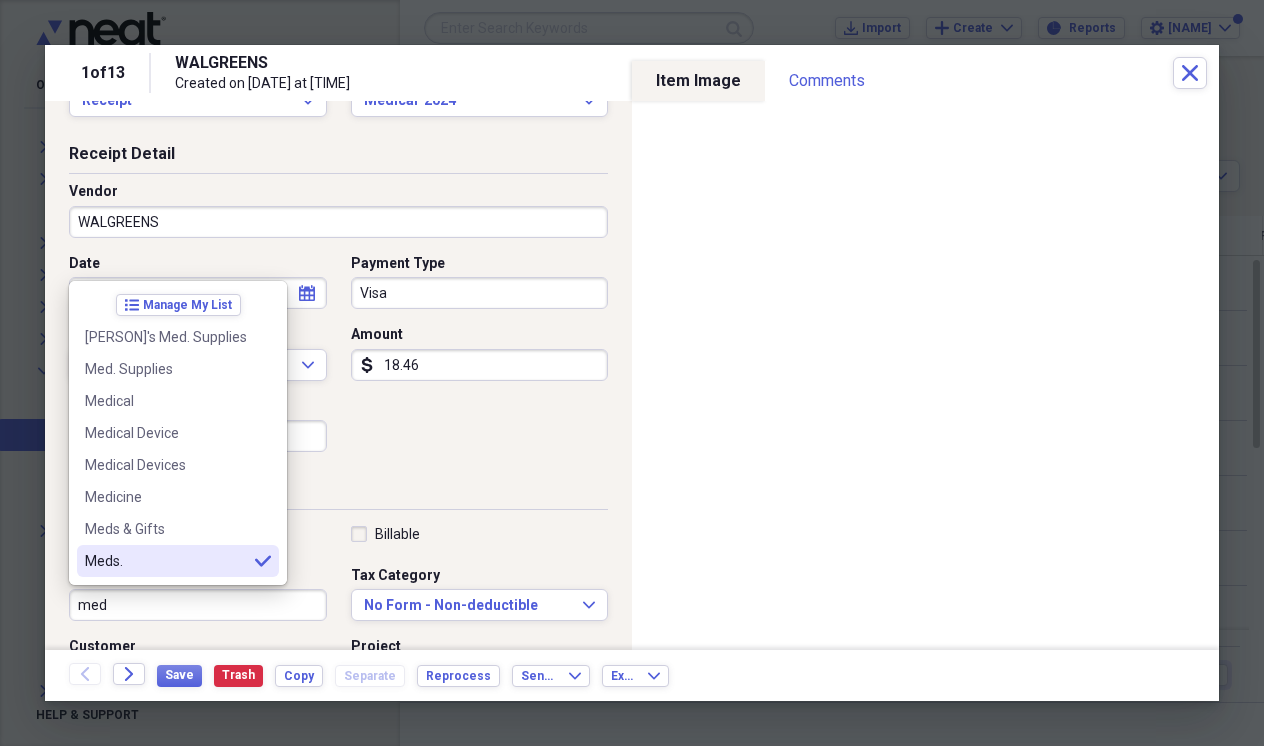type on "Meds." 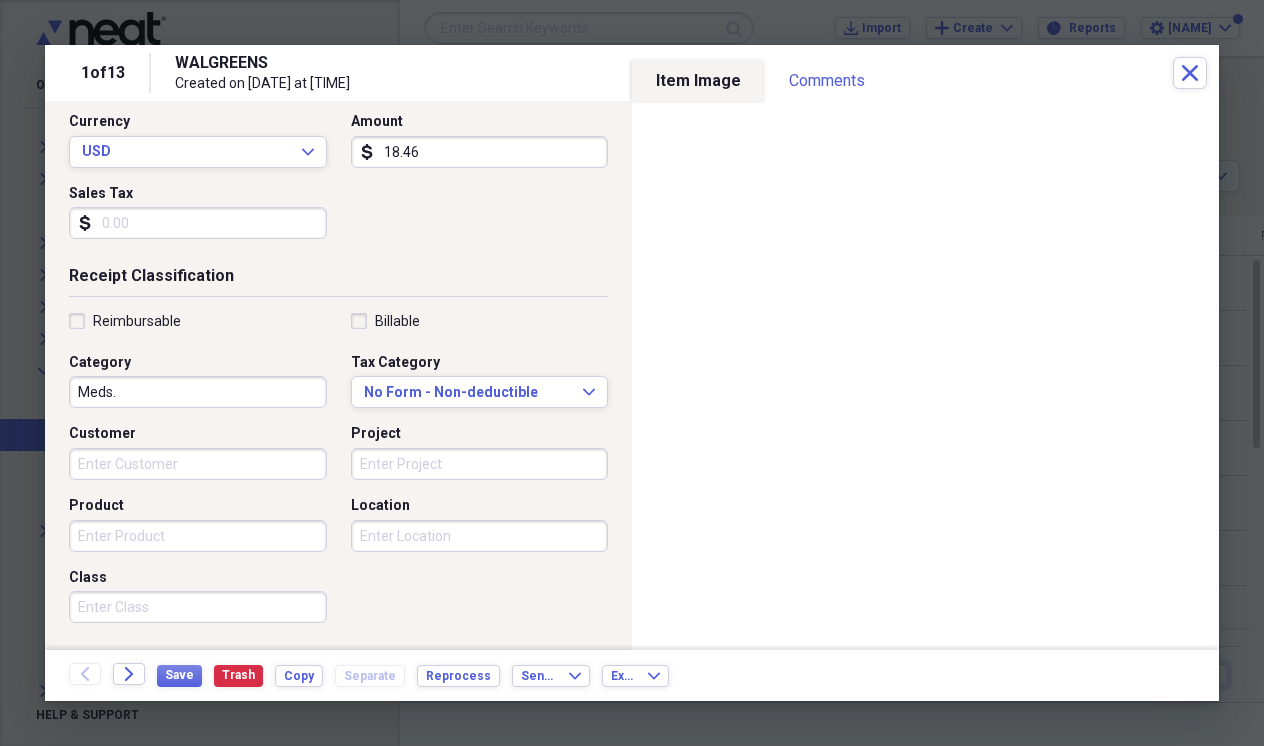 scroll, scrollTop: 278, scrollLeft: 0, axis: vertical 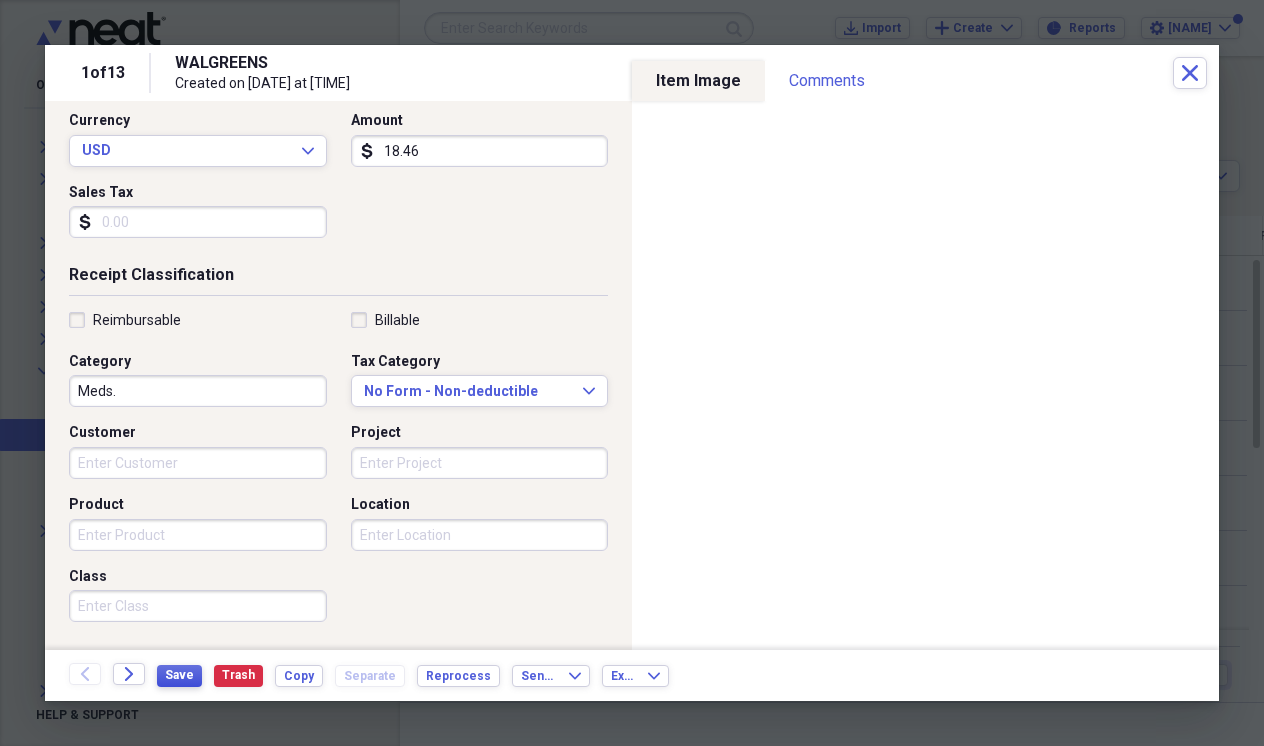 click on "Save" at bounding box center (179, 675) 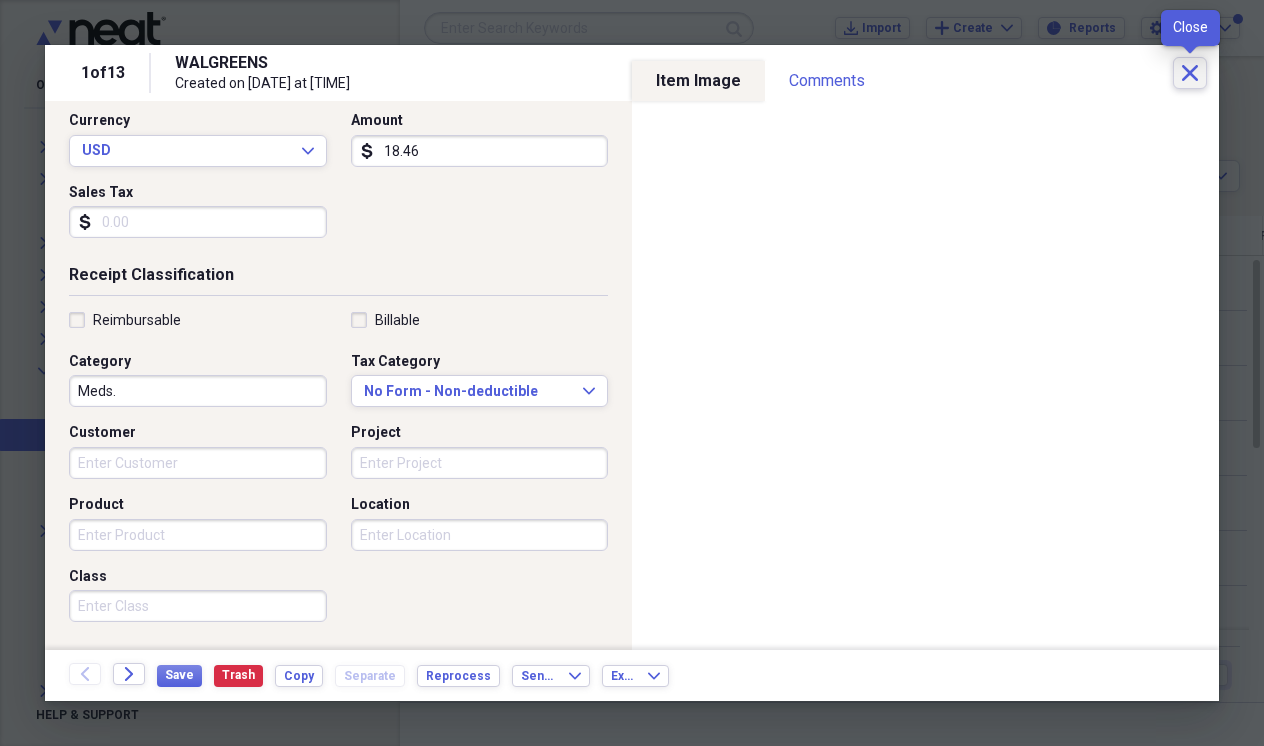 click on "Close" 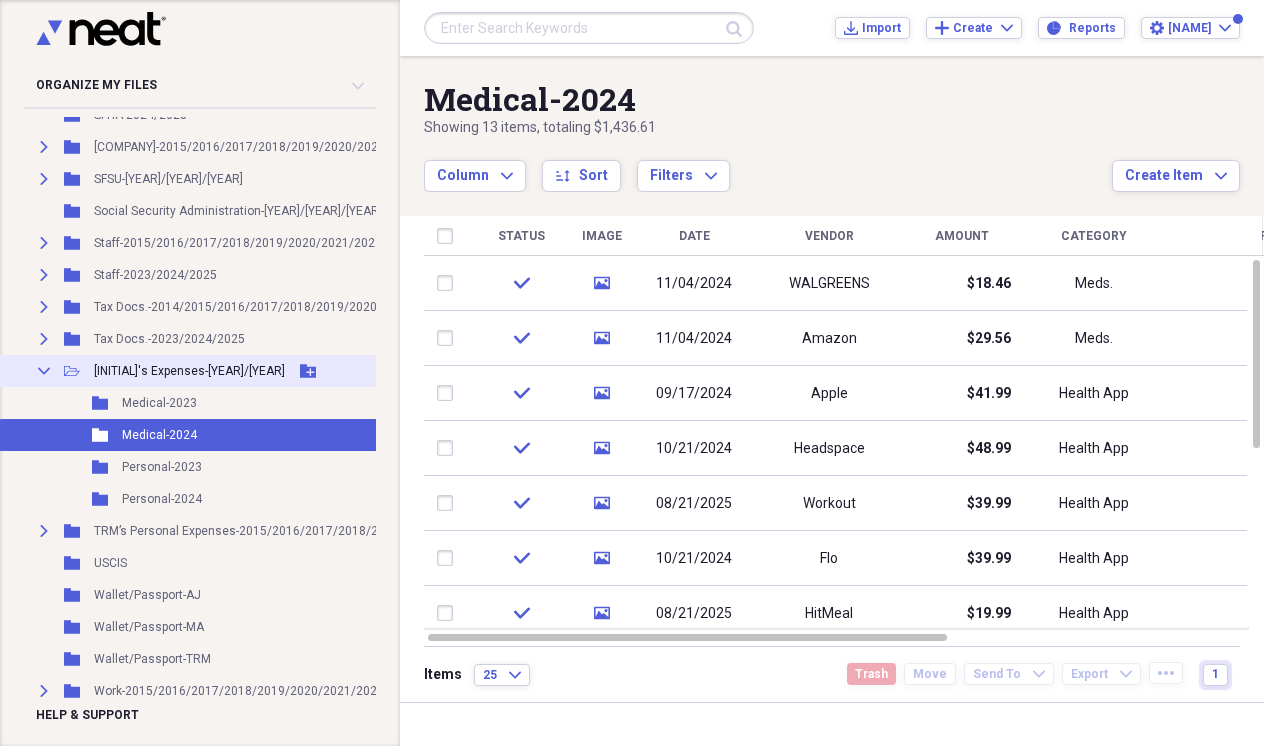 click on "Collapse" 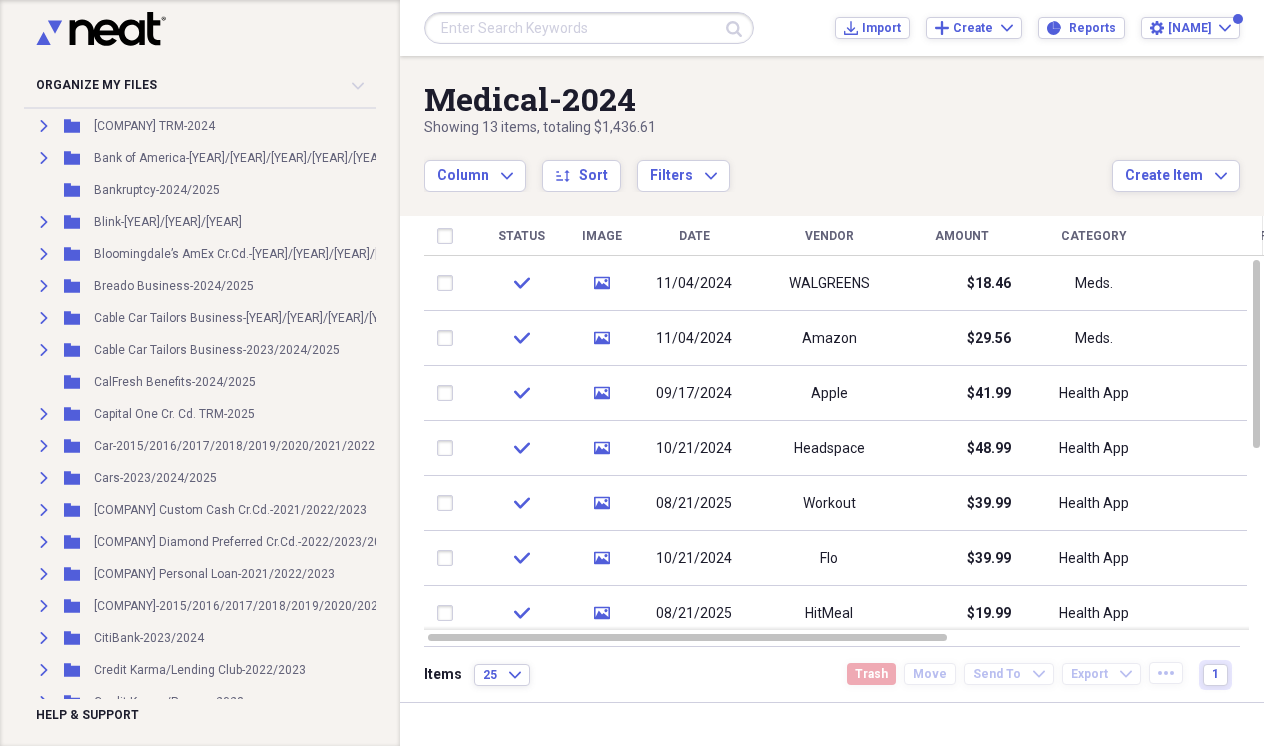 scroll, scrollTop: 645, scrollLeft: 0, axis: vertical 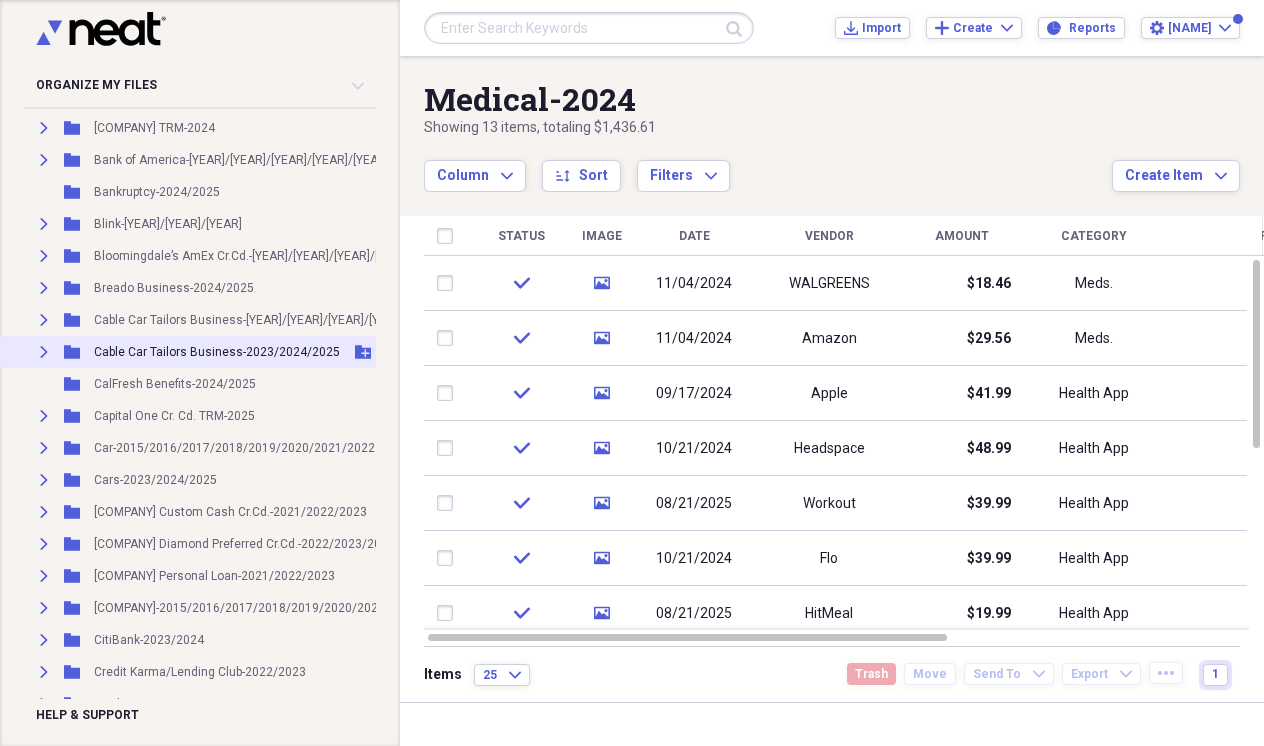 click on "Expand" 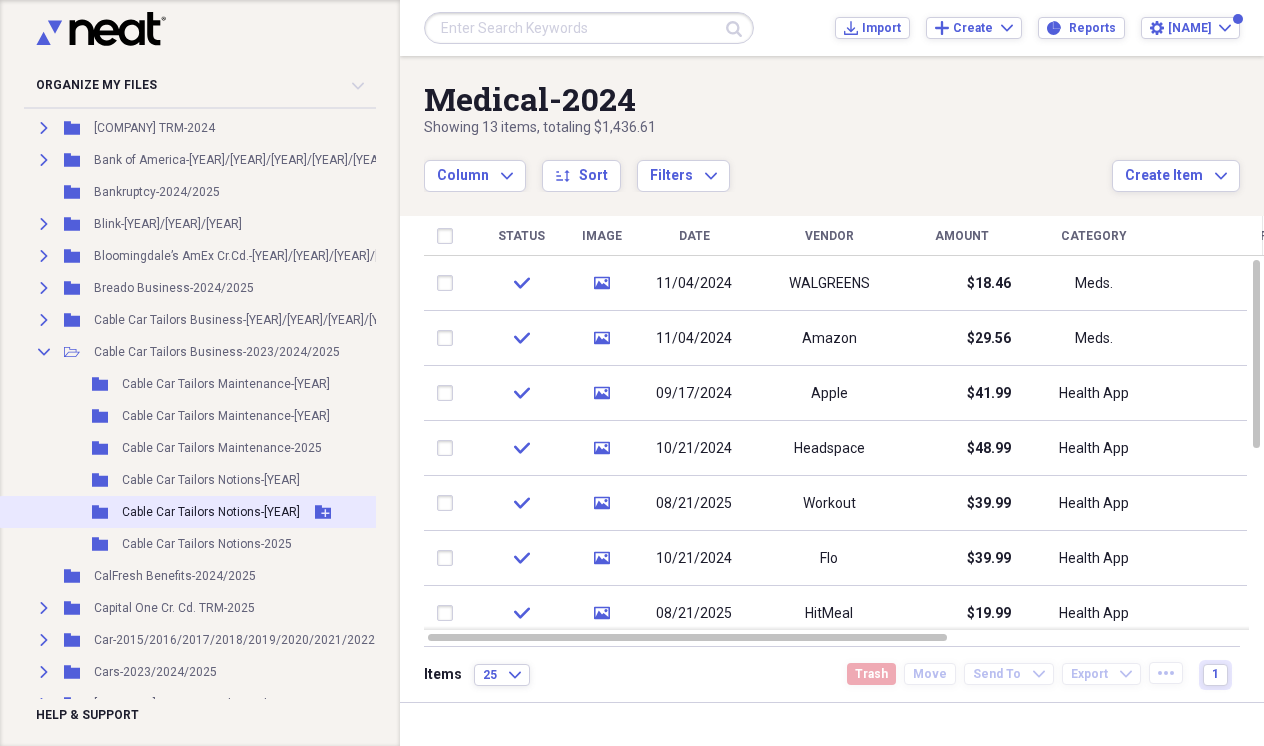 click on "Cable Car Tailors Notions-[YEAR]" at bounding box center [211, 512] 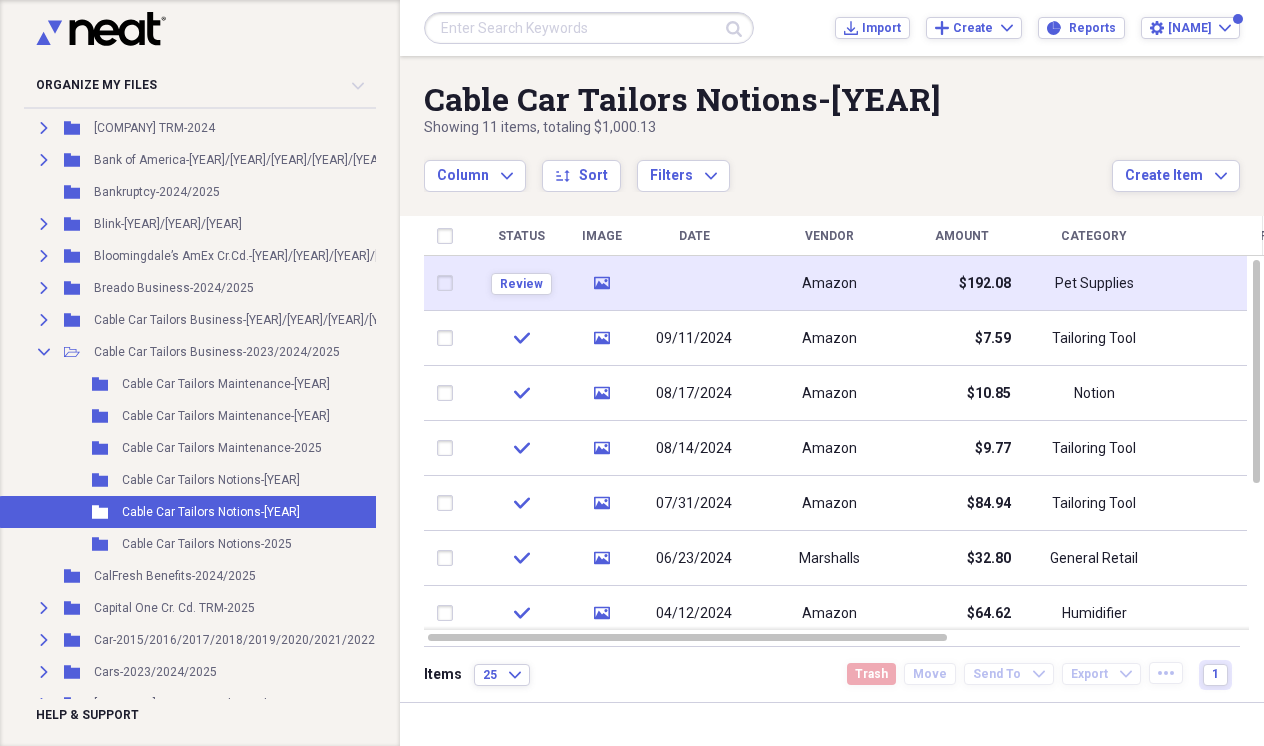 click at bounding box center (694, 283) 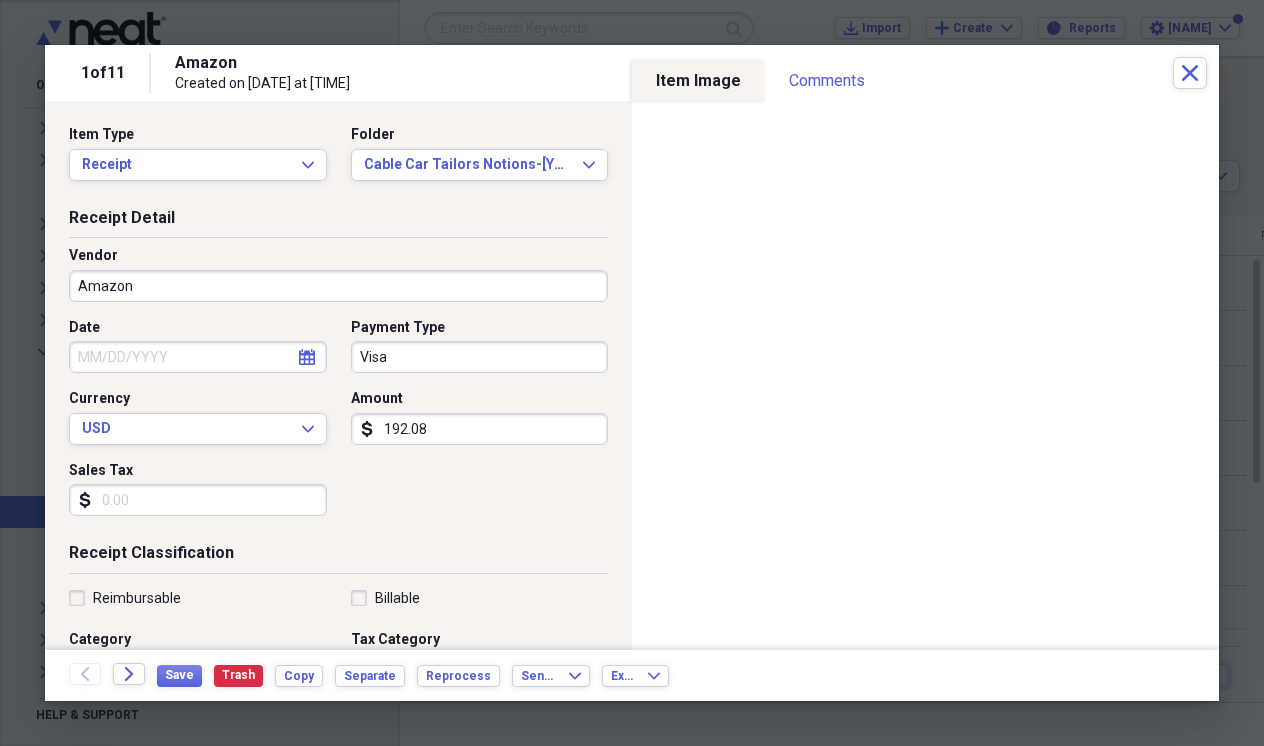 click 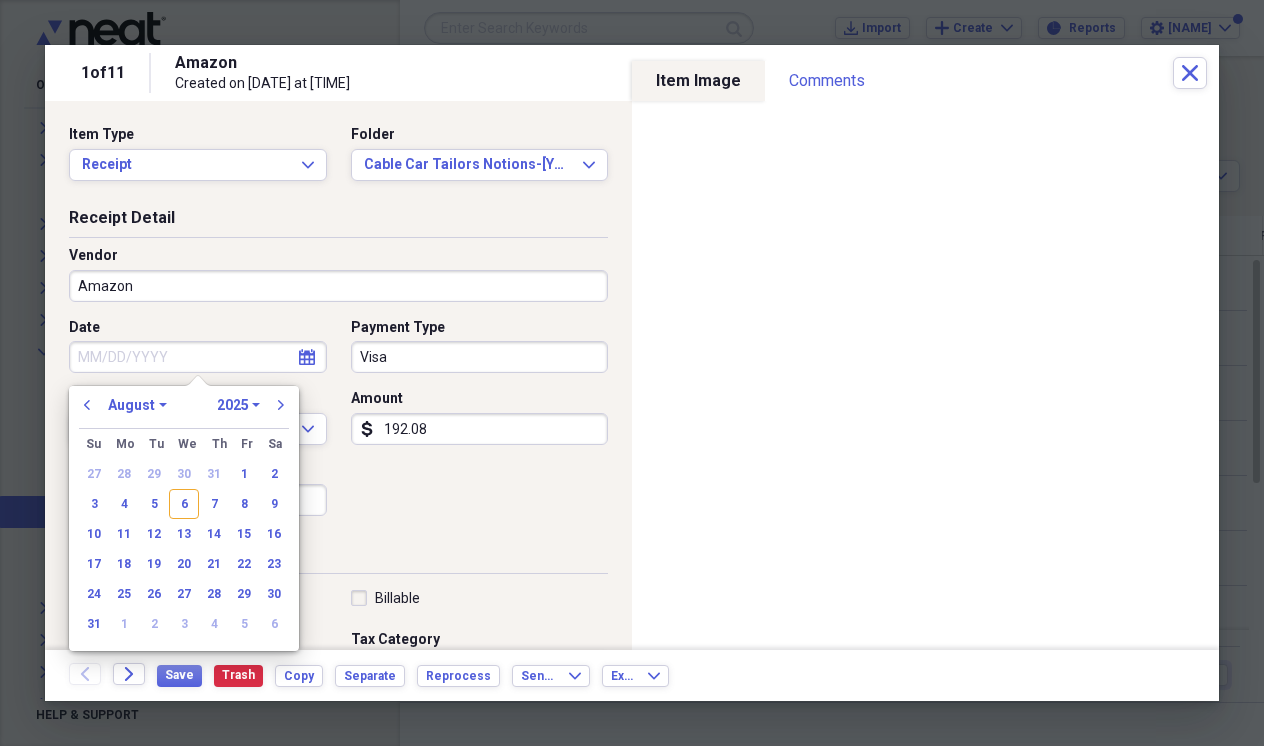 select on "2024" 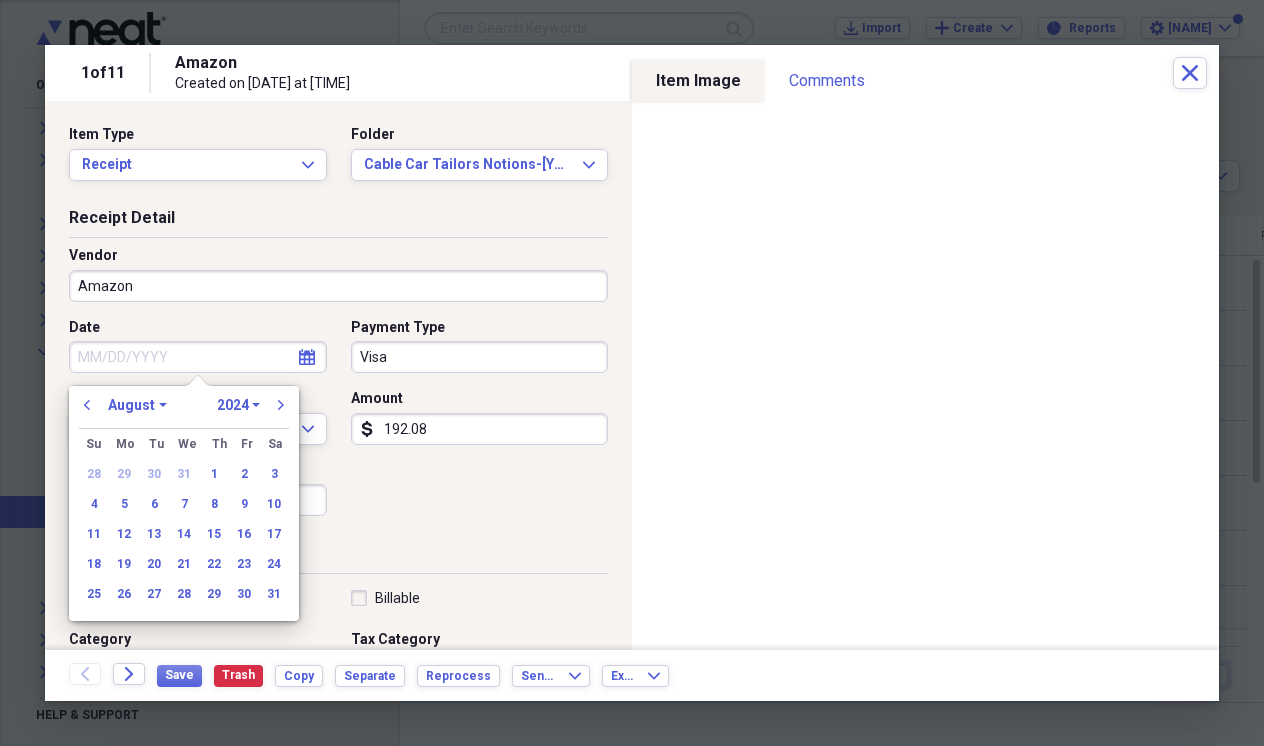 select on "10" 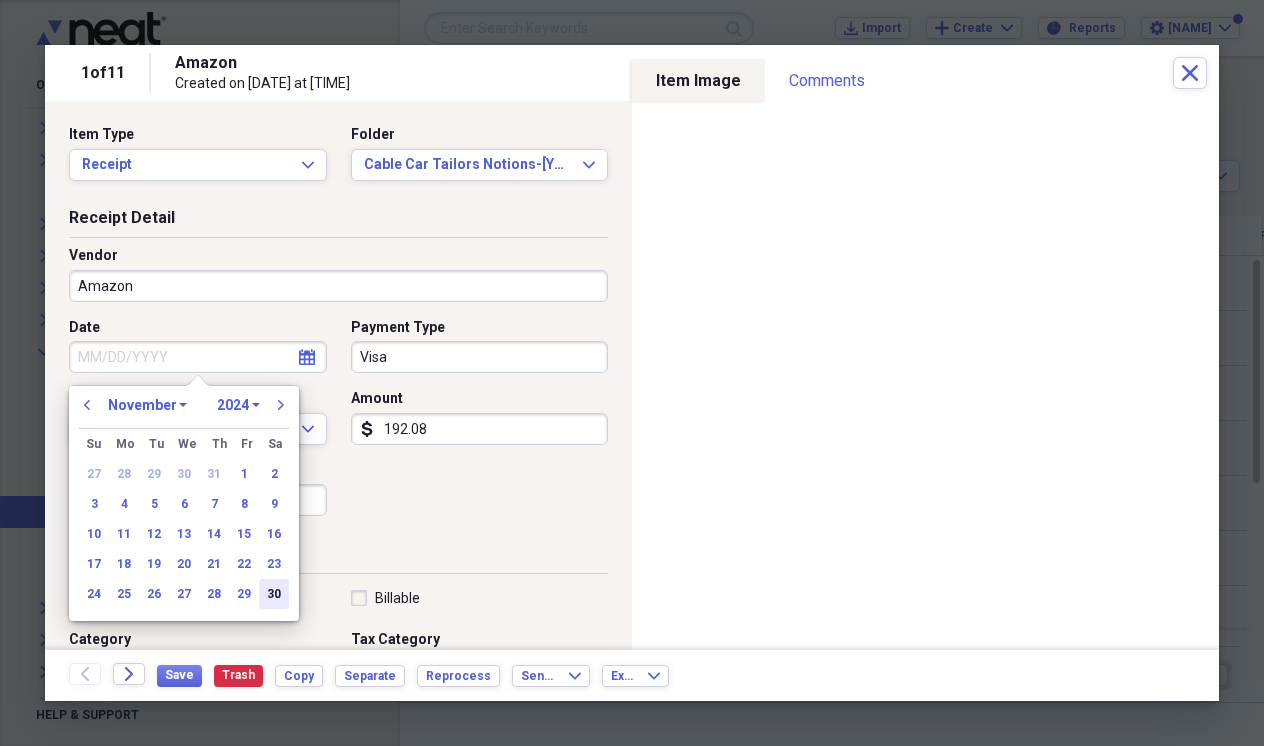 click on "30" at bounding box center [274, 594] 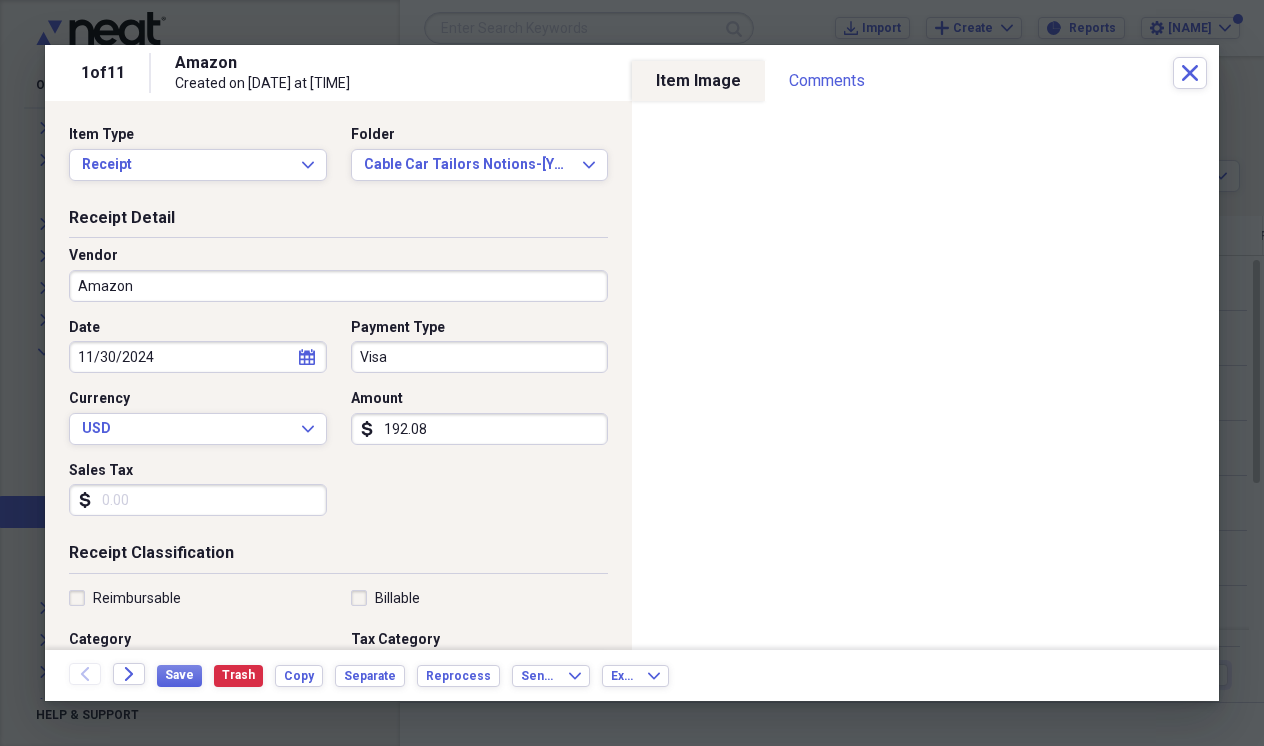 click on "Amazon" at bounding box center (338, 286) 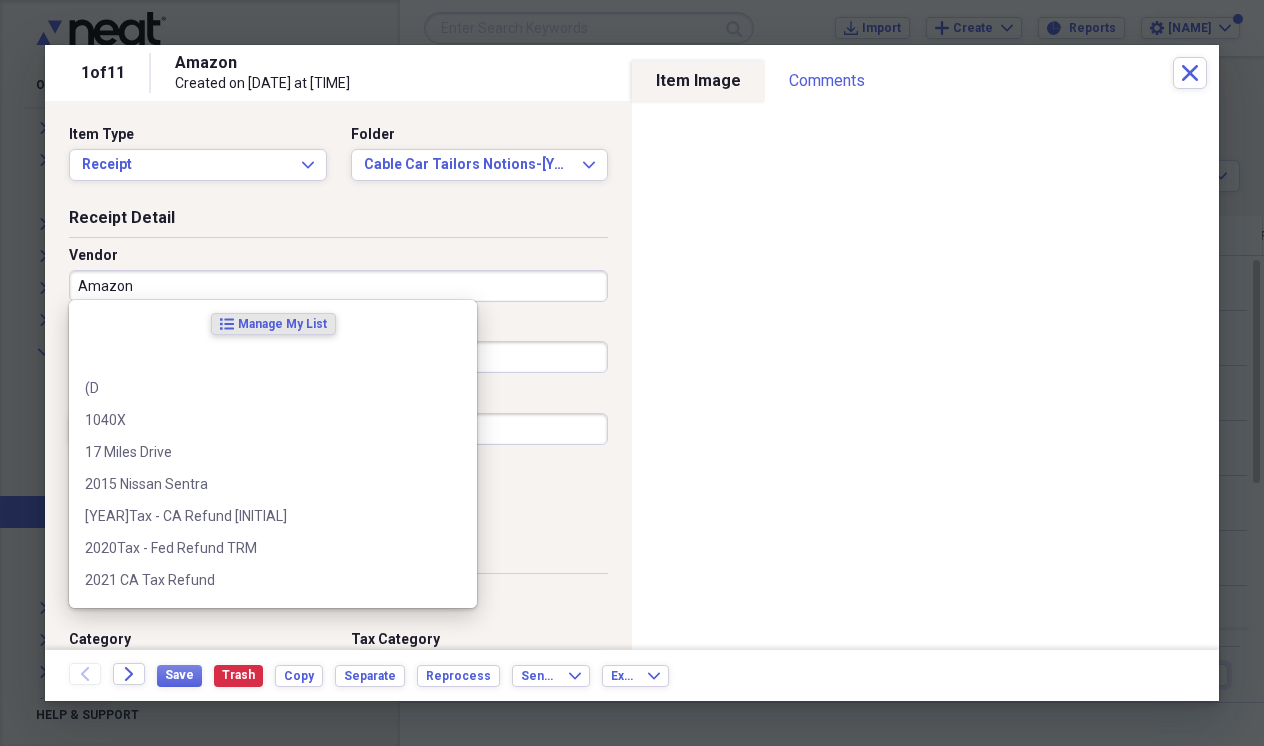 click on "Amazon" at bounding box center [338, 286] 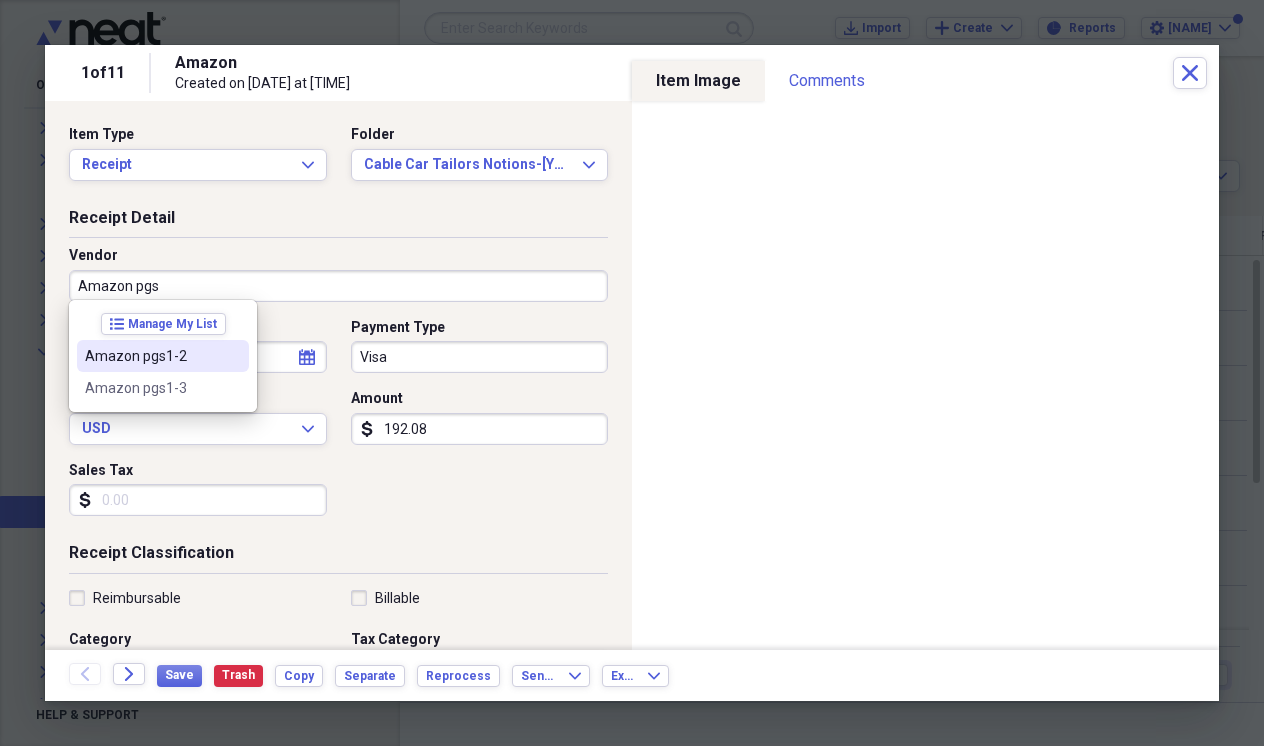 click on "Amazon pgs1-2" at bounding box center [151, 356] 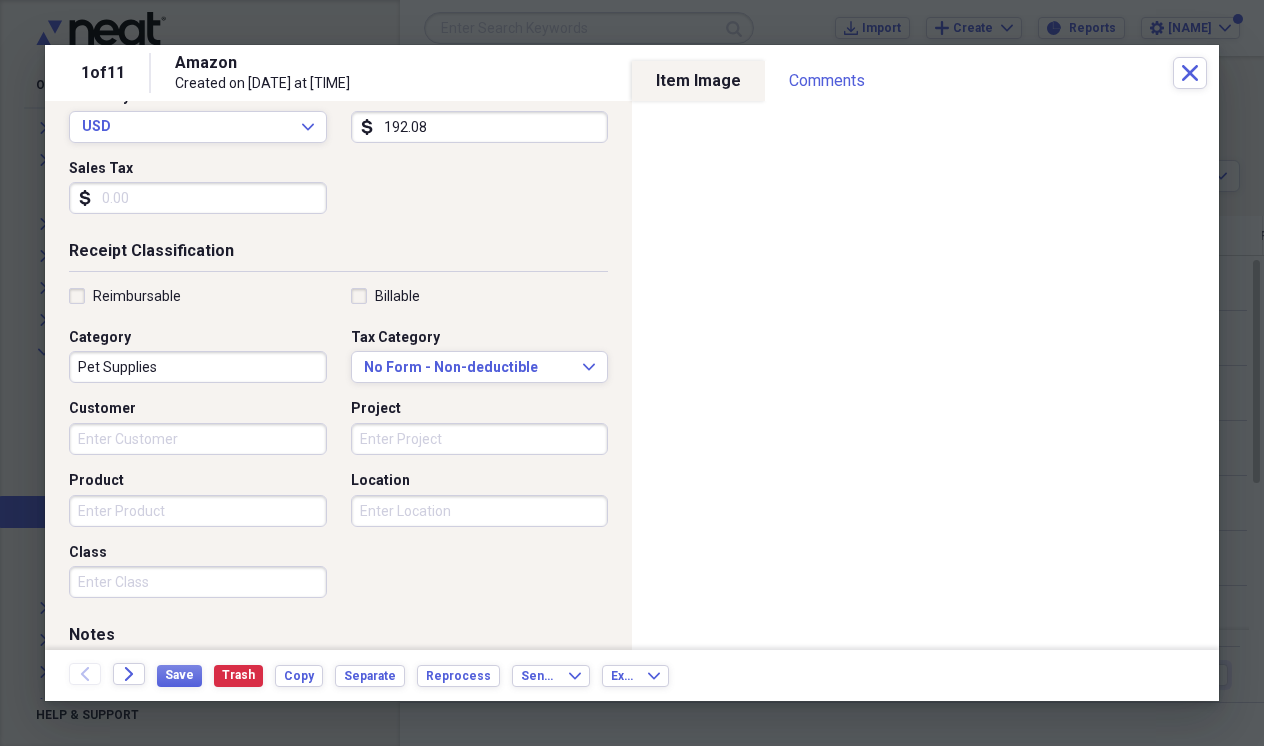 scroll, scrollTop: 317, scrollLeft: 0, axis: vertical 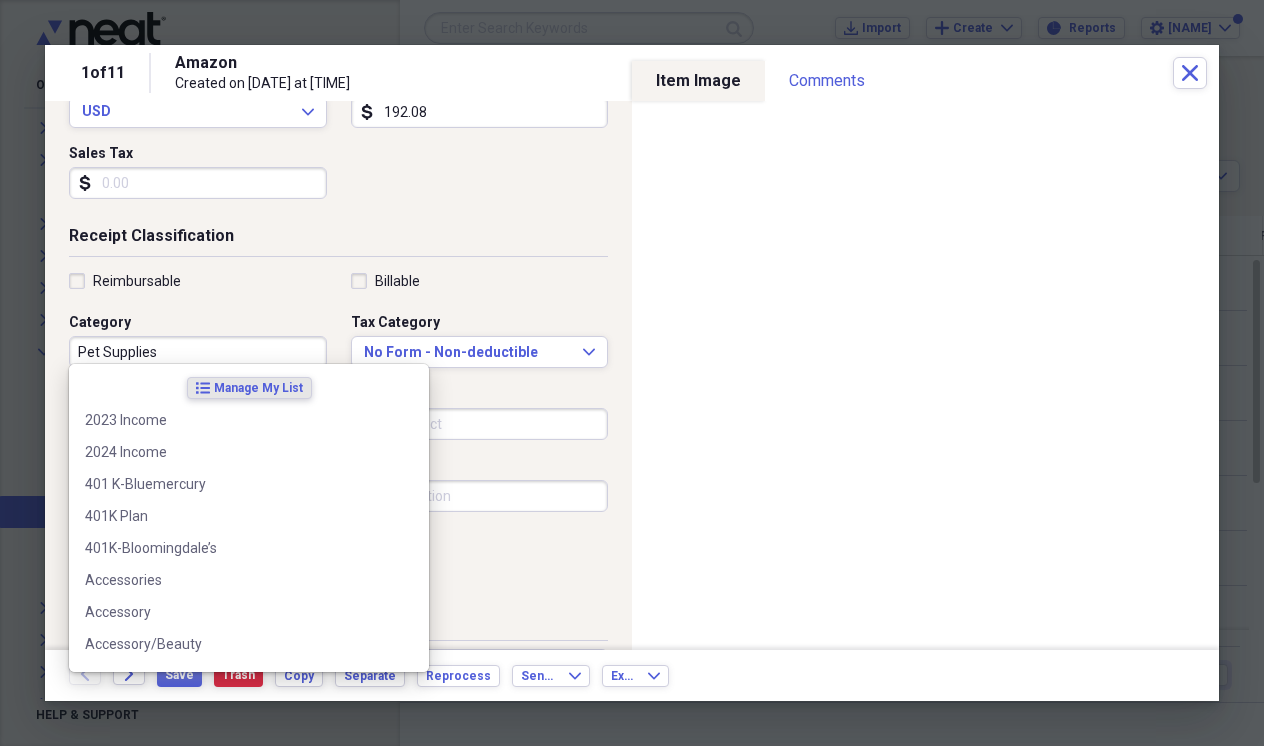 click on "Pet Supplies" at bounding box center [198, 352] 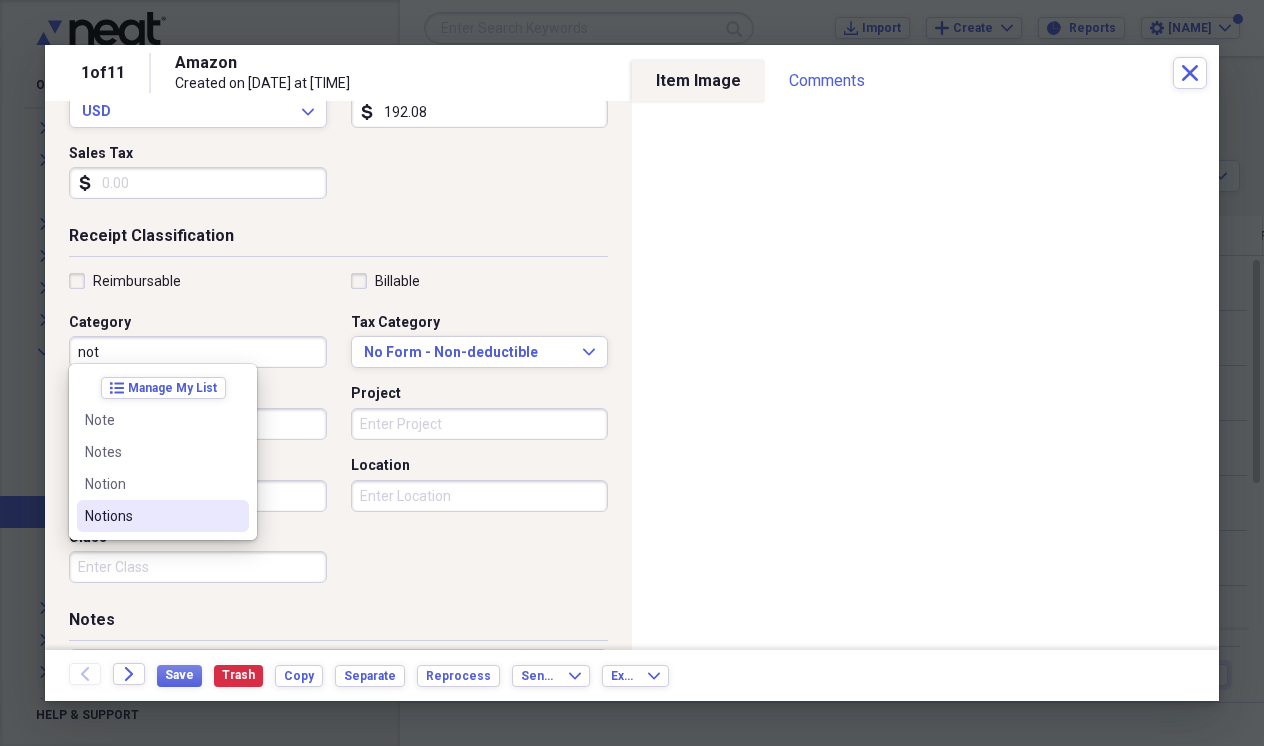 click on "Notions" at bounding box center [151, 516] 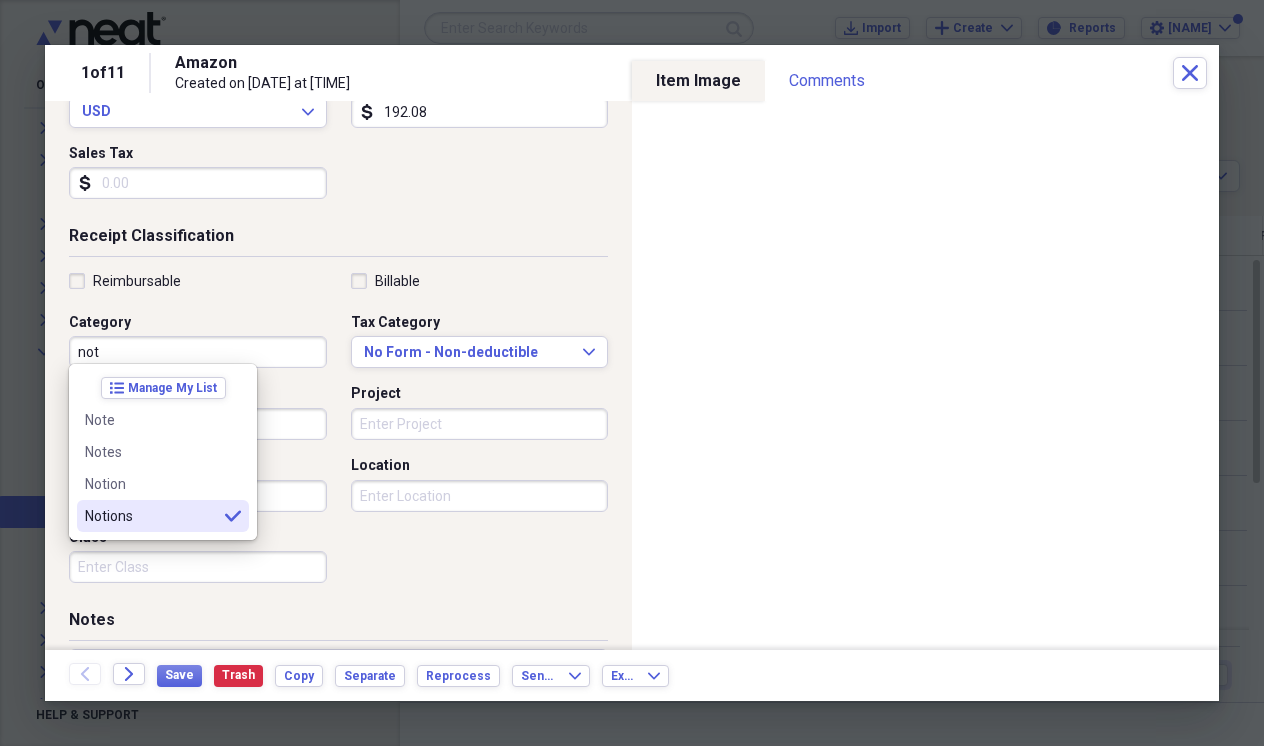 type on "Notions" 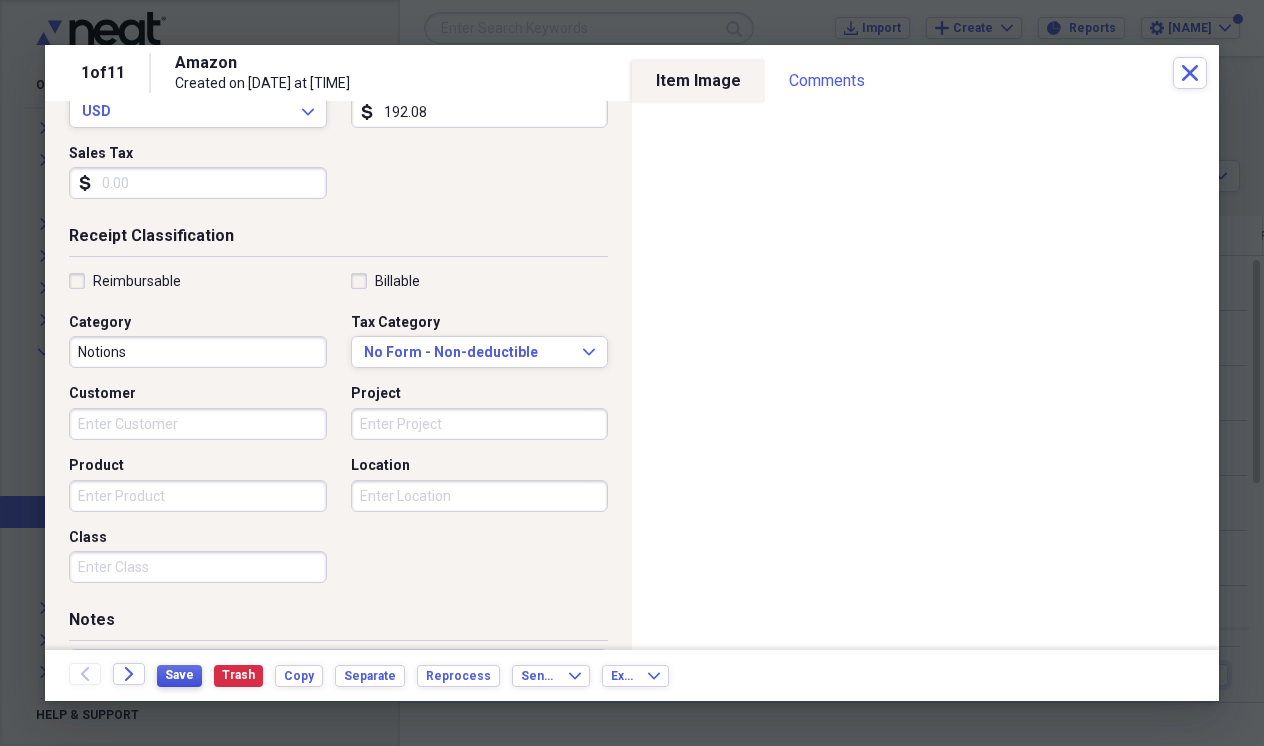 click on "Save" at bounding box center (179, 675) 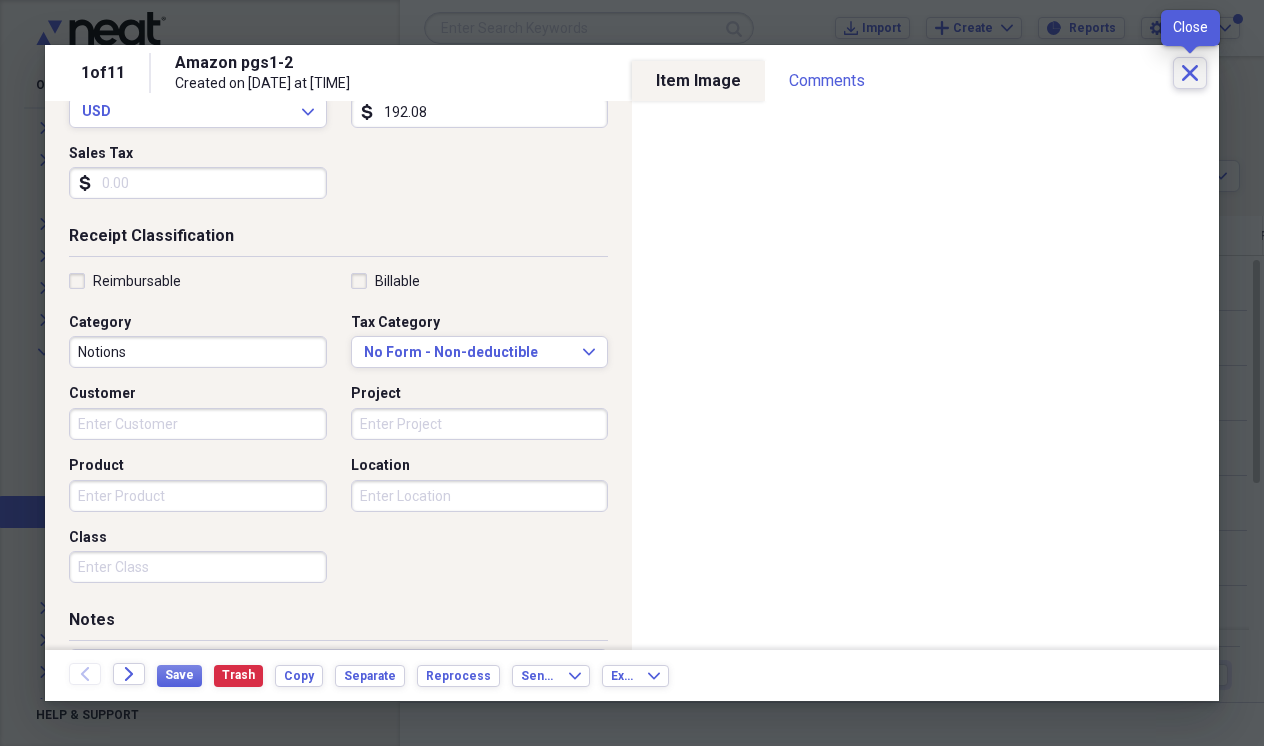 click 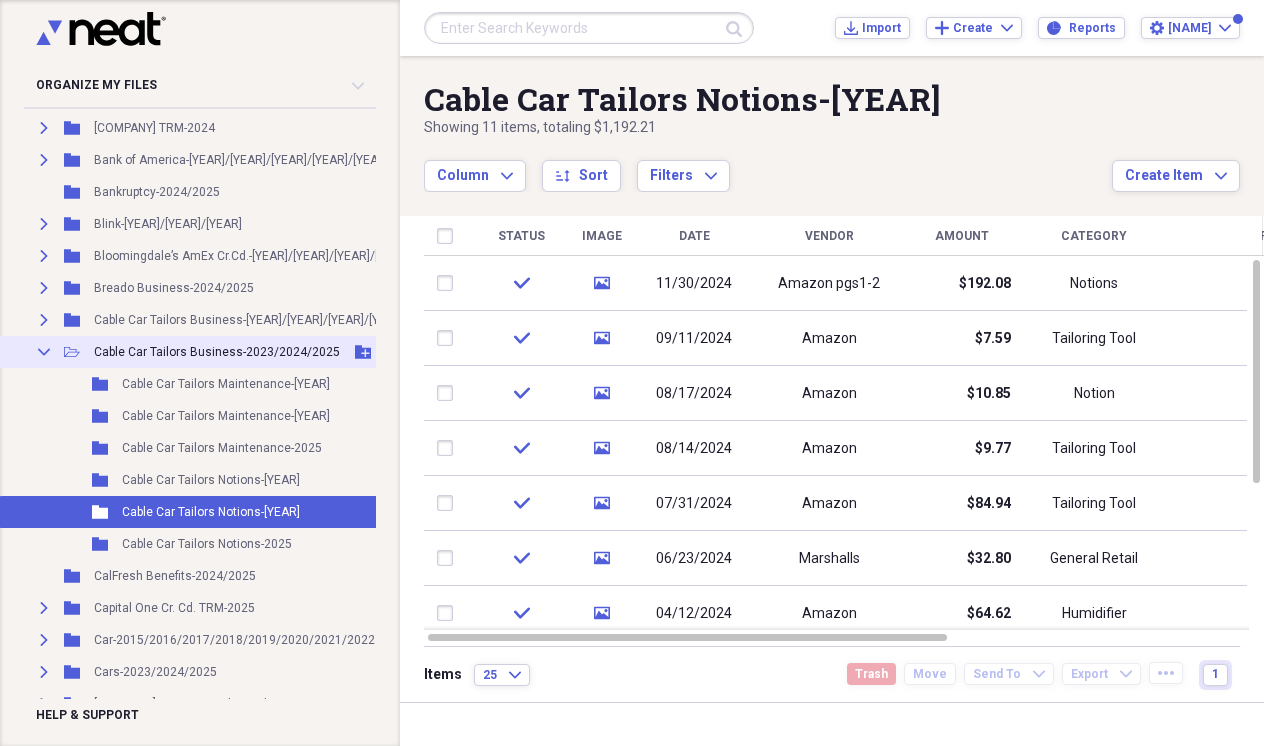 click on "Collapse" 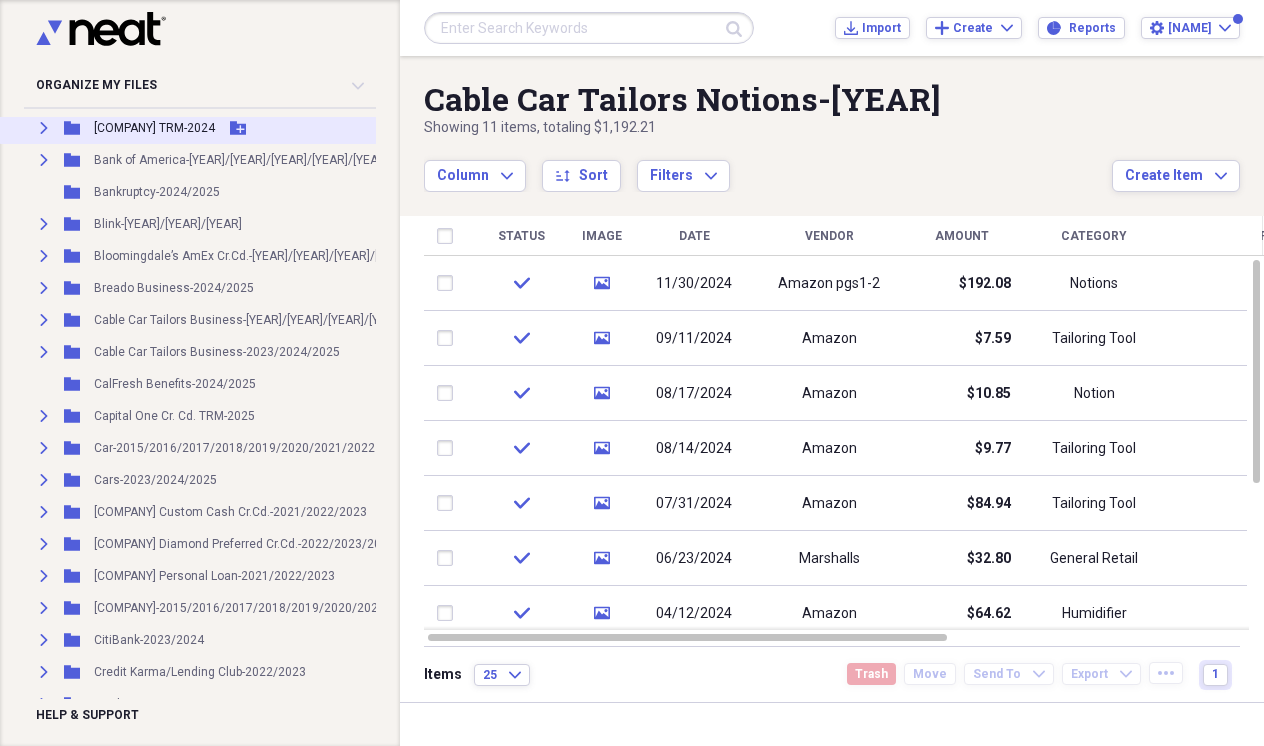 click 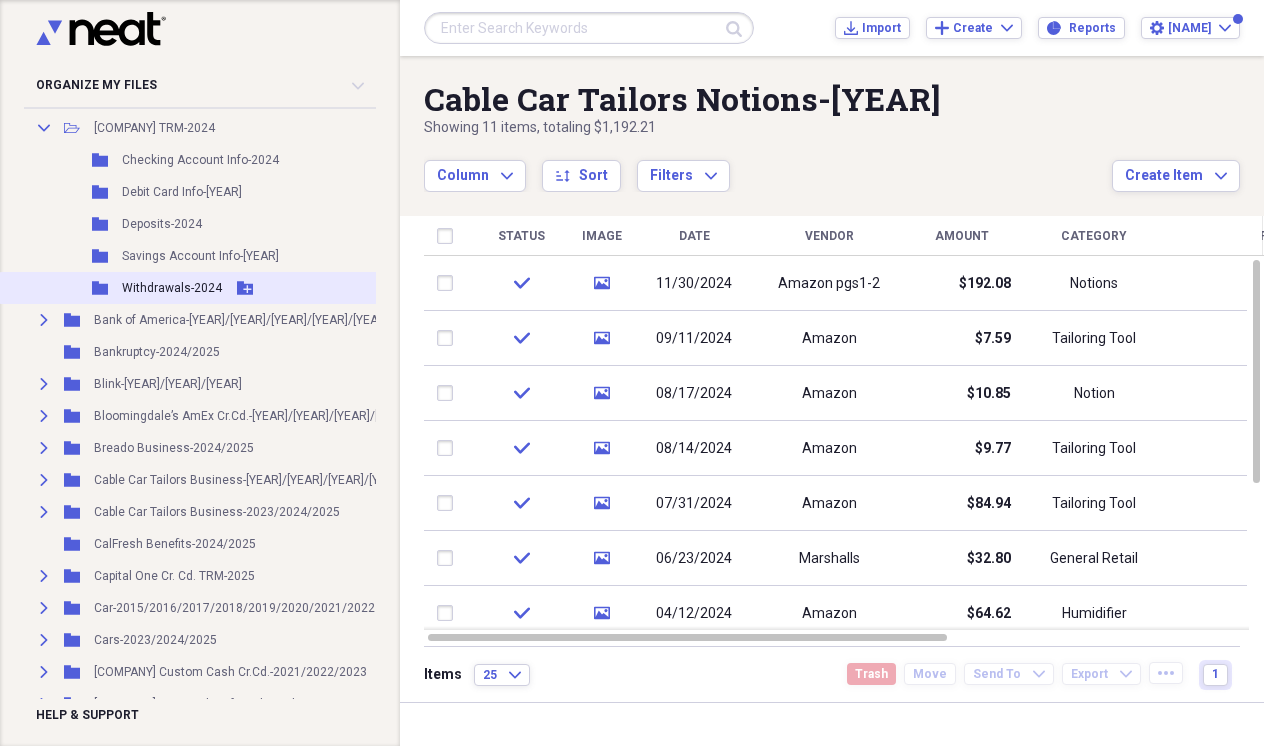 click on "Withdrawals-2024" at bounding box center (172, 288) 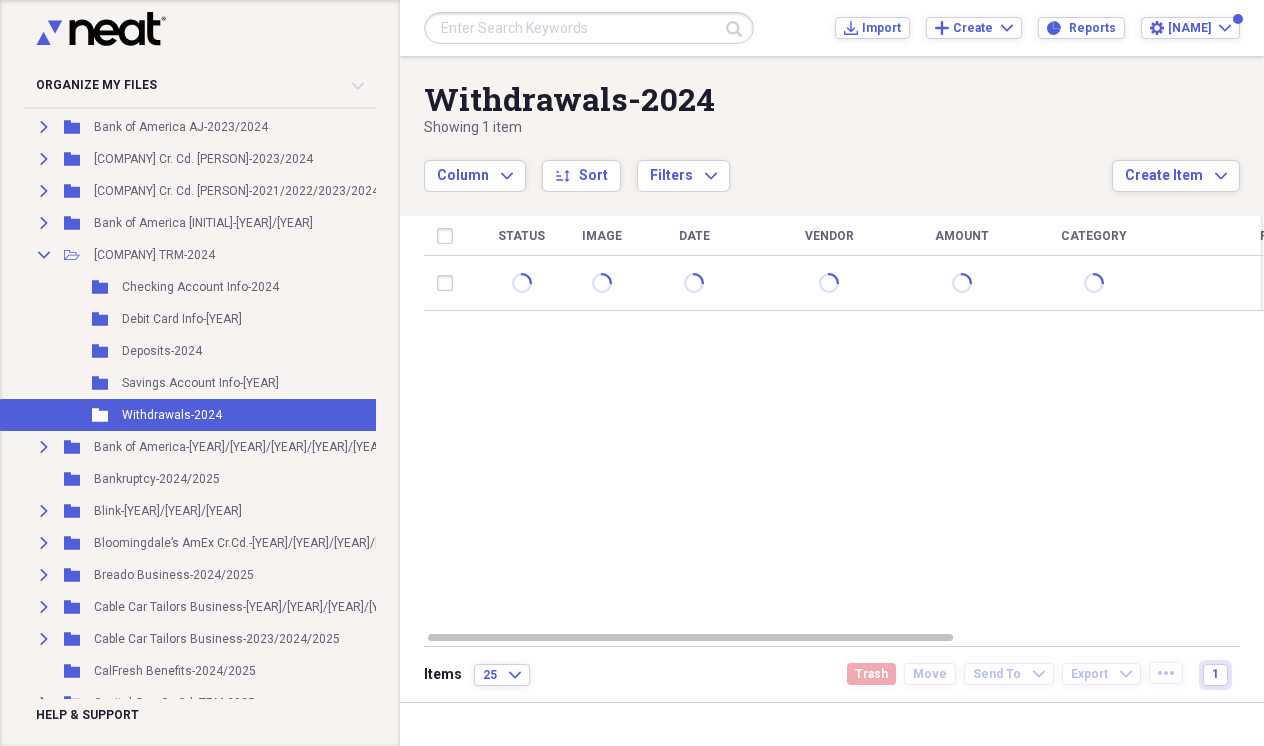 scroll, scrollTop: 547, scrollLeft: 0, axis: vertical 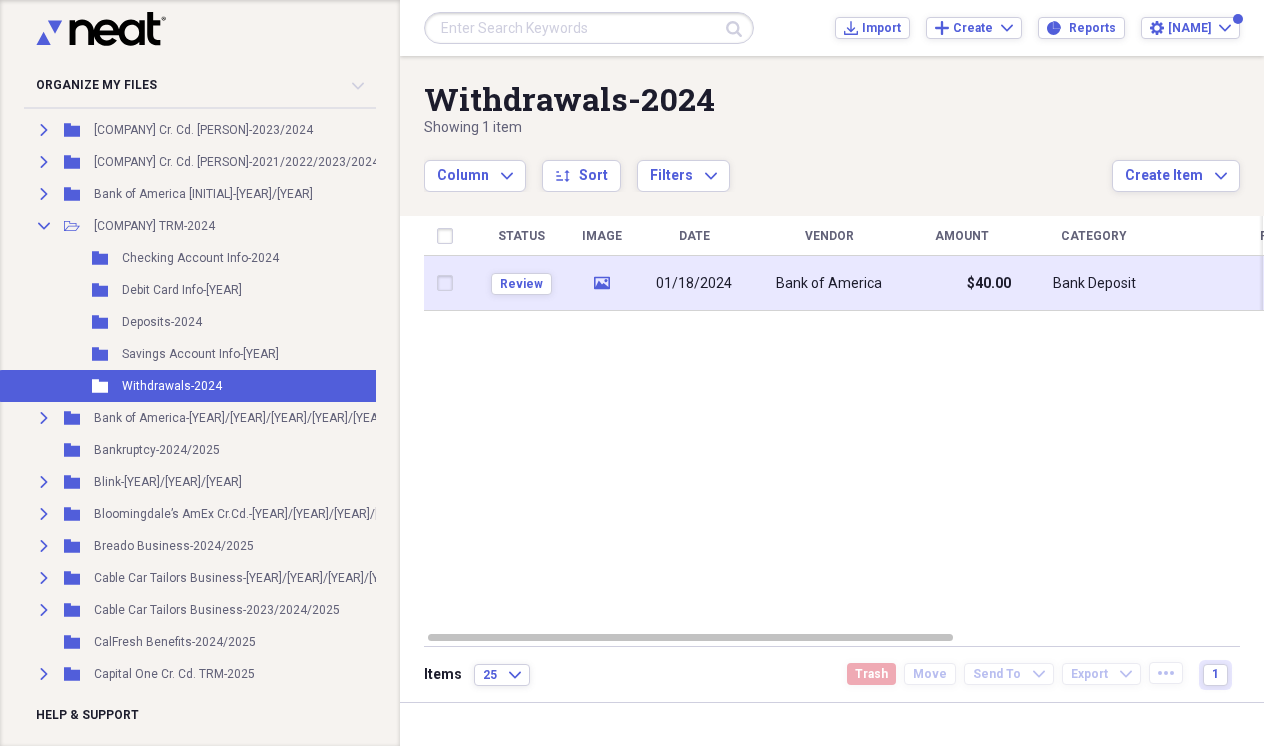click on "01/18/2024" at bounding box center (694, 283) 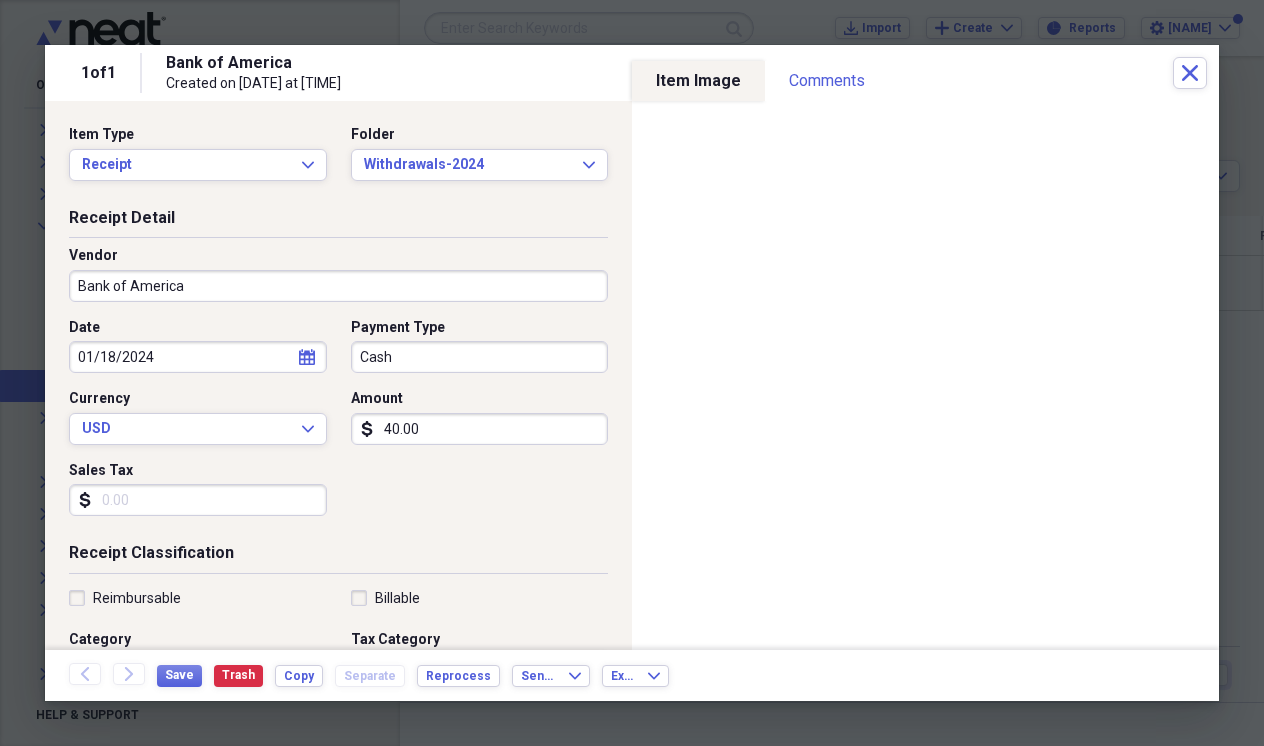 click on "calendar Calendar" at bounding box center [307, 357] 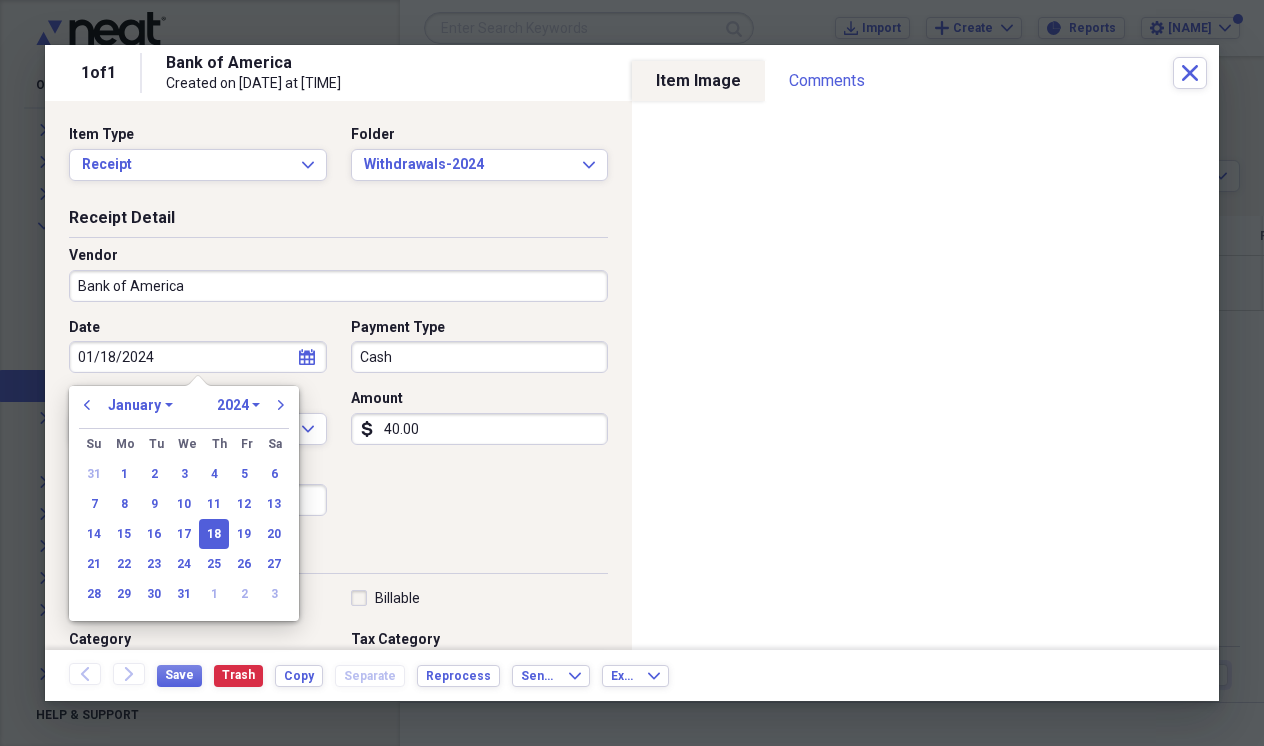 select on "10" 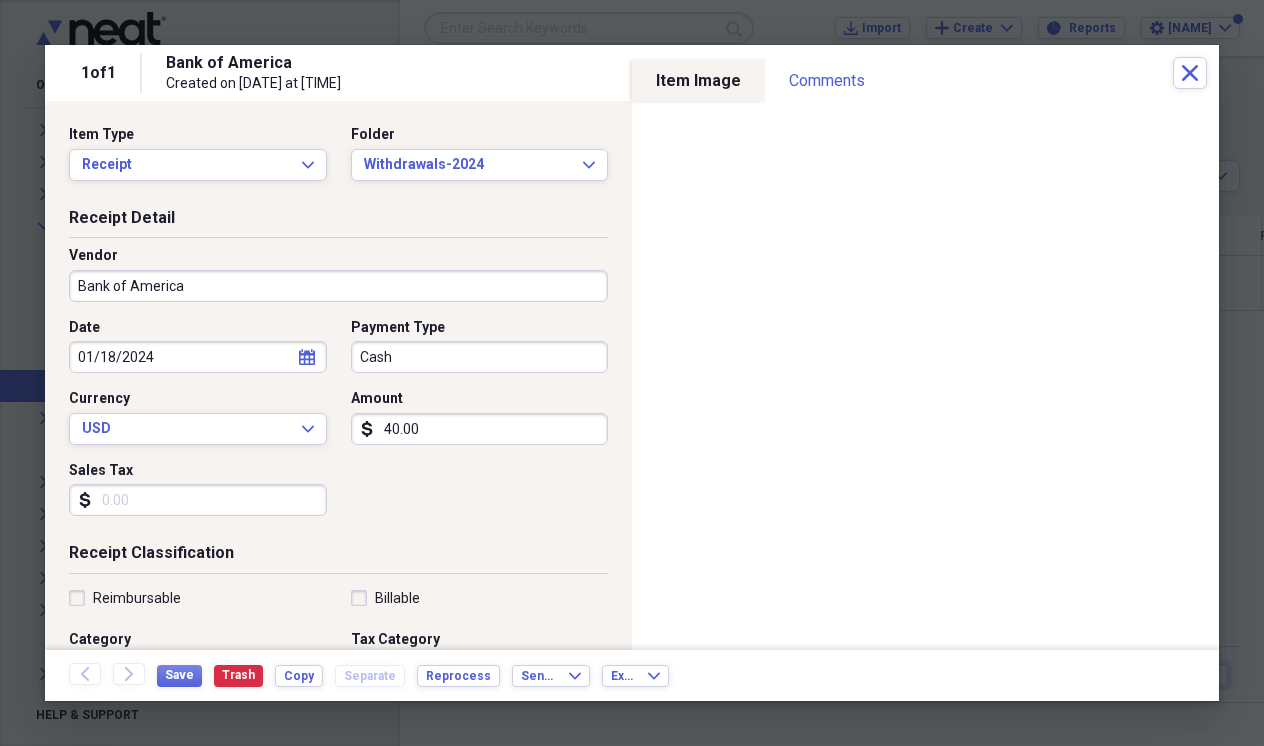 click on "Date [MONTH]/[DAY]/[YEAR] calendar Calendar Payment Type Cash Currency USD Expand Amount dollar-sign 40.00 Sales Tax dollar-sign" at bounding box center (338, 425) 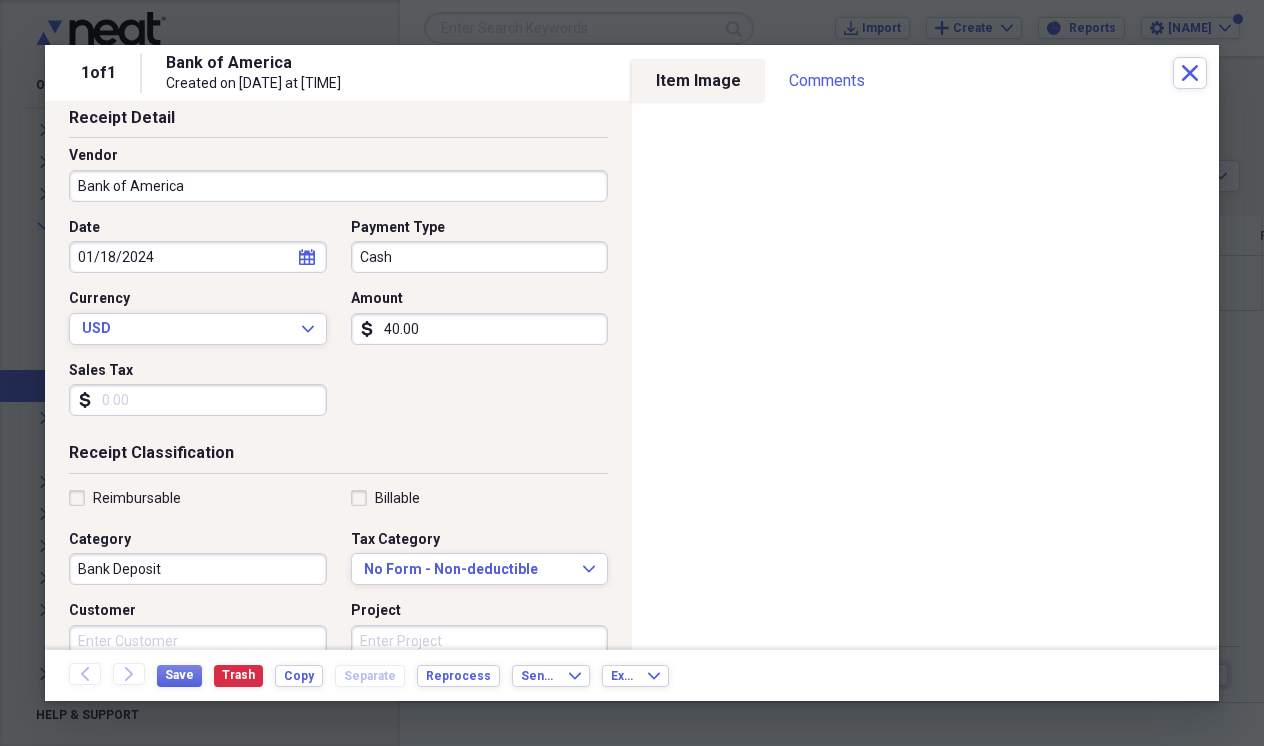 scroll, scrollTop: 123, scrollLeft: 0, axis: vertical 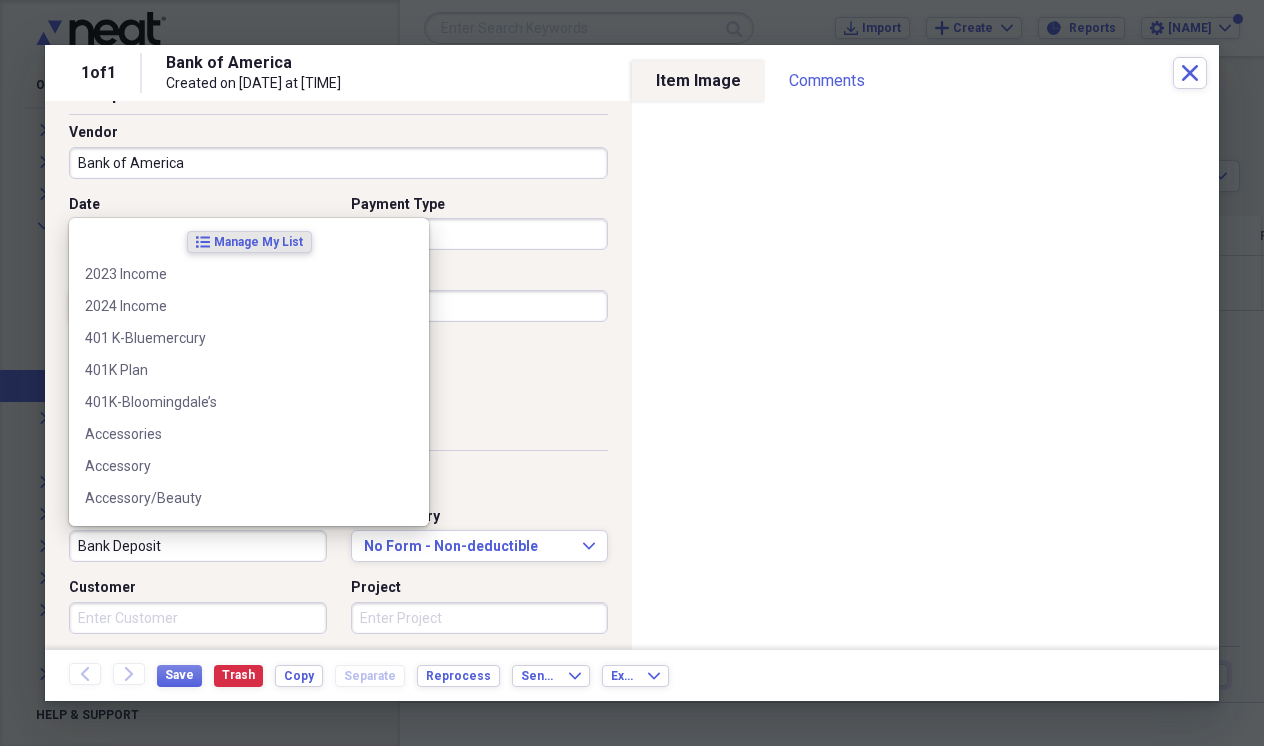 click on "Bank Deposit" at bounding box center [198, 546] 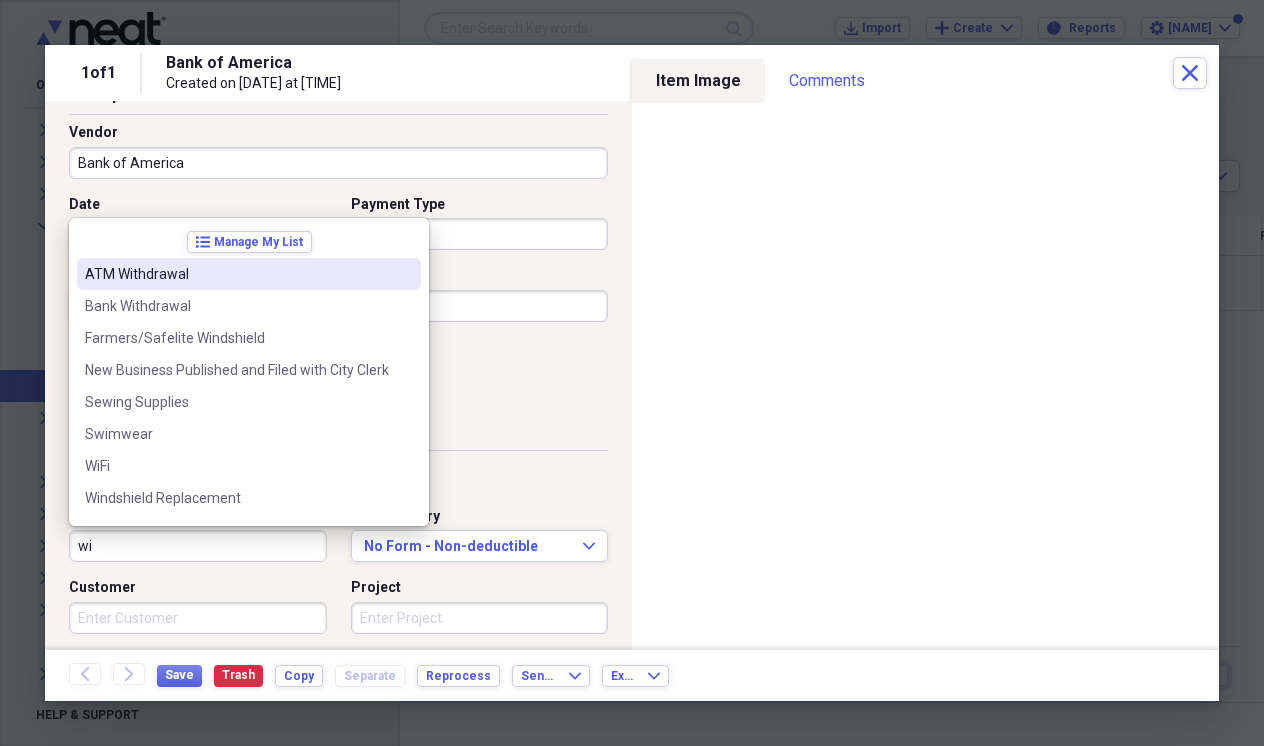 click on "ATM Withdrawal" at bounding box center (237, 274) 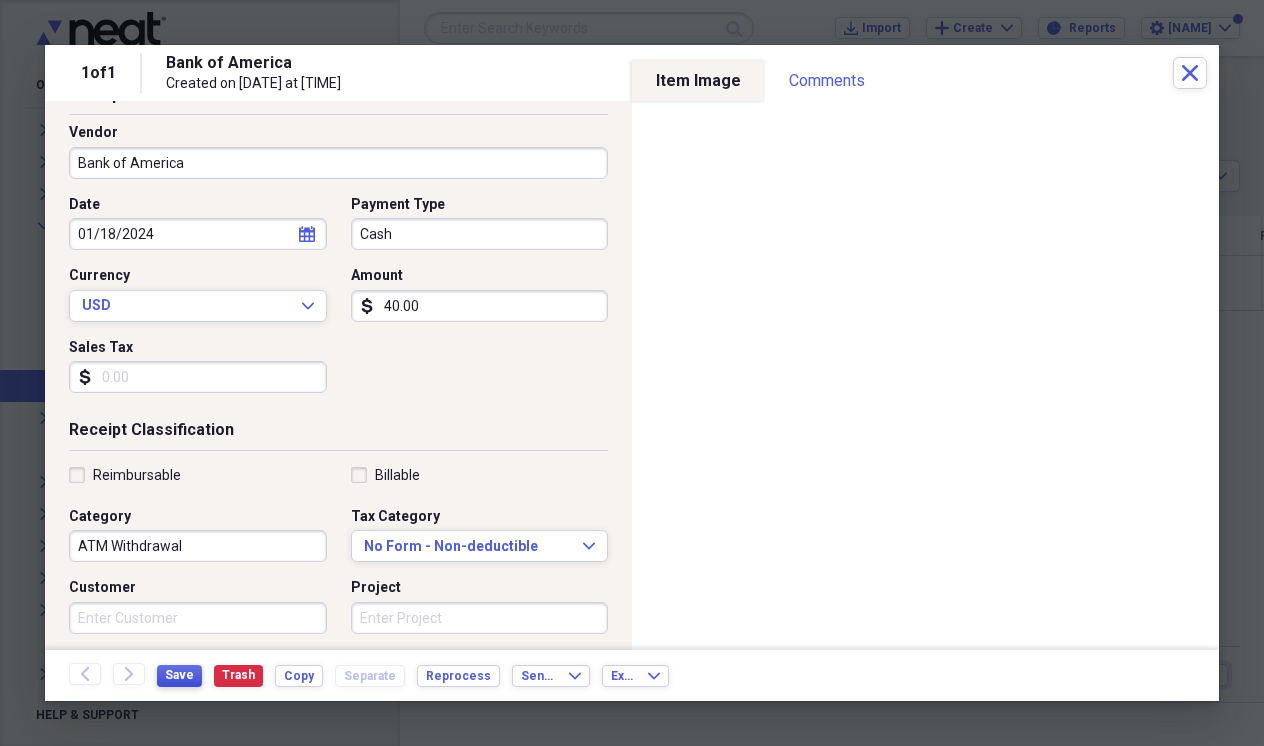 click on "Save" at bounding box center (179, 675) 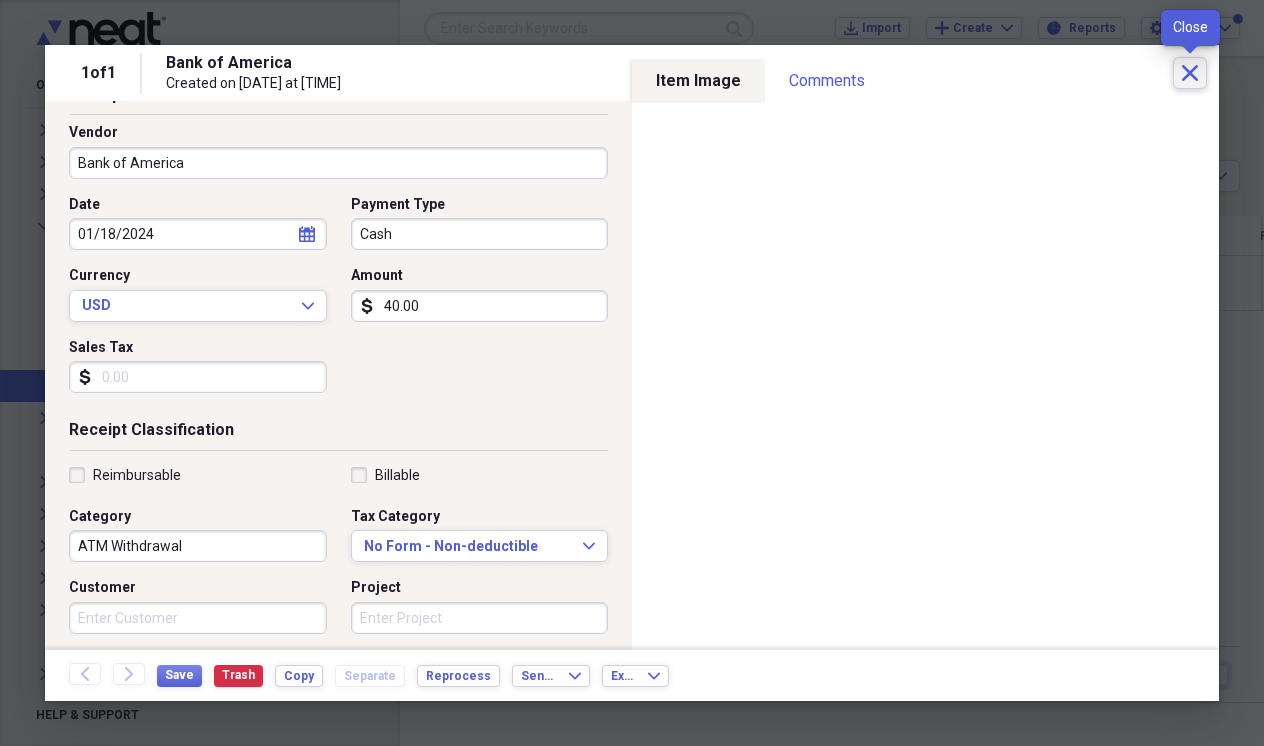 click on "Close" 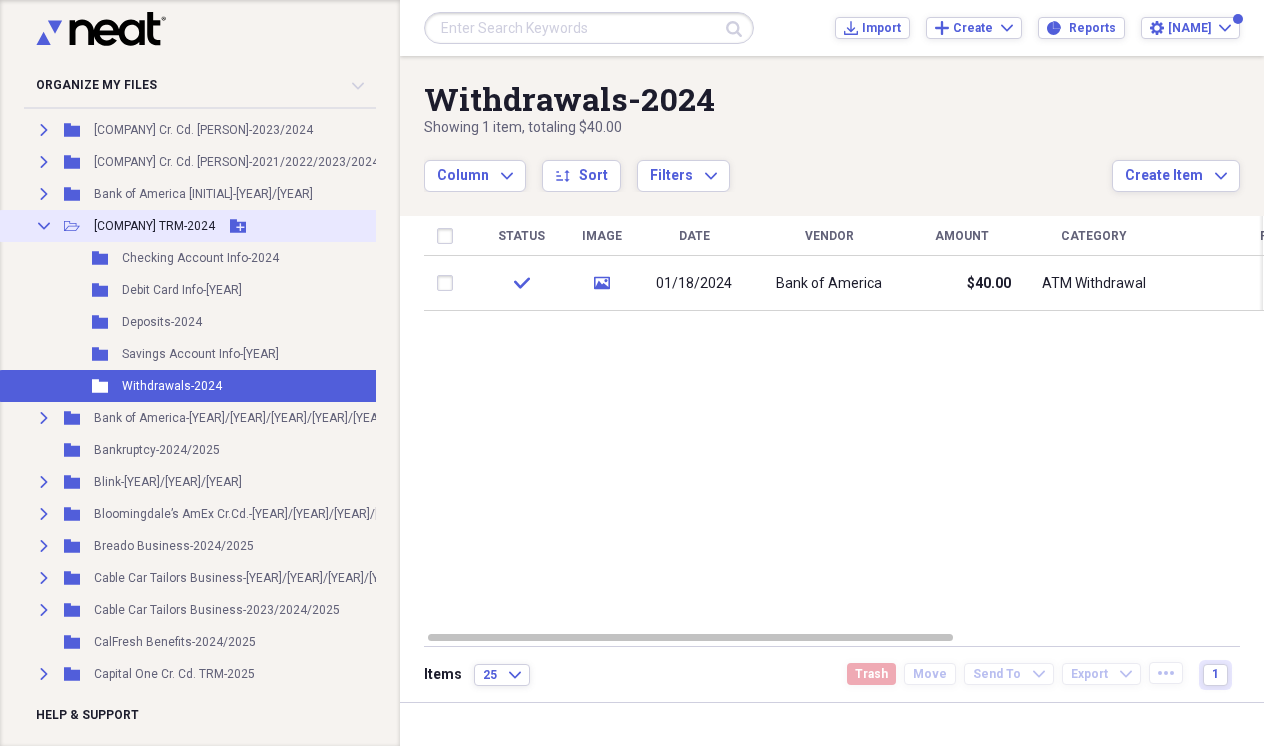 click on "Collapse" 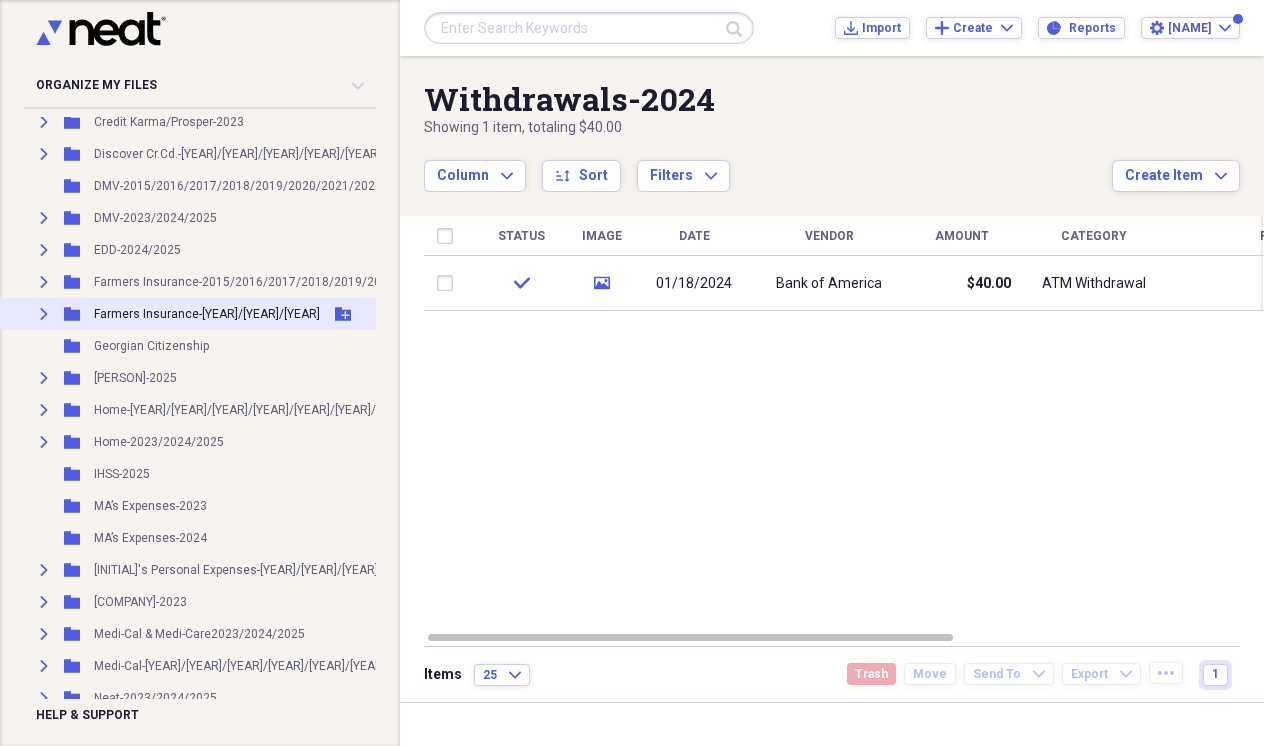 scroll, scrollTop: 1227, scrollLeft: 0, axis: vertical 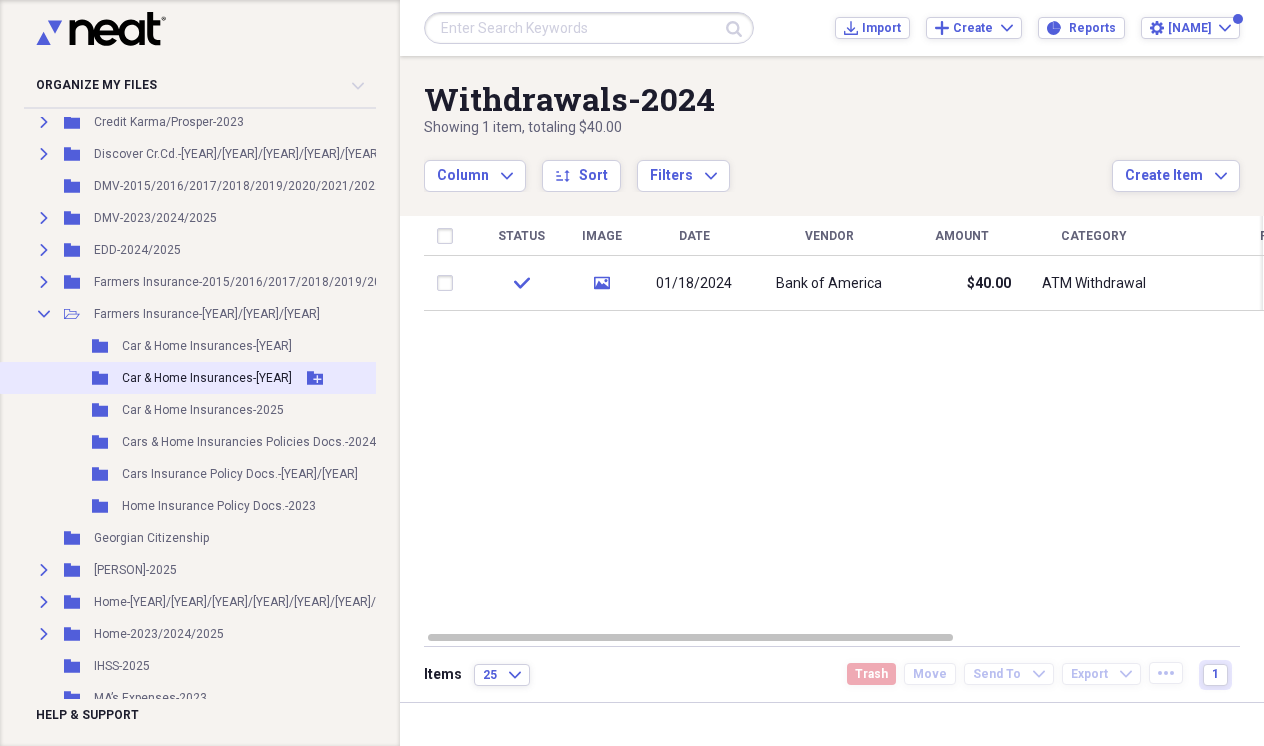 click on "Car & Home Insurances-[YEAR]" at bounding box center (207, 378) 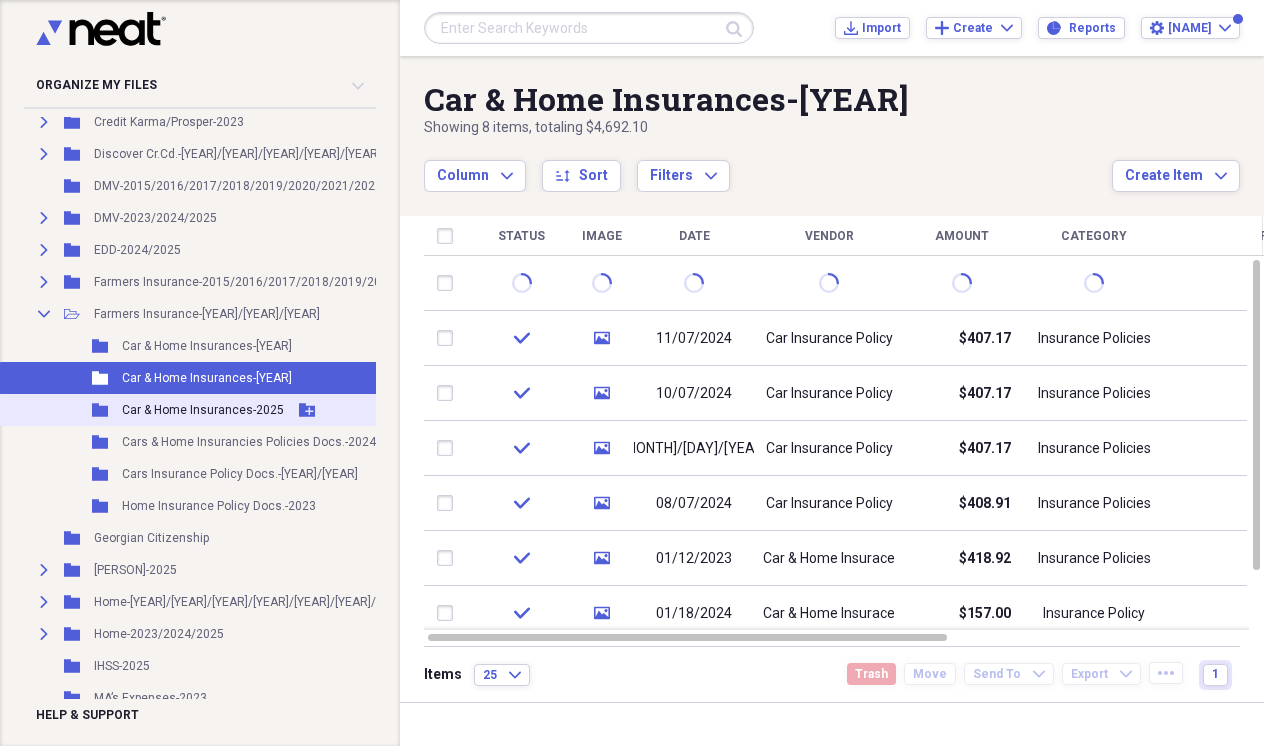 click on "Car & Home Insurances-2025" at bounding box center (203, 410) 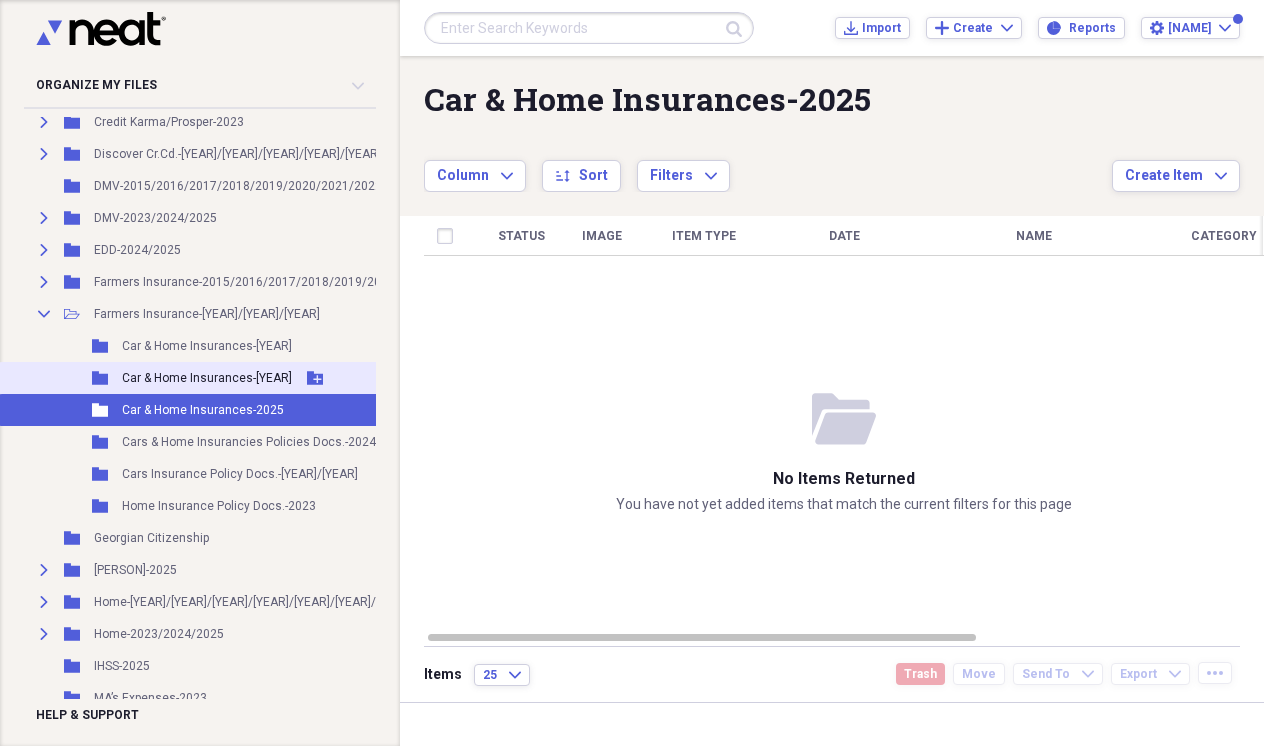 click on "Car & Home Insurances-[YEAR]" at bounding box center (207, 378) 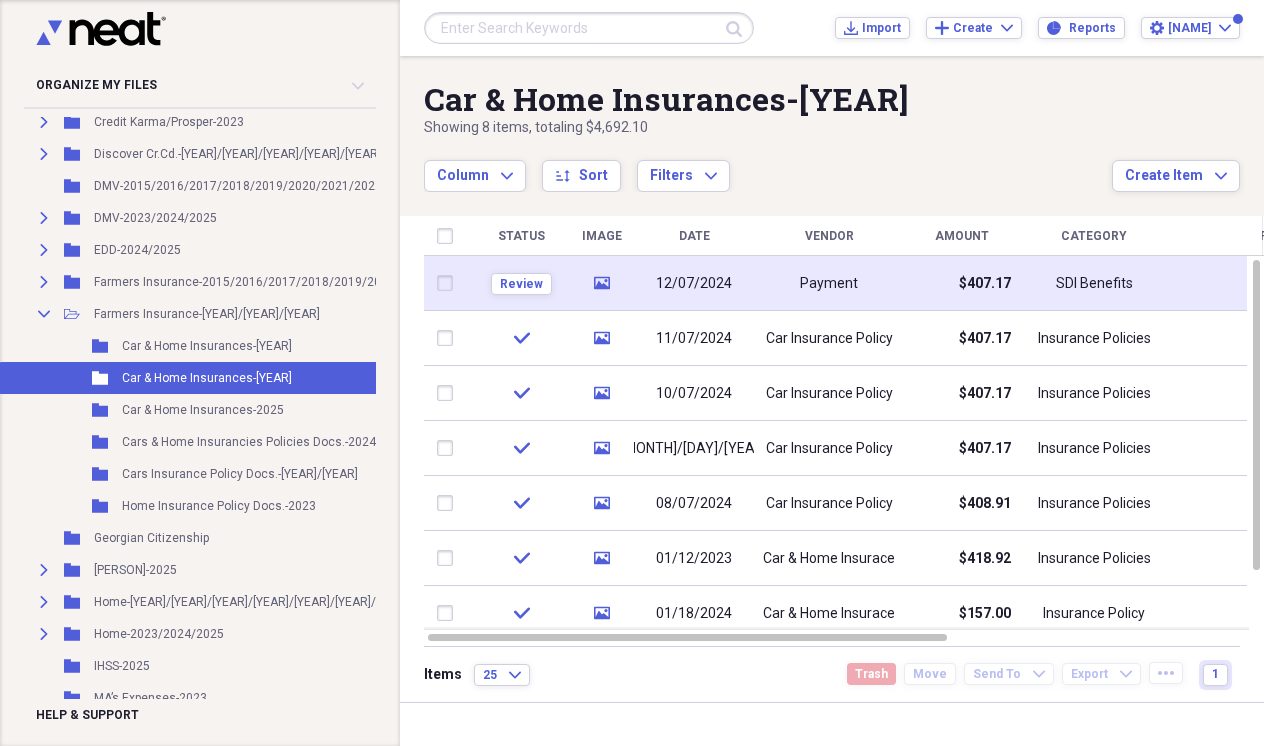 click on "Payment" at bounding box center (829, 283) 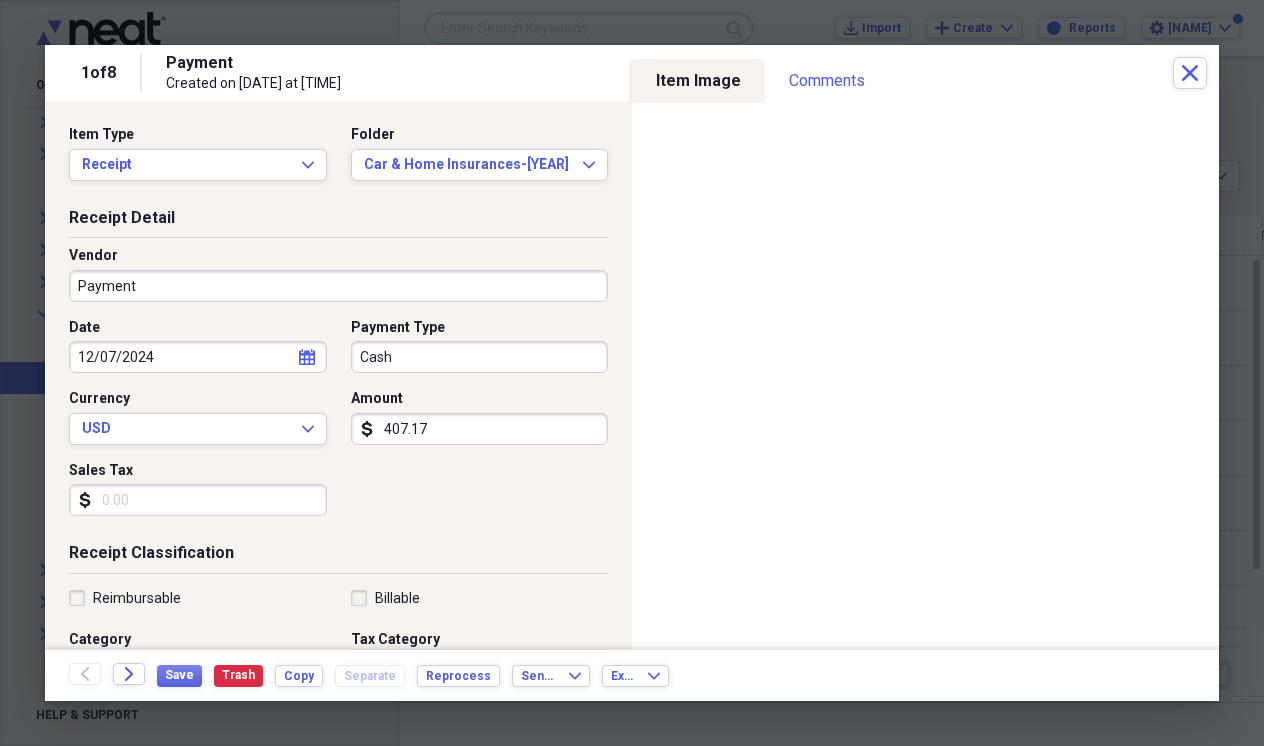 click on "Payment" at bounding box center [338, 286] 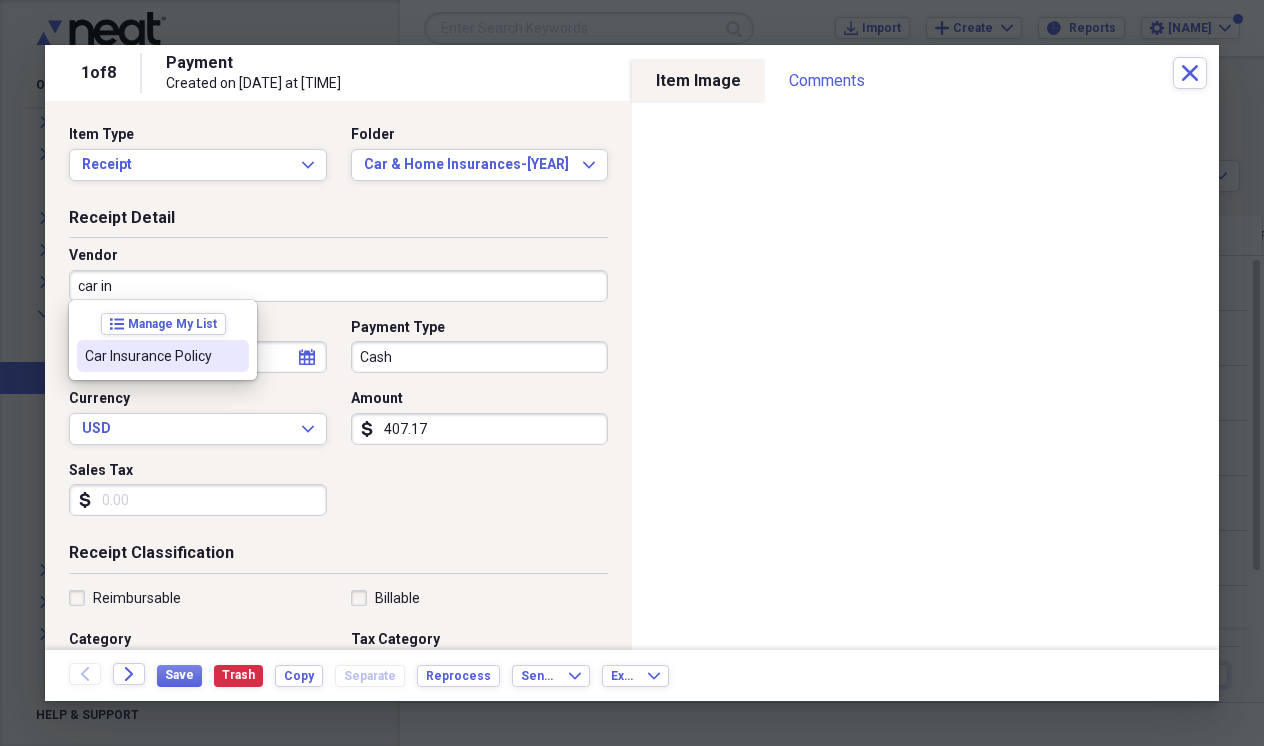 click at bounding box center [233, 356] 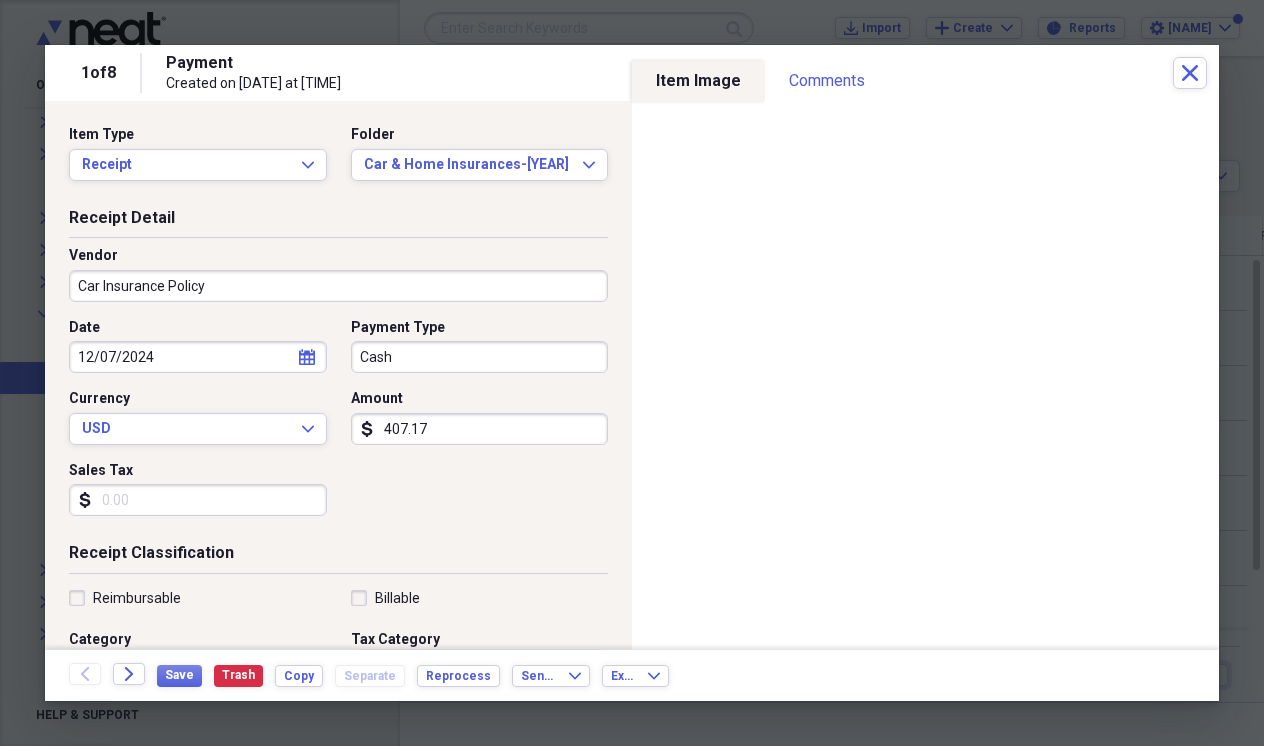 type on "Insurance Policies" 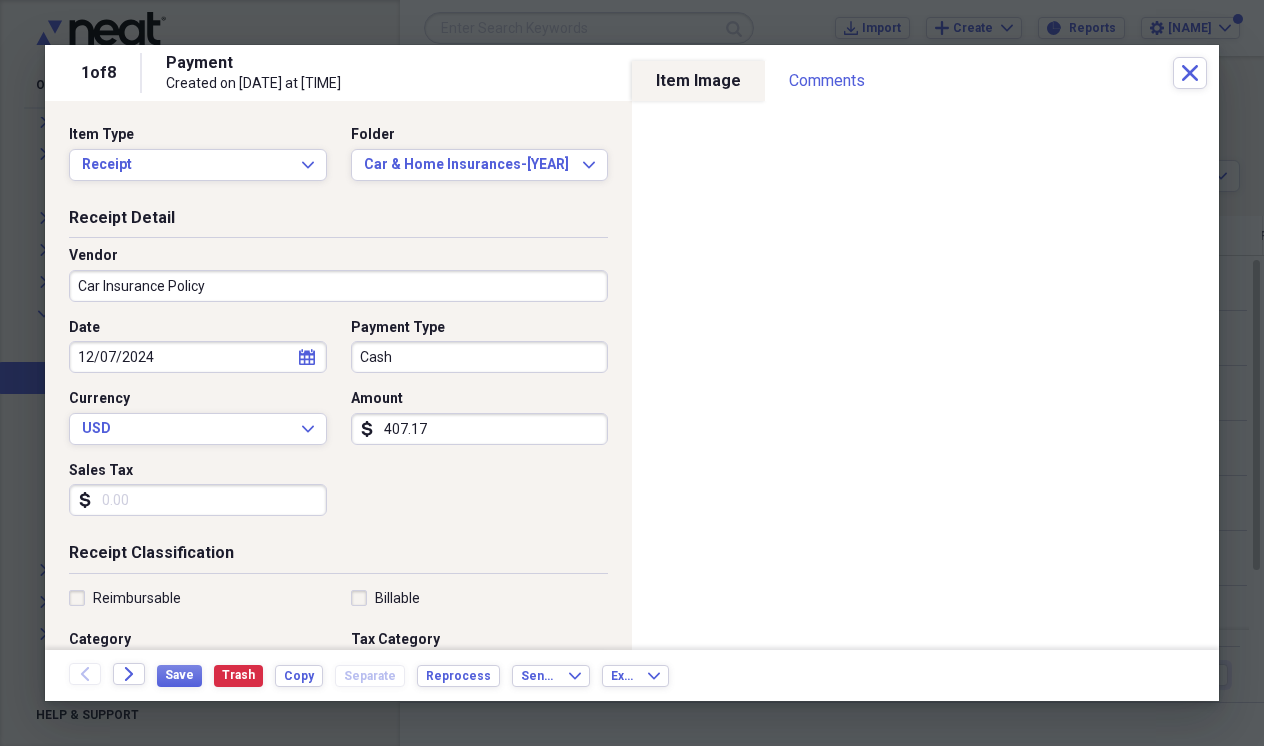 click on "Cash" at bounding box center (480, 357) 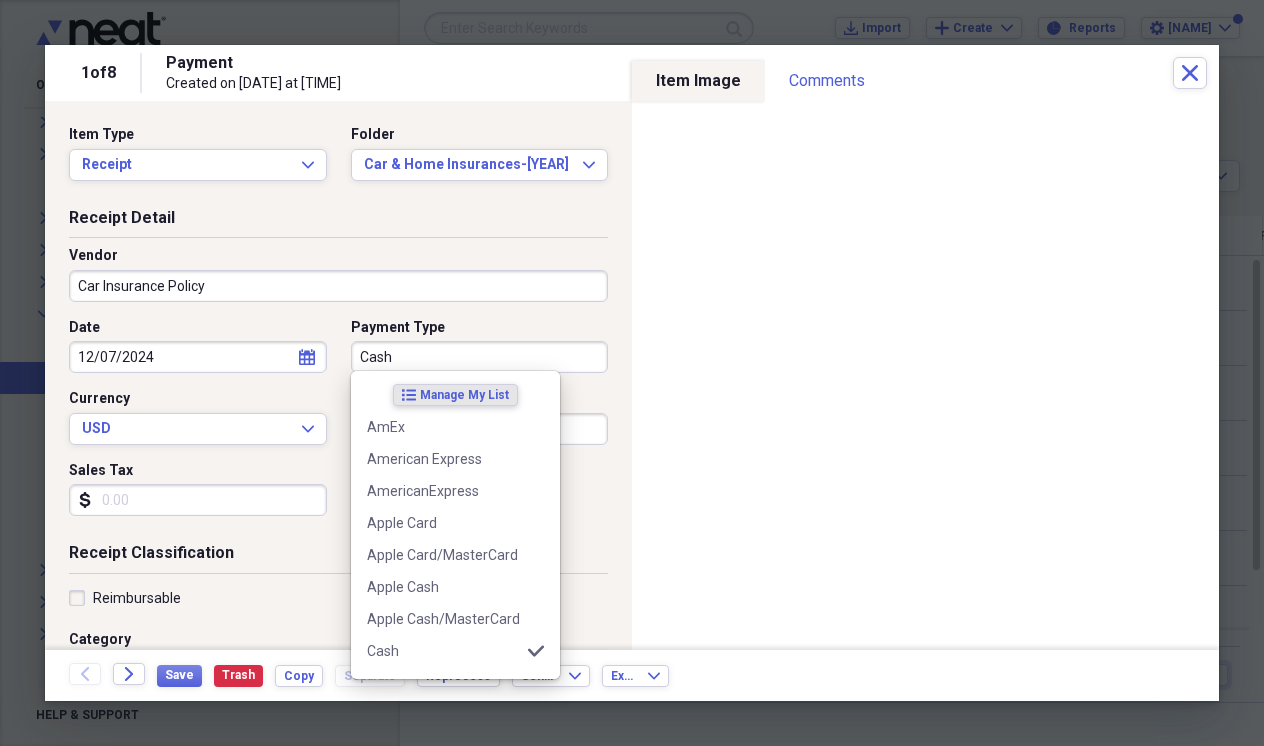 drag, startPoint x: 412, startPoint y: 356, endPoint x: 319, endPoint y: 339, distance: 94.54099 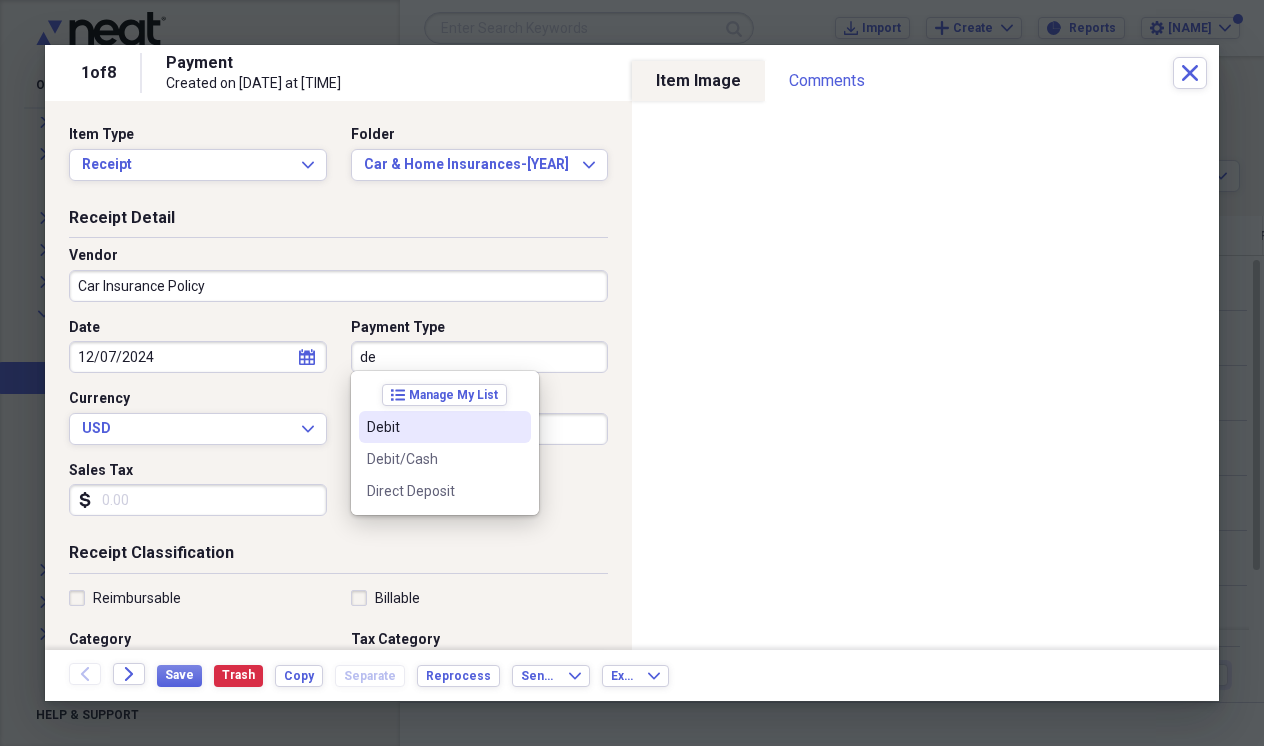 click on "Debit" at bounding box center (445, 427) 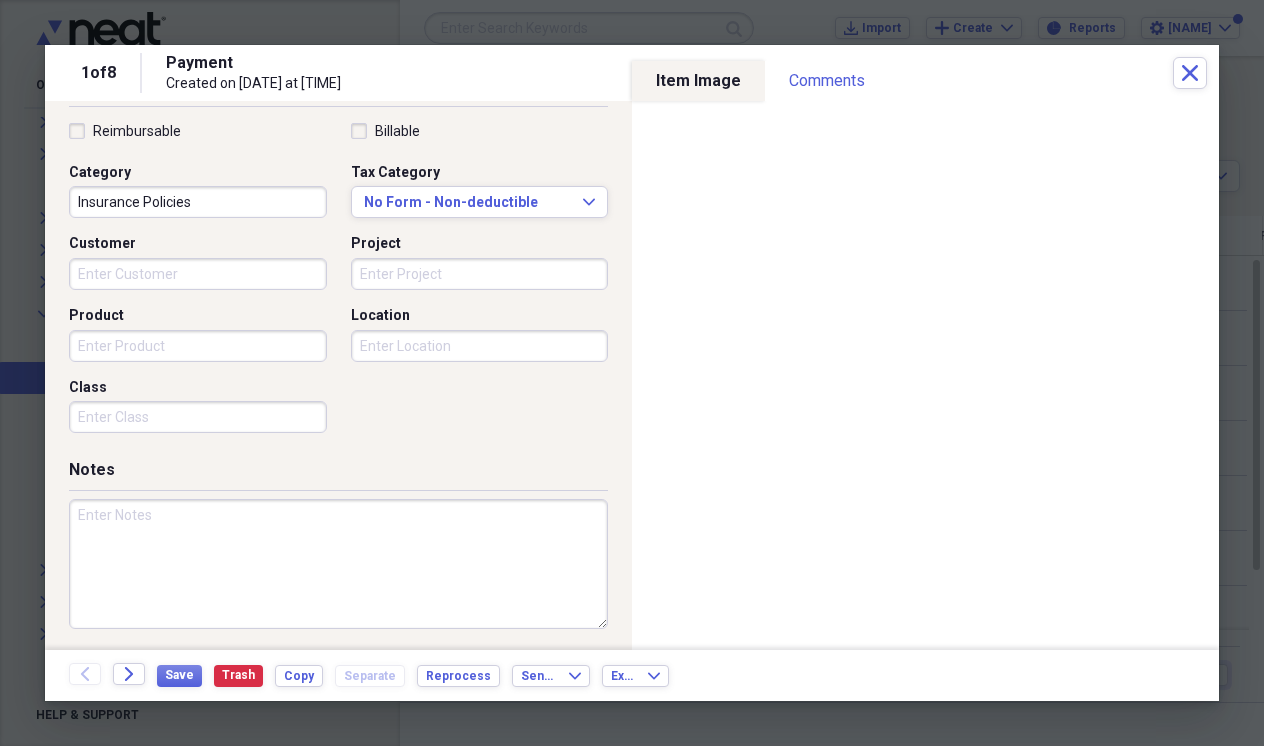 scroll, scrollTop: 465, scrollLeft: 0, axis: vertical 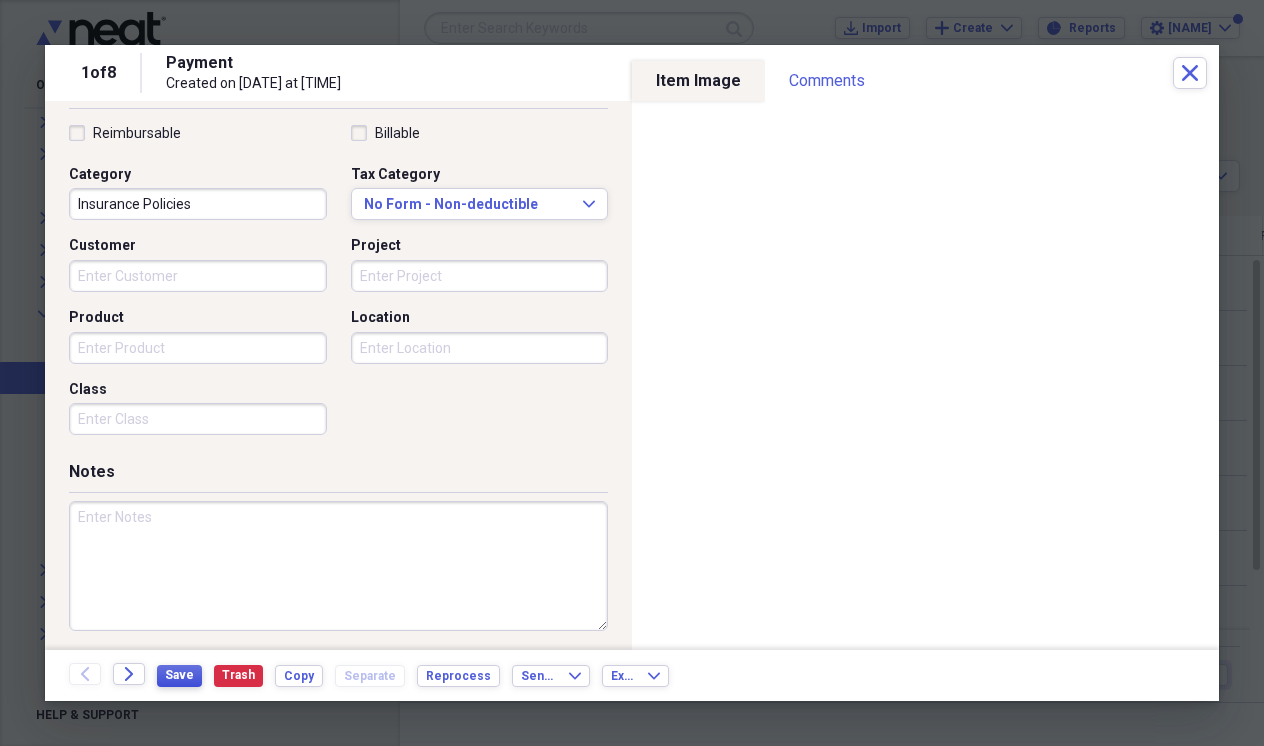 click on "Save" at bounding box center (179, 675) 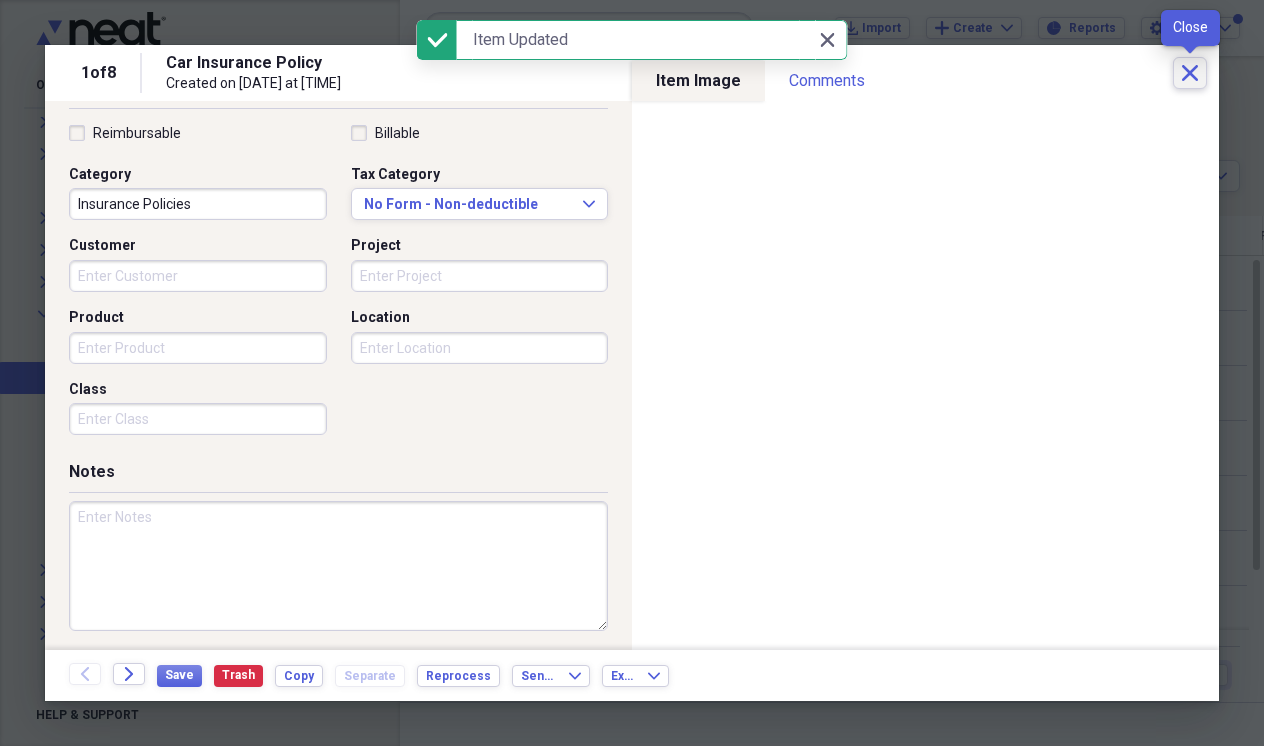 click on "Close" 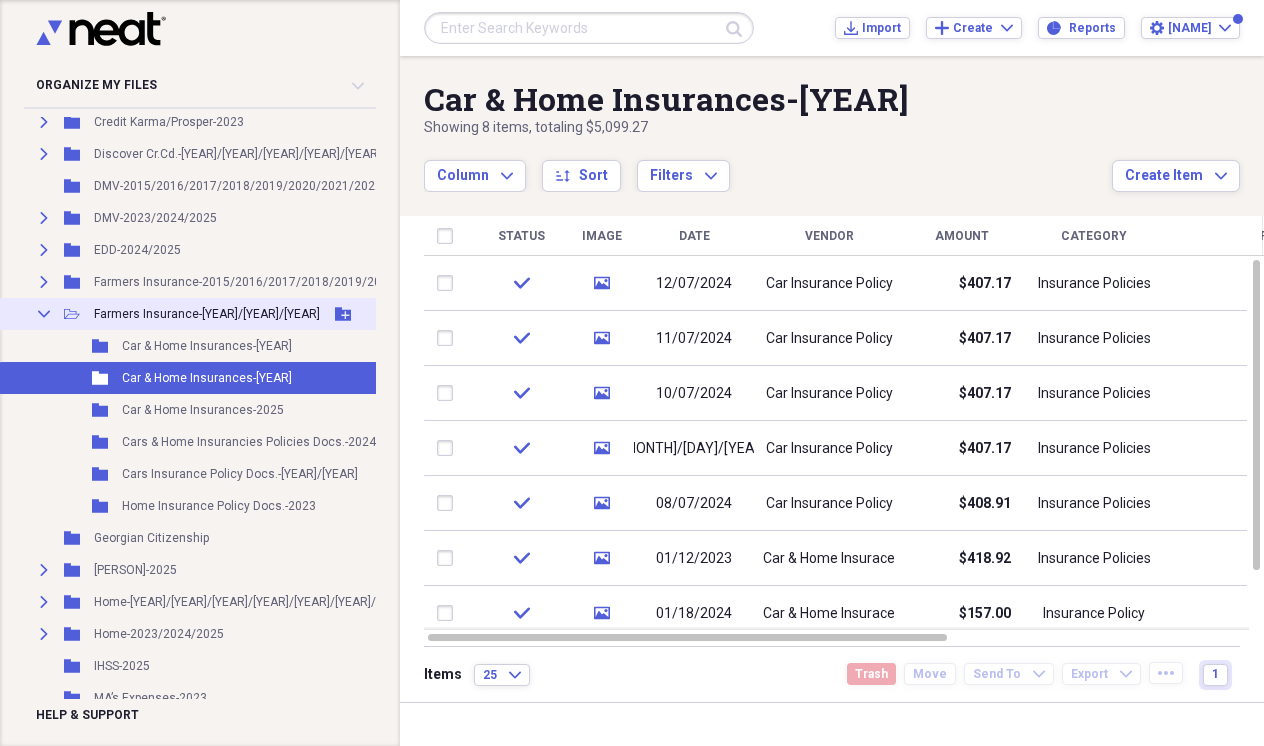 click on "Collapse" 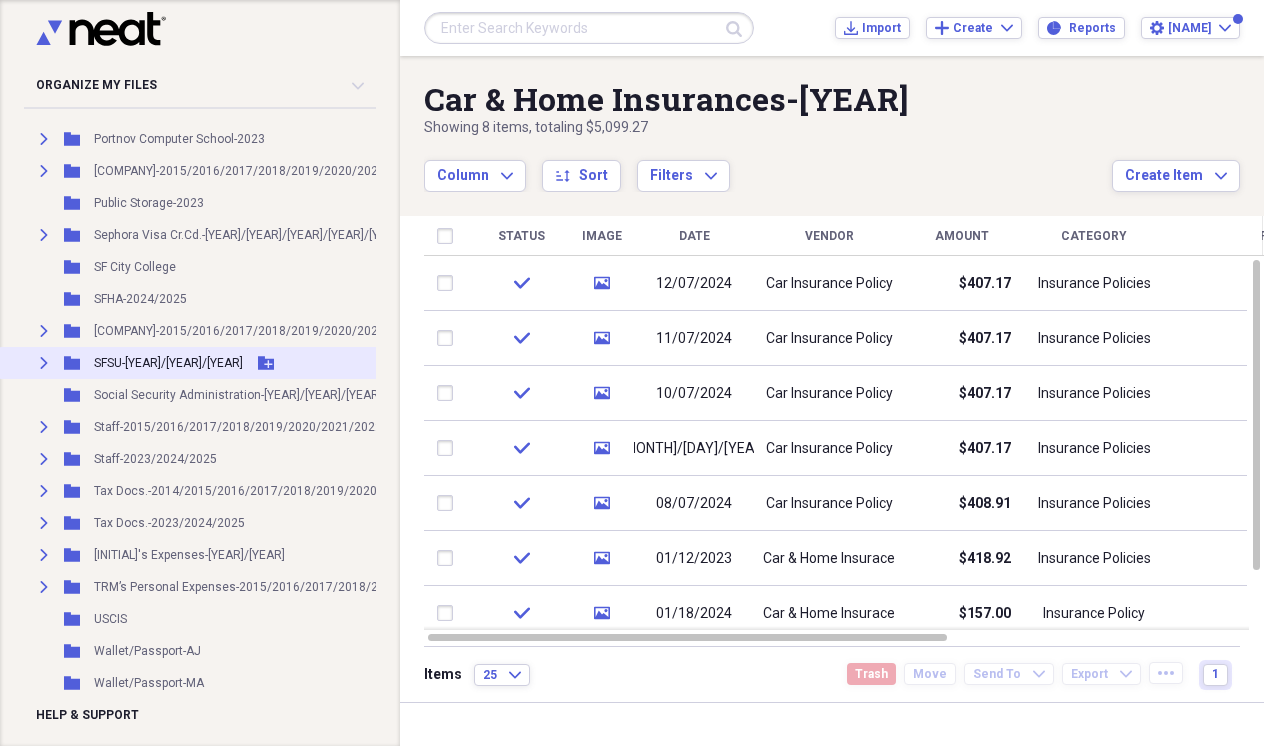 scroll, scrollTop: 1947, scrollLeft: 0, axis: vertical 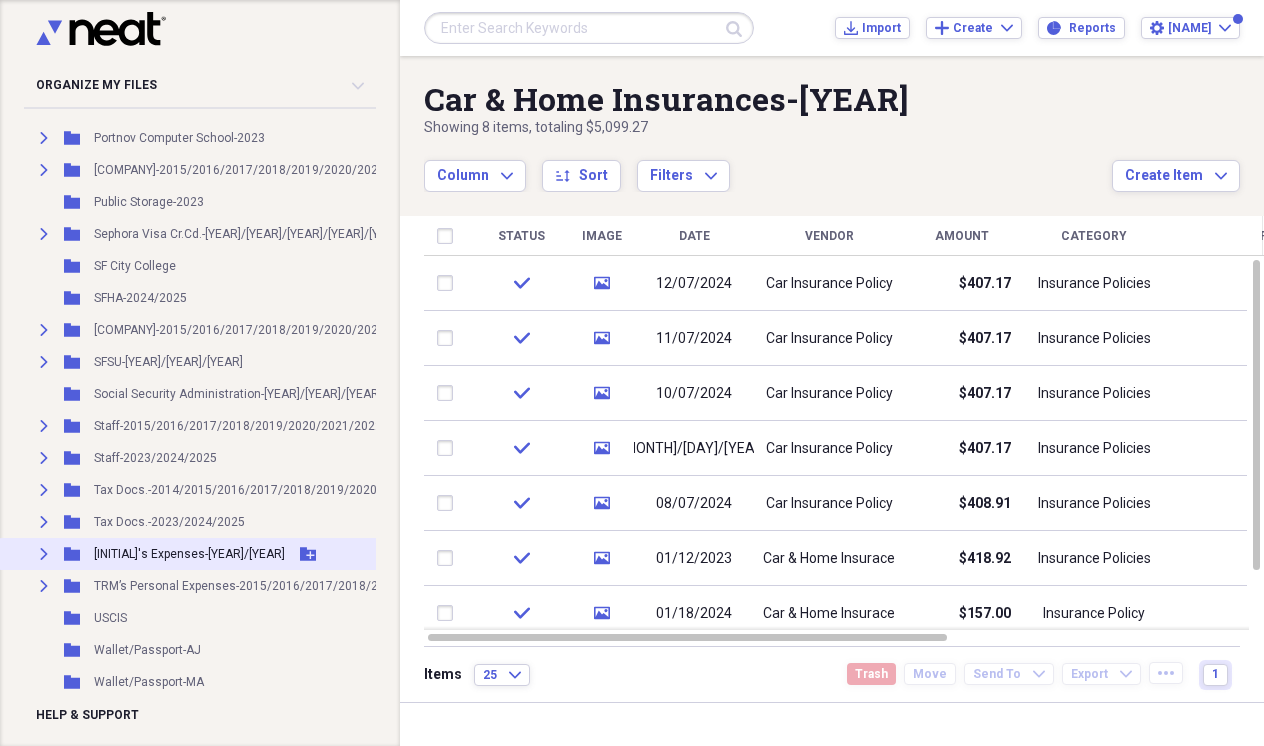 click on "Expand" 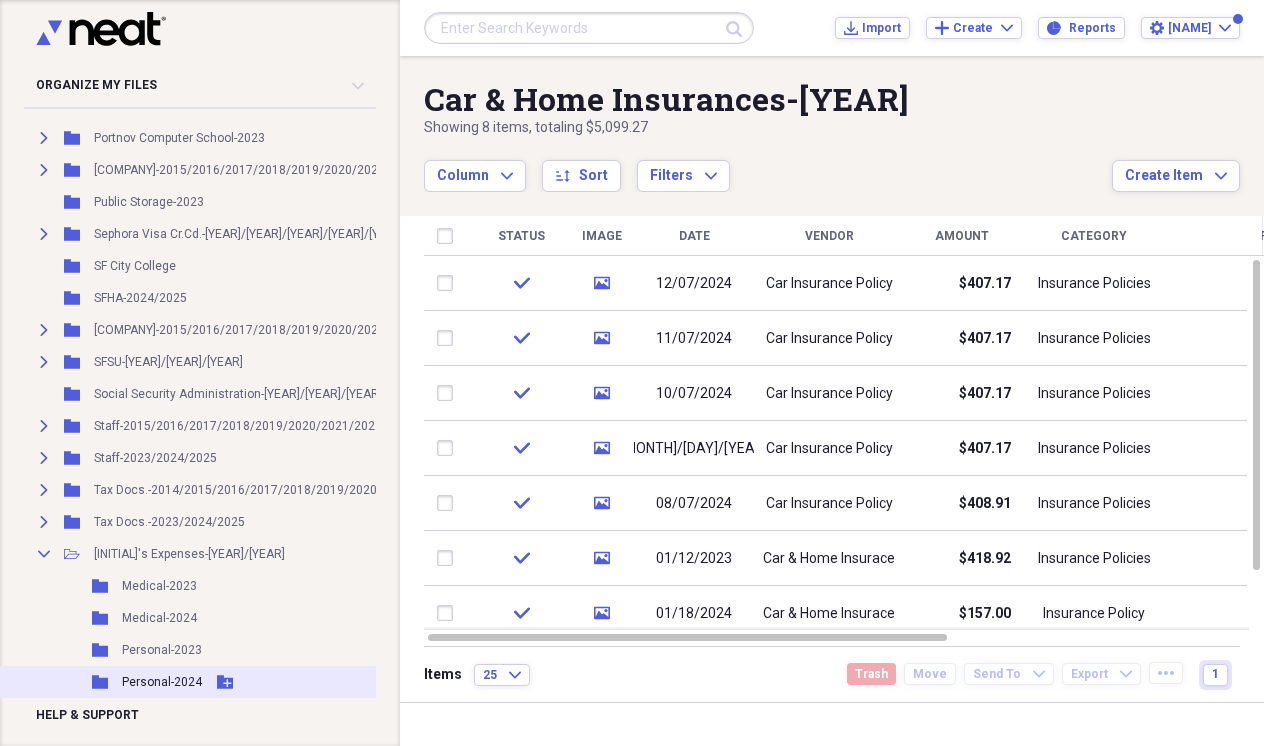 click on "Personal-2024" at bounding box center (162, 682) 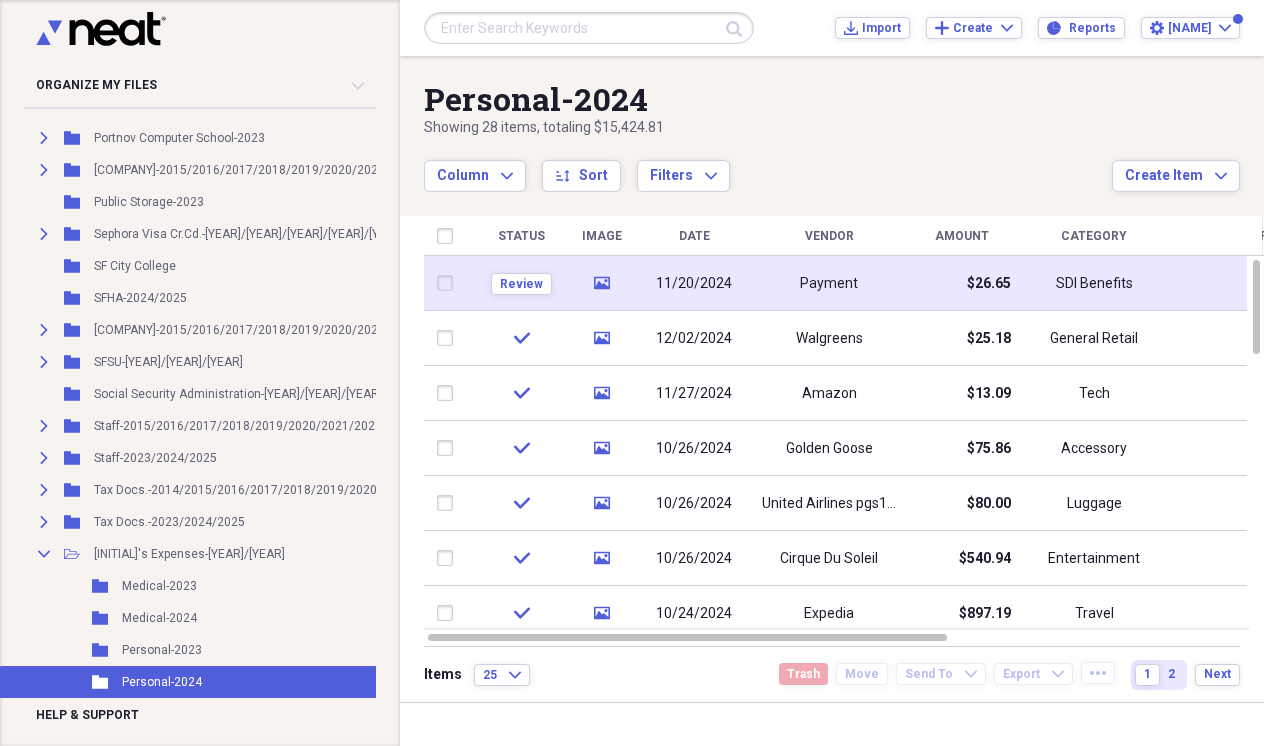 click on "Payment" at bounding box center [829, 283] 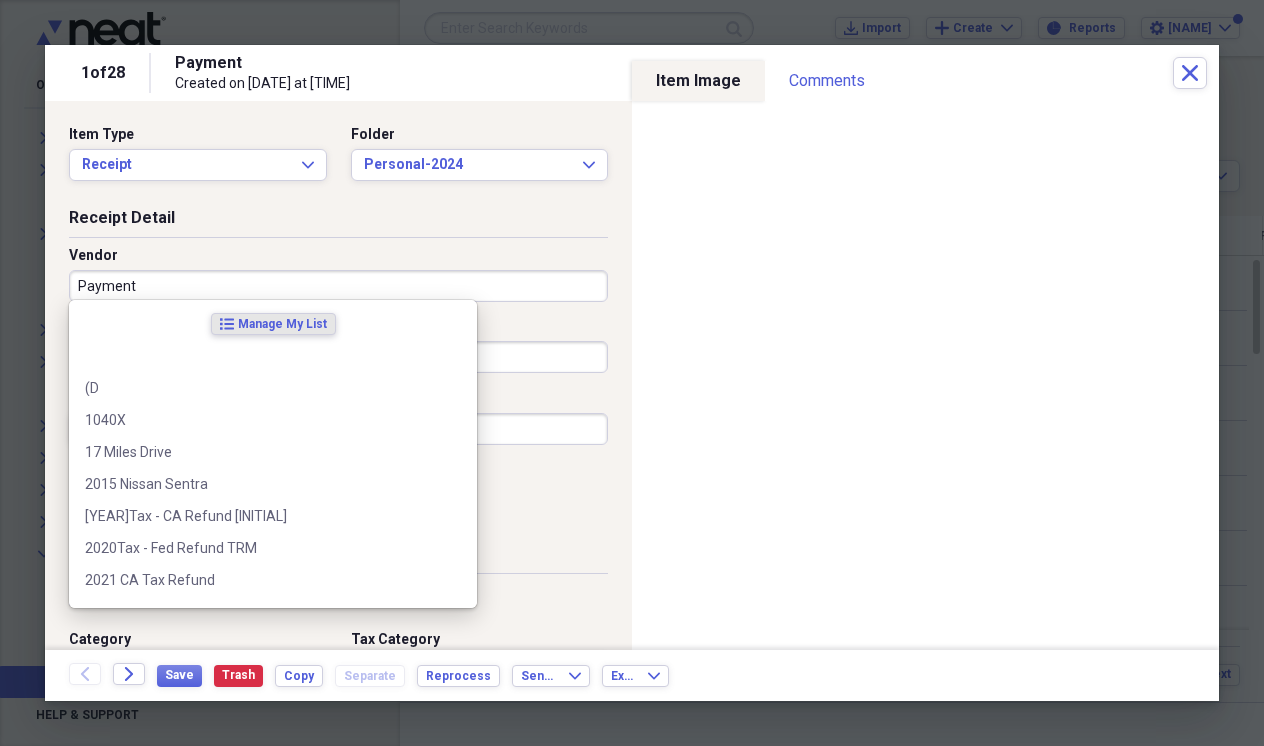 click on "Payment" at bounding box center [338, 286] 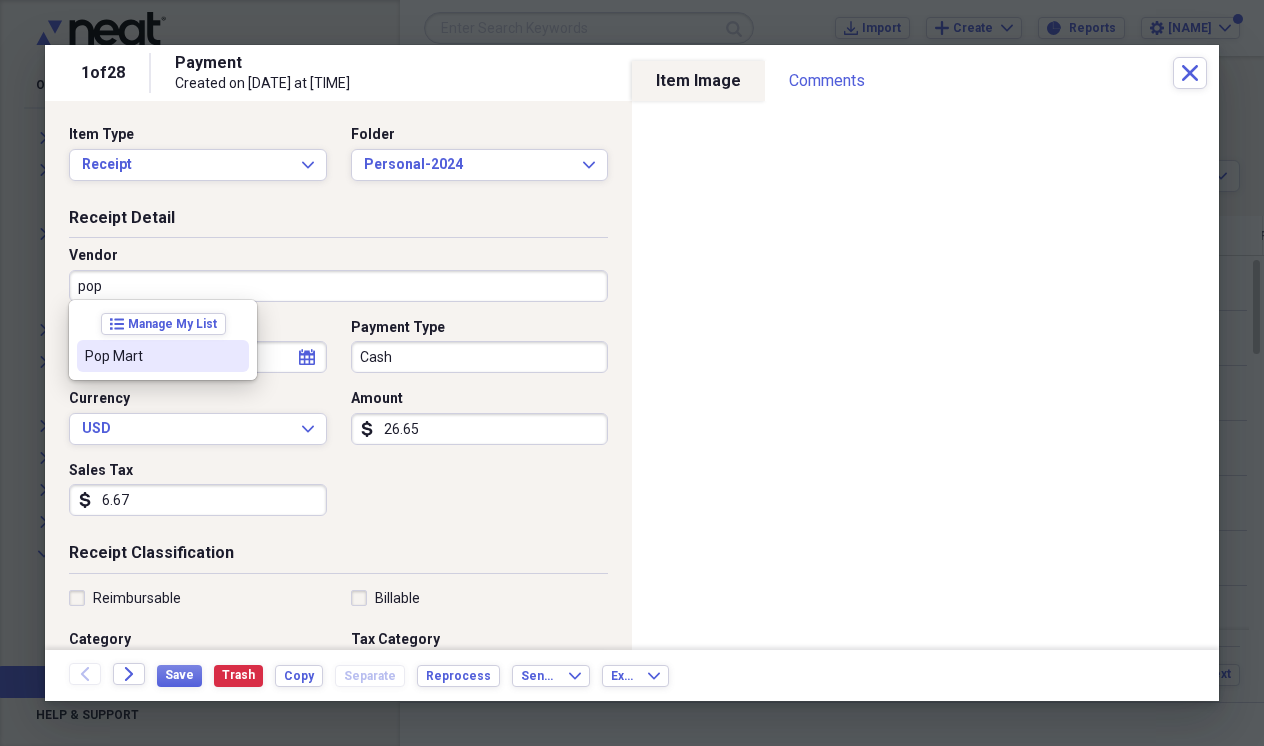 click on "Pop Mart" at bounding box center [151, 356] 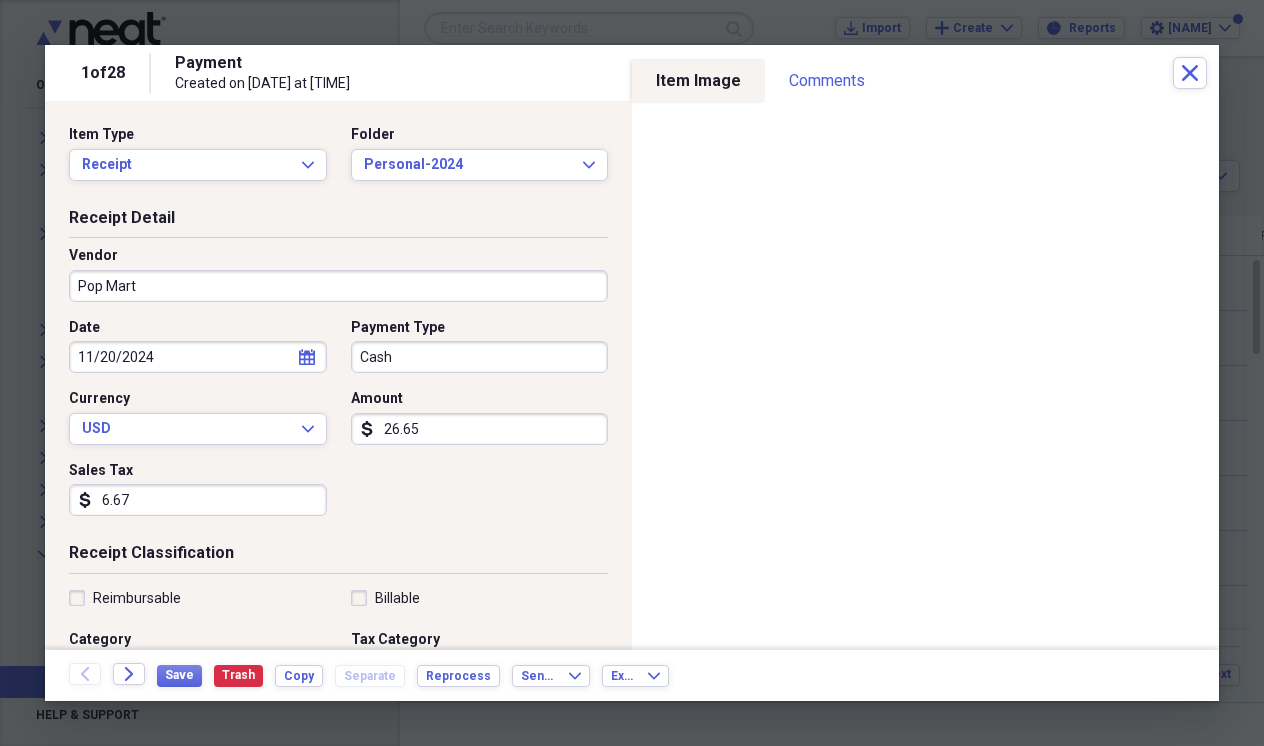 type on "Accessory" 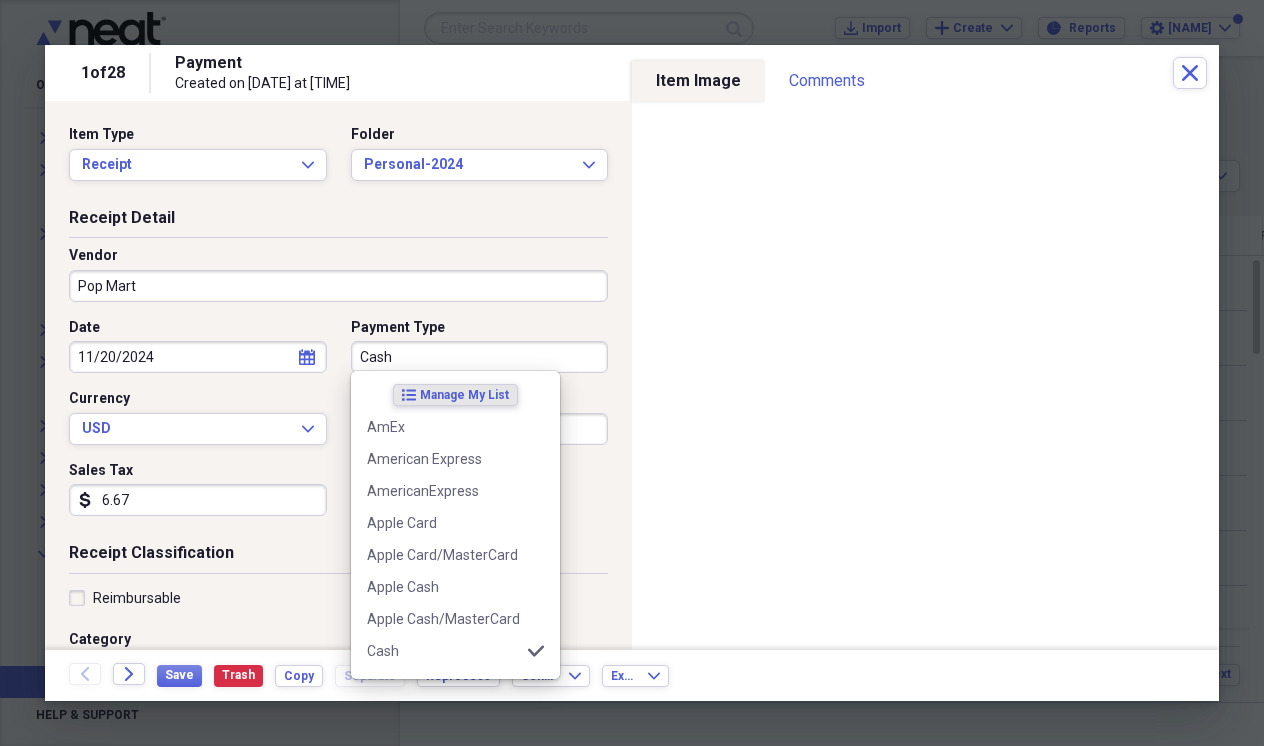 click on "Cash" at bounding box center (480, 357) 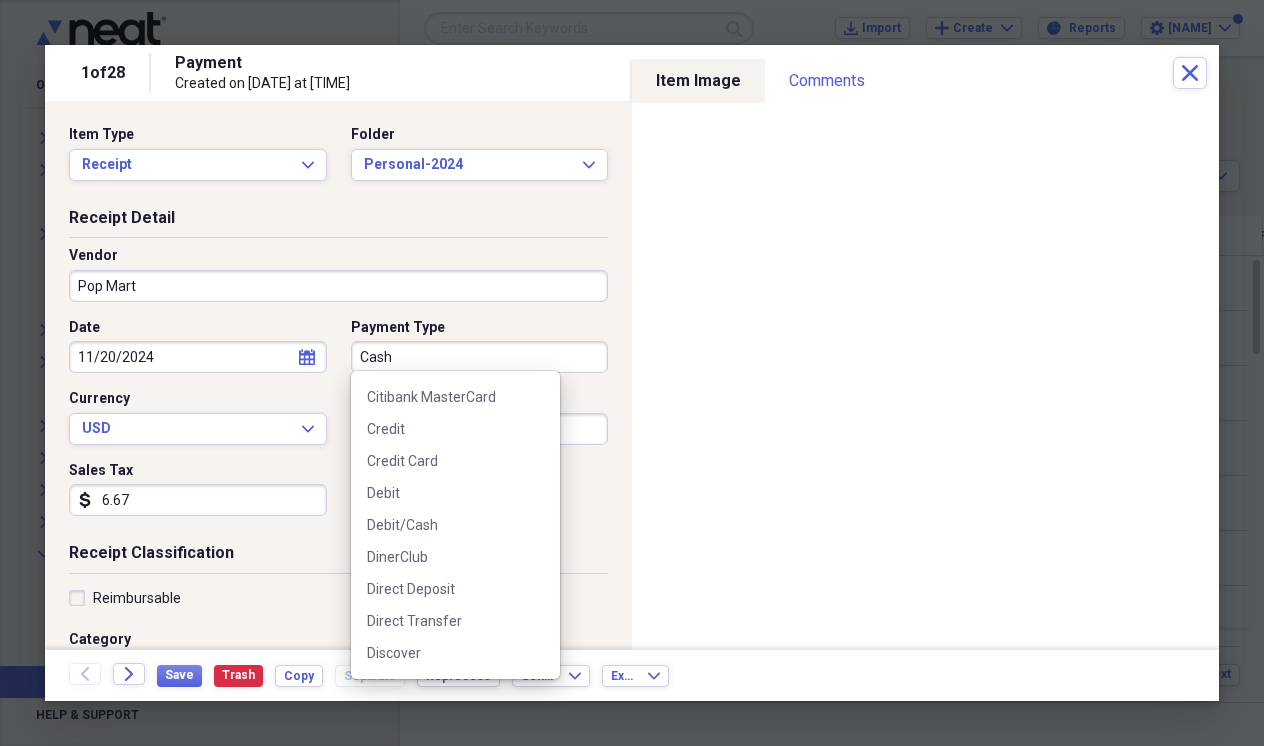 scroll, scrollTop: 477, scrollLeft: 0, axis: vertical 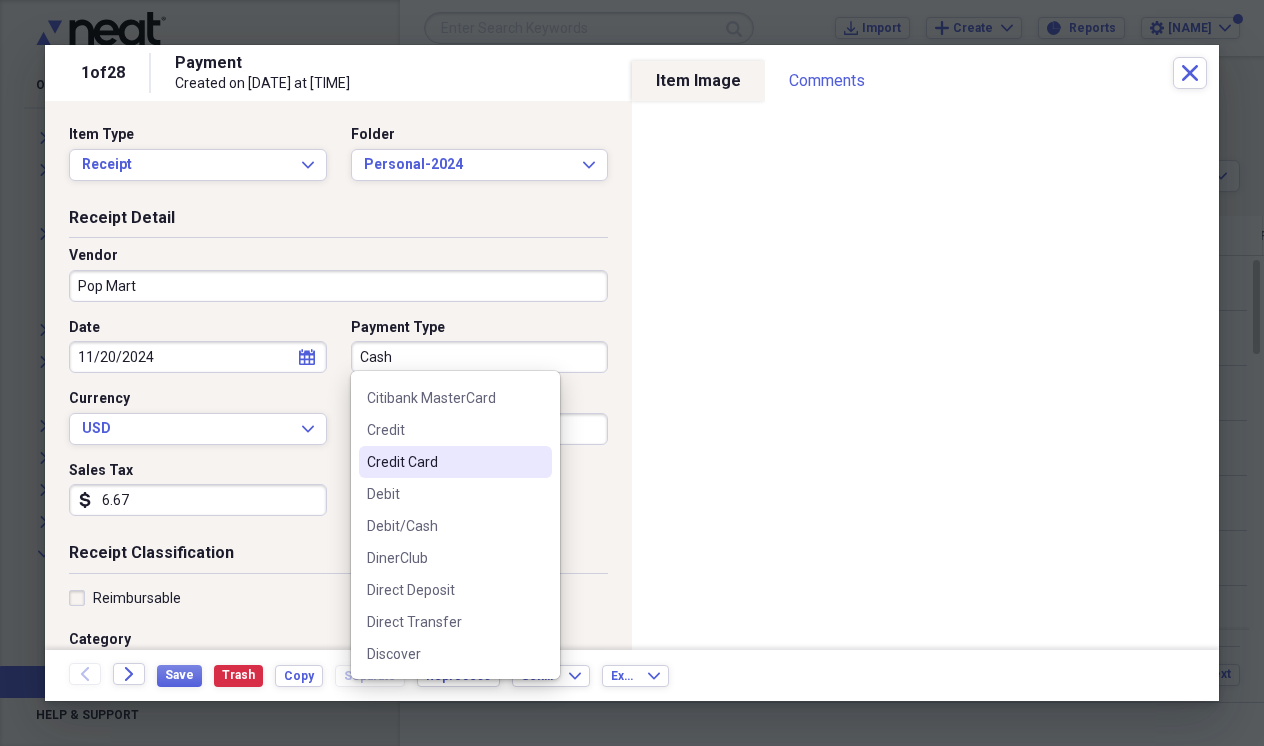 click on "Credit Card" at bounding box center (443, 462) 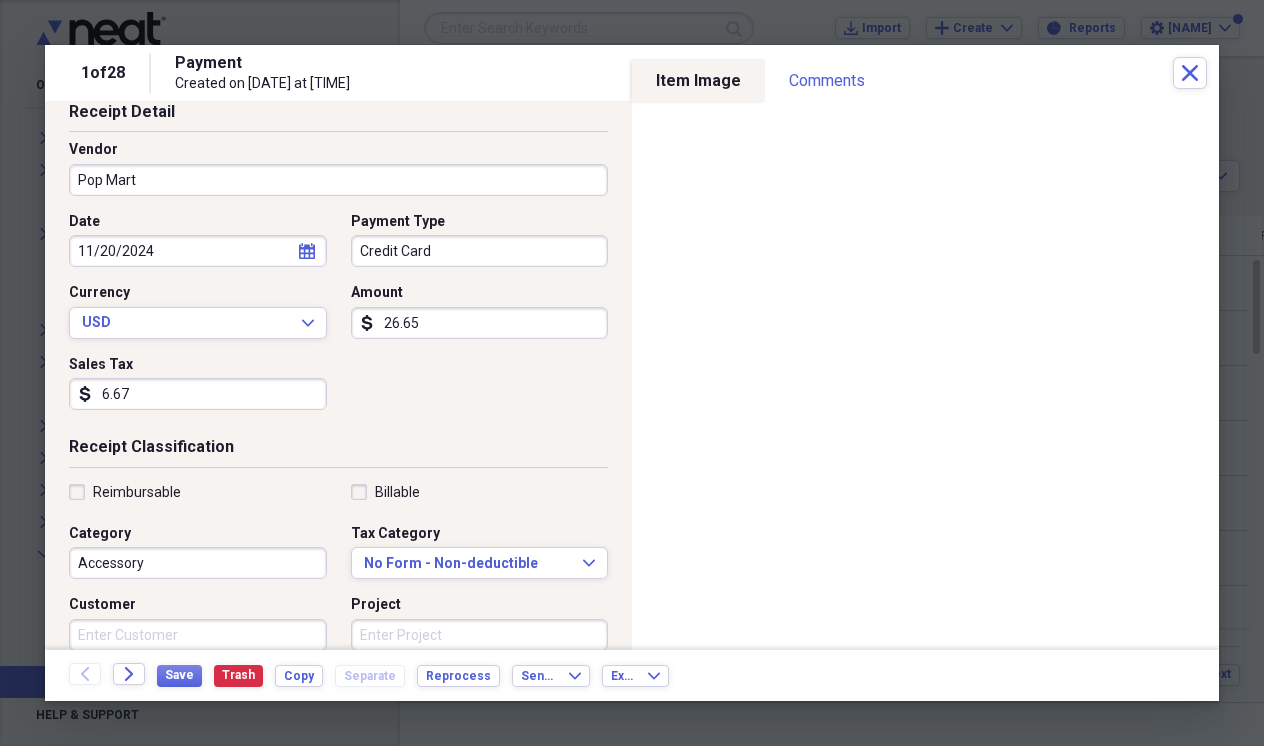 scroll, scrollTop: 111, scrollLeft: 0, axis: vertical 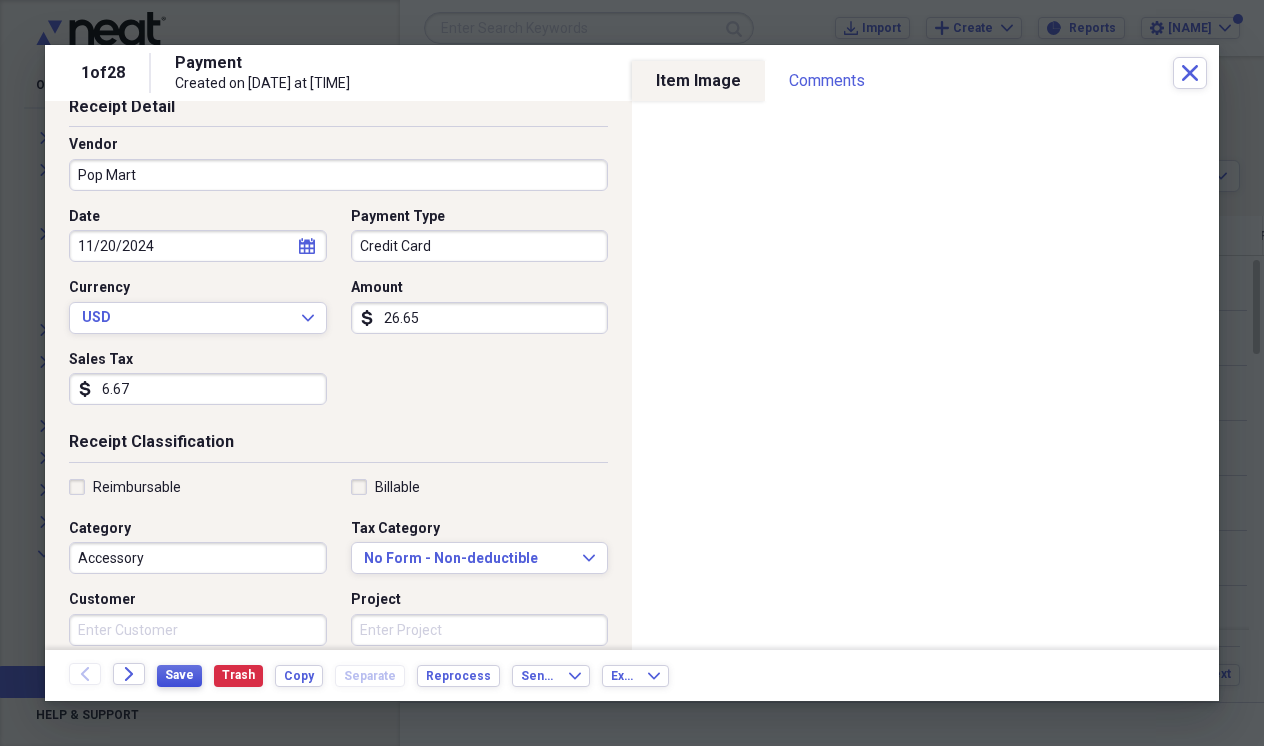 click on "Save" at bounding box center [179, 675] 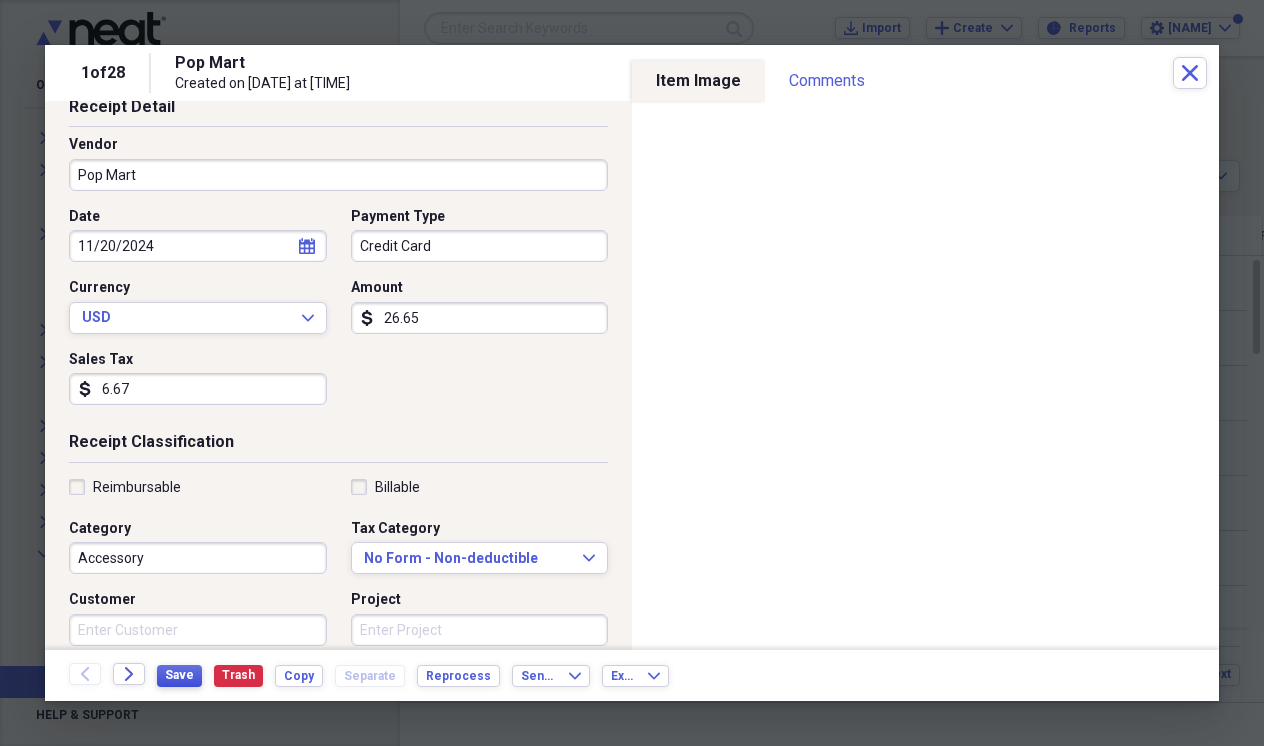 click on "Save" at bounding box center (179, 675) 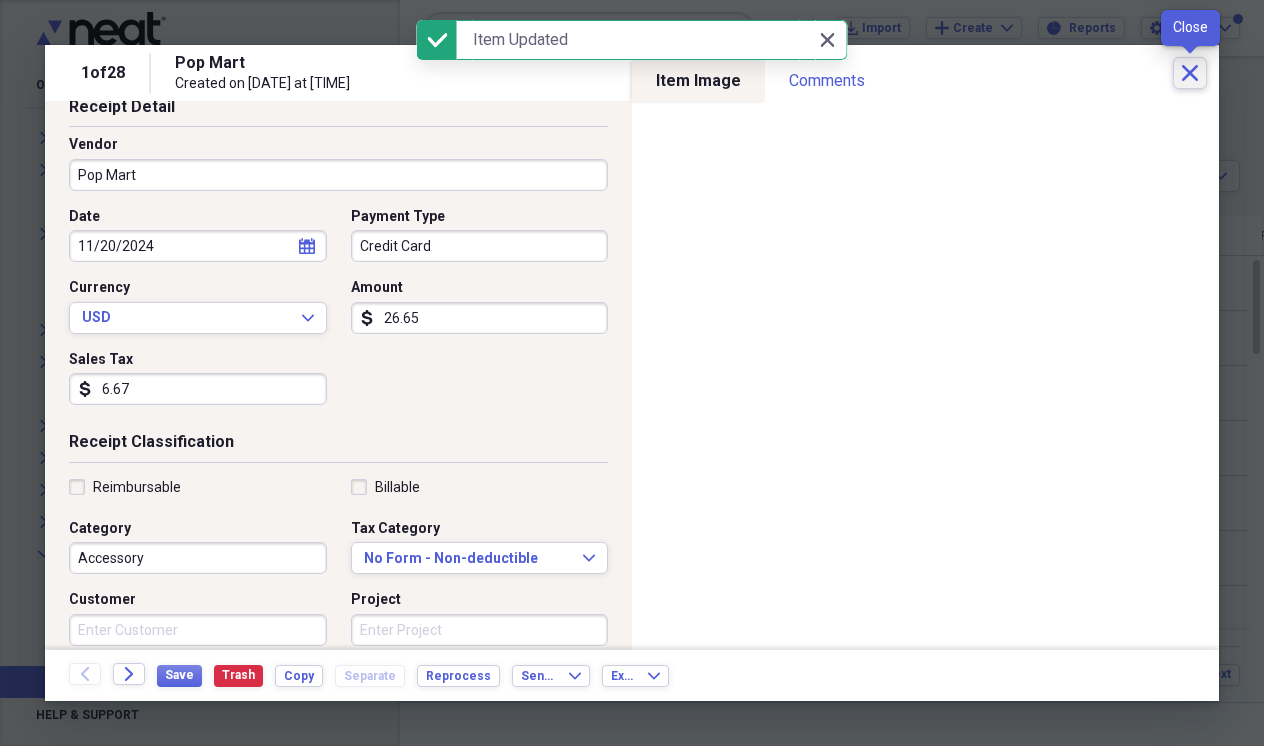 click on "Close" 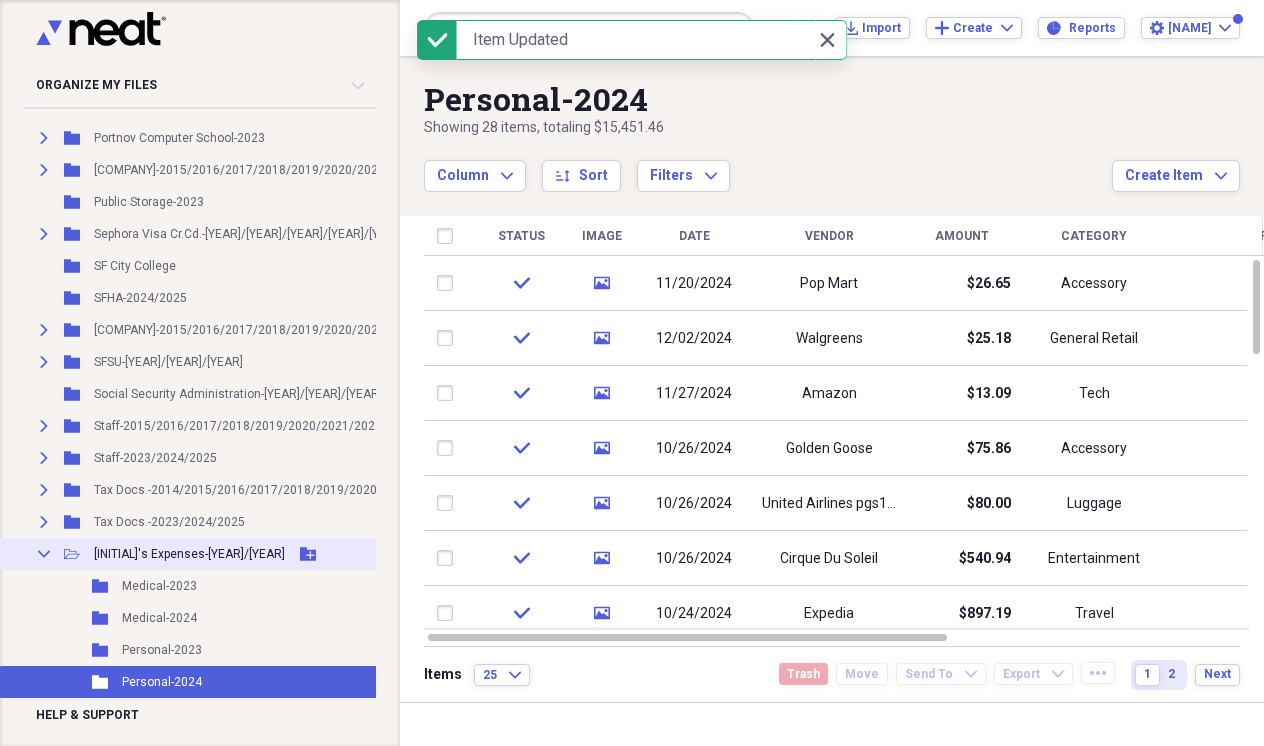 click on "Collapse" 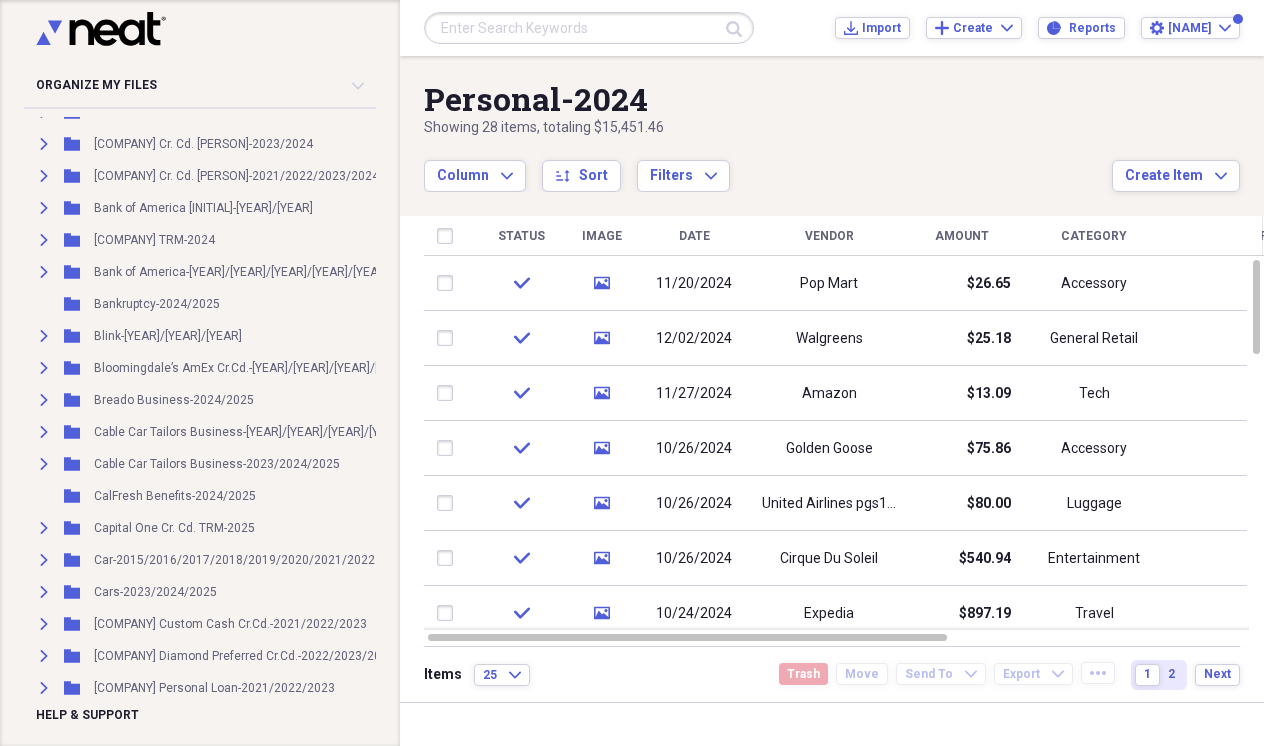 scroll, scrollTop: 532, scrollLeft: 0, axis: vertical 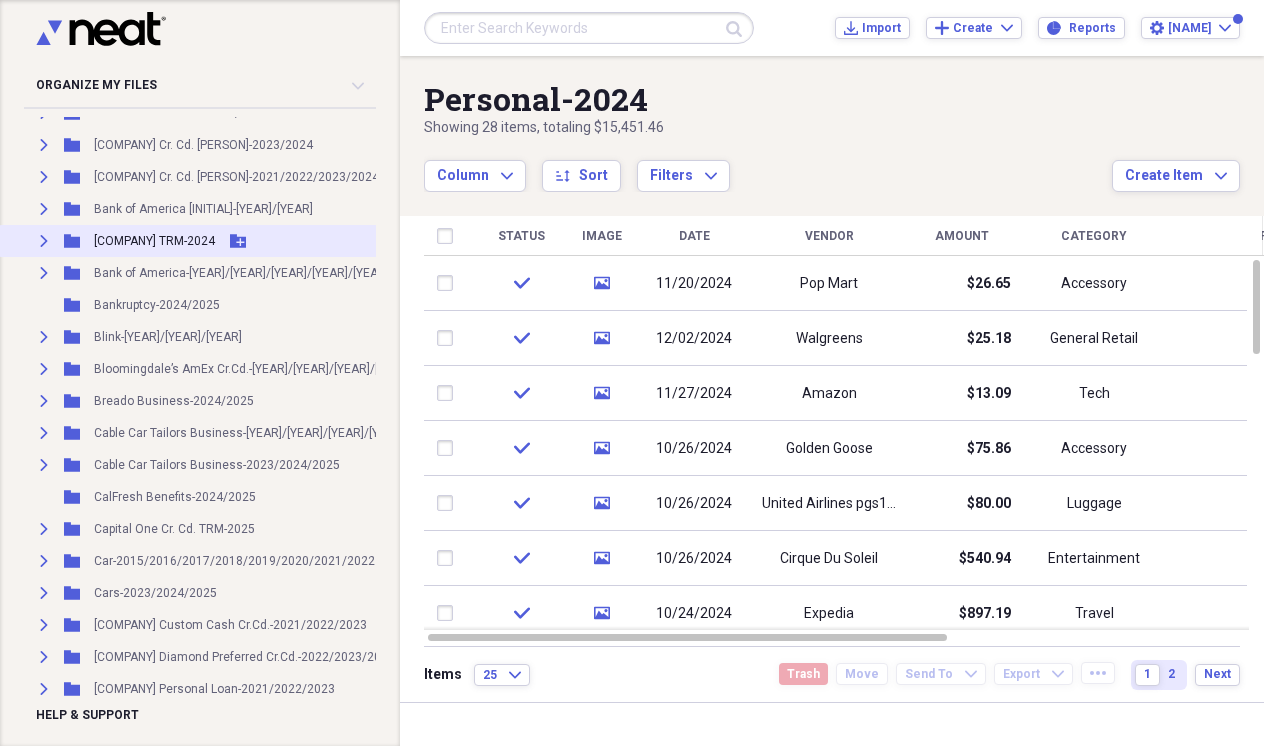 click on "Expand" at bounding box center [44, 241] 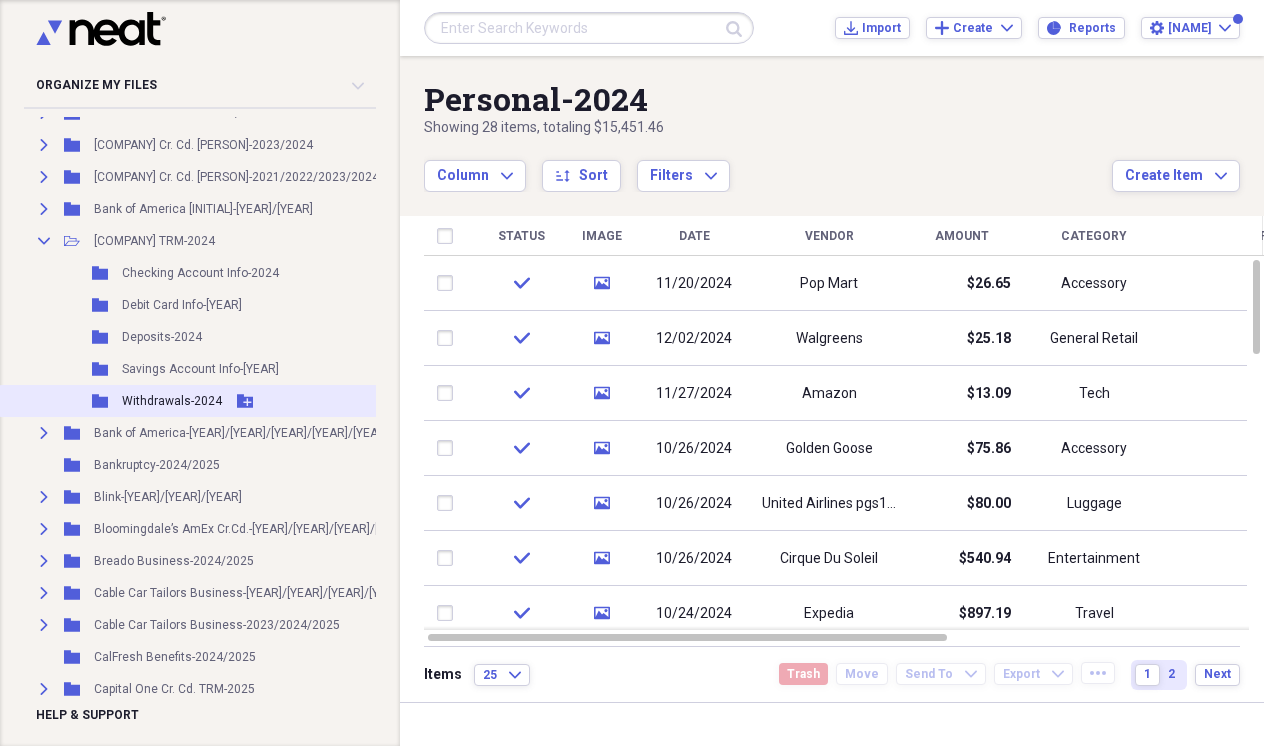 click on "Withdrawals-2024" at bounding box center [172, 401] 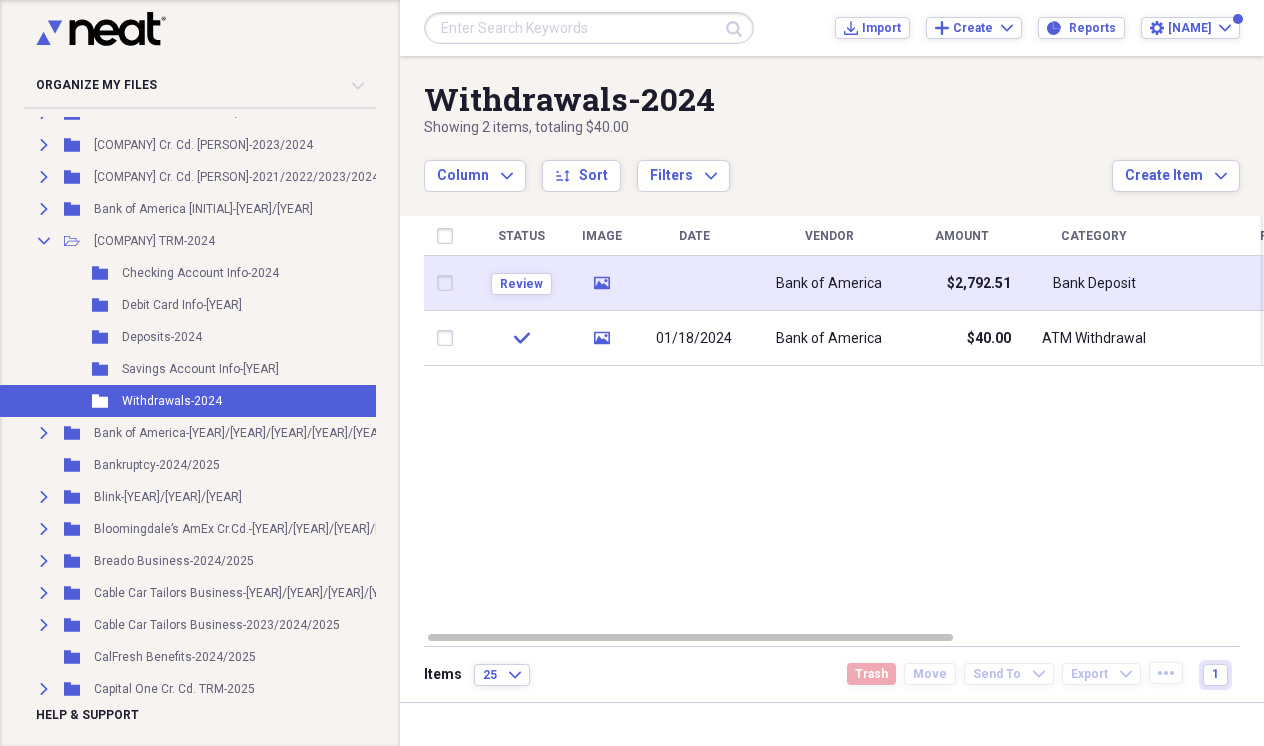 click at bounding box center (694, 283) 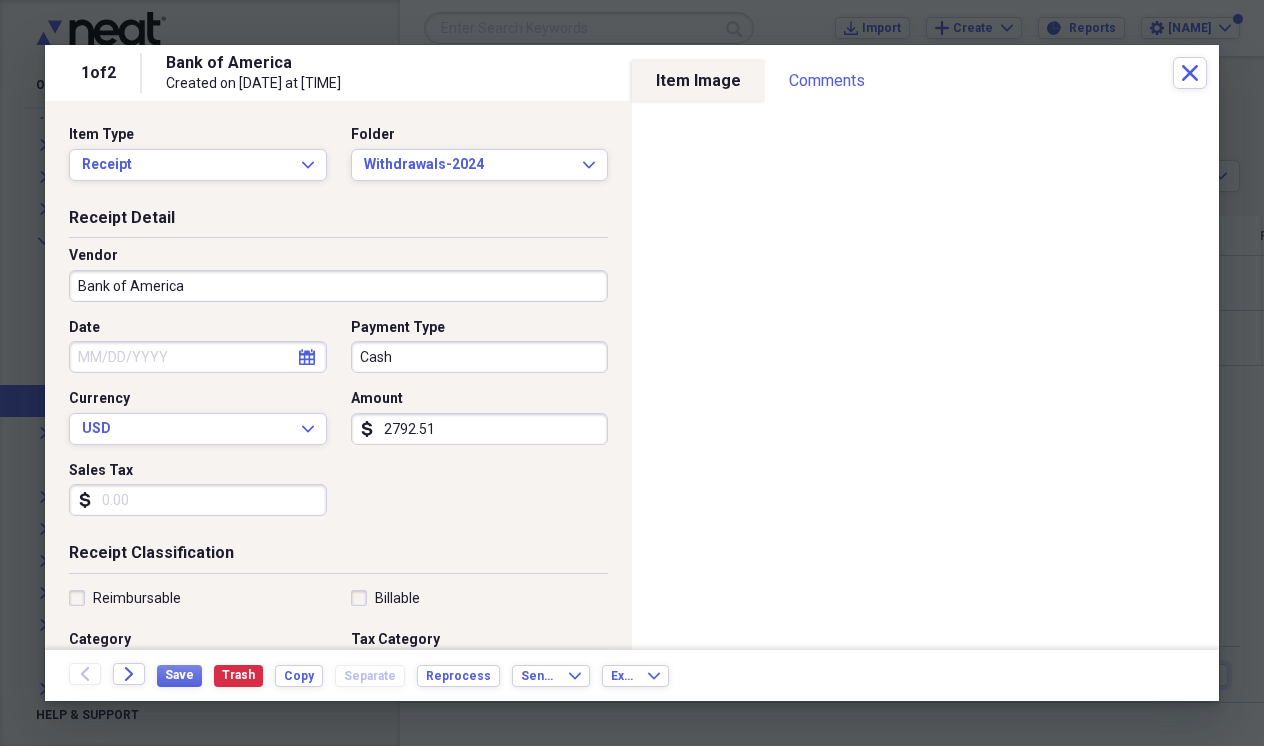 click on "2792.51" at bounding box center [480, 429] 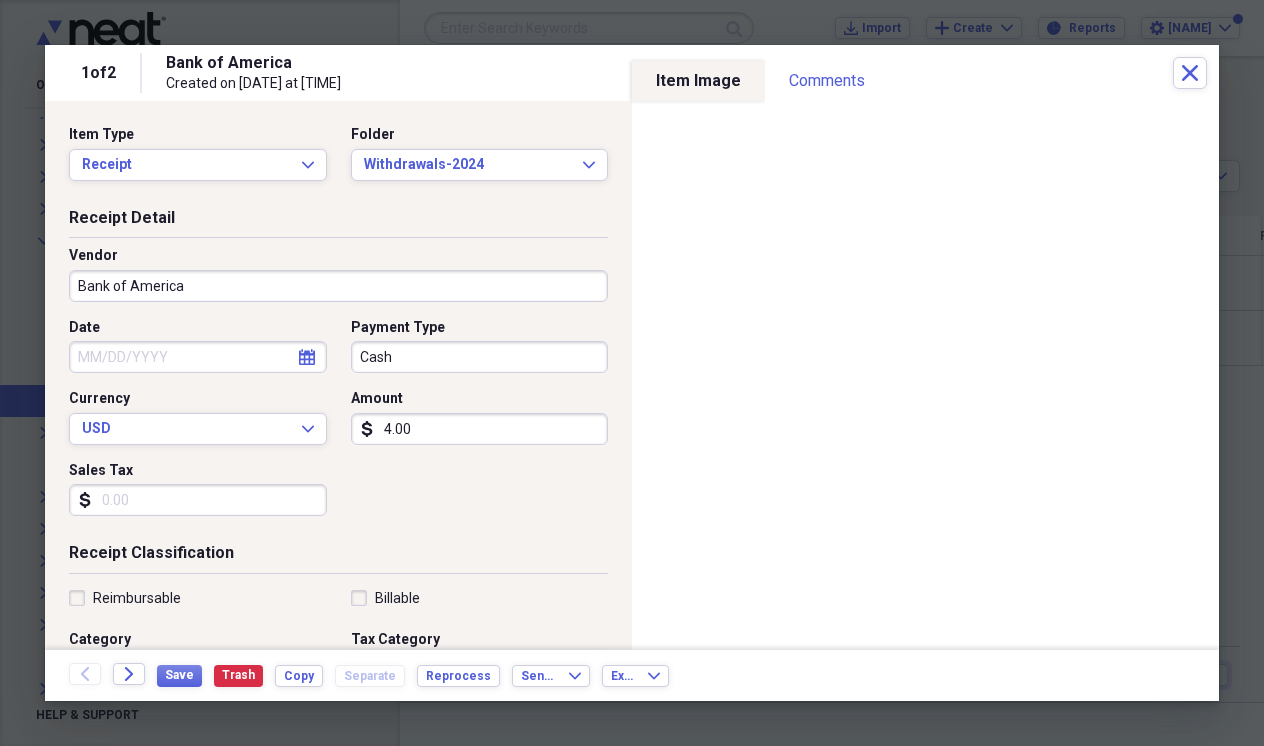 type on "40.00" 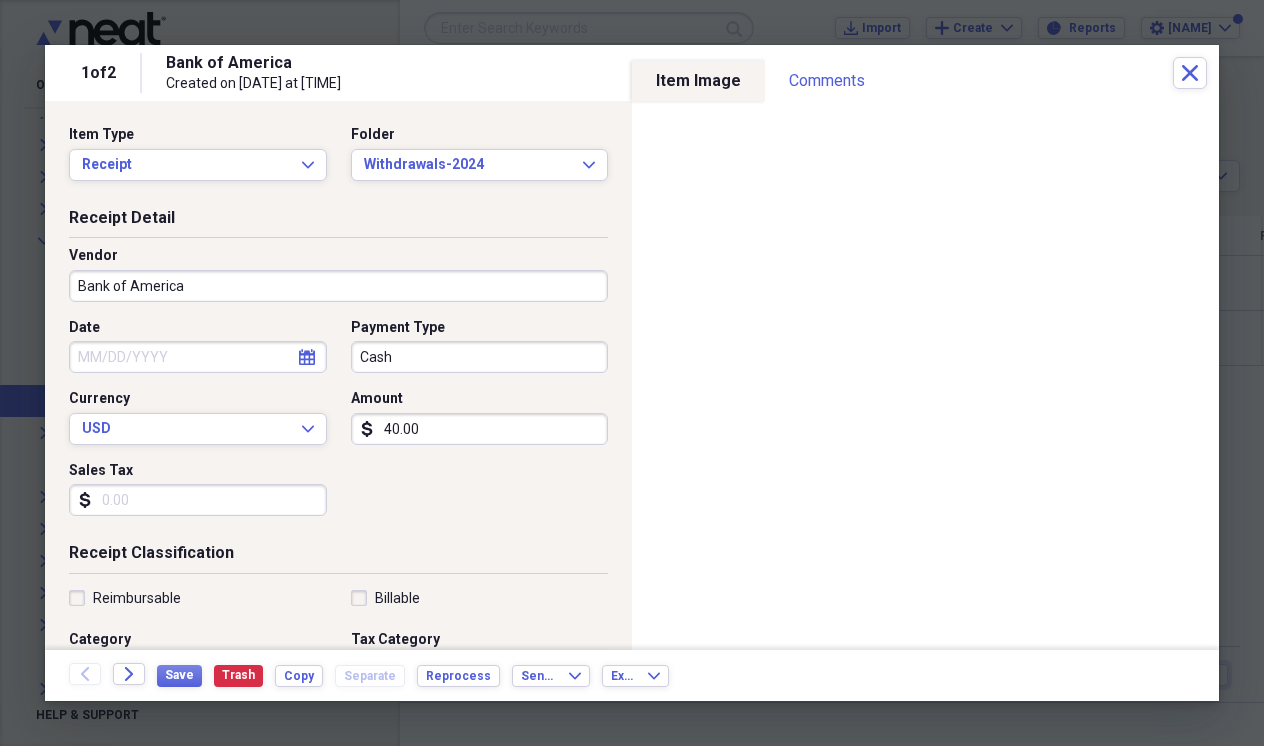 click on "calendar" 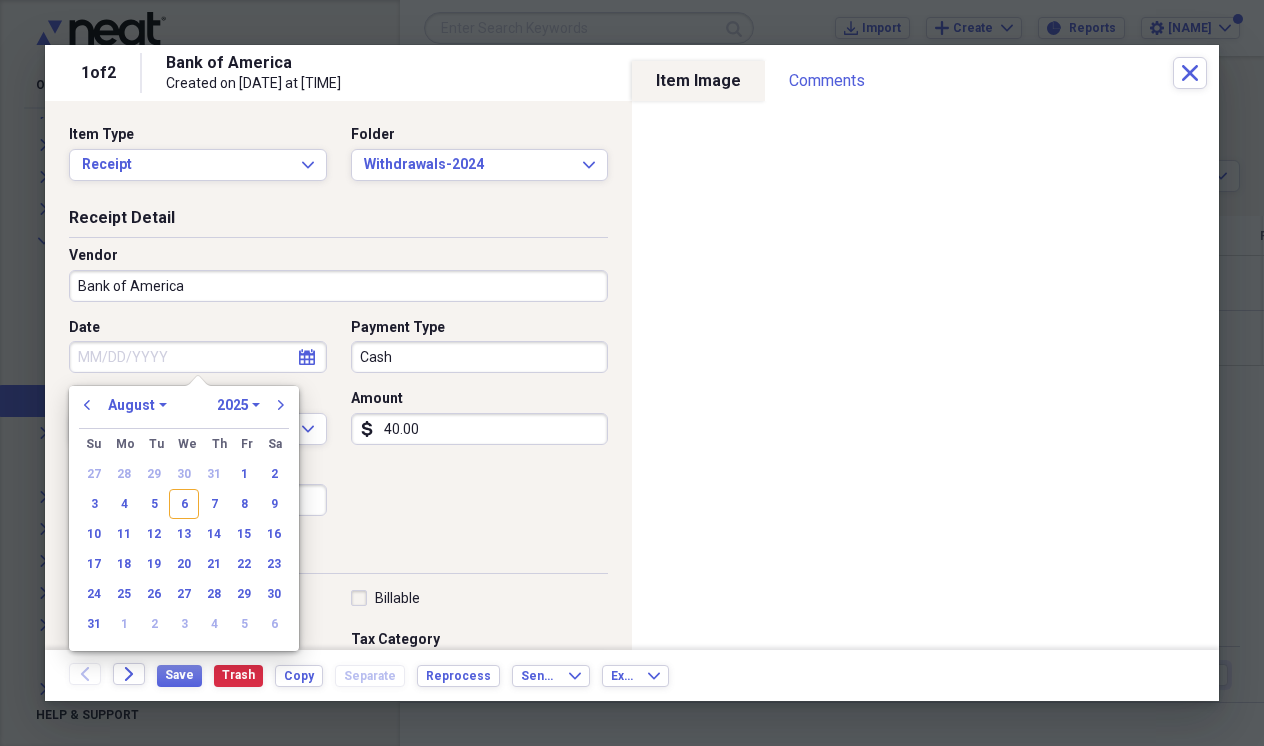 select on "11" 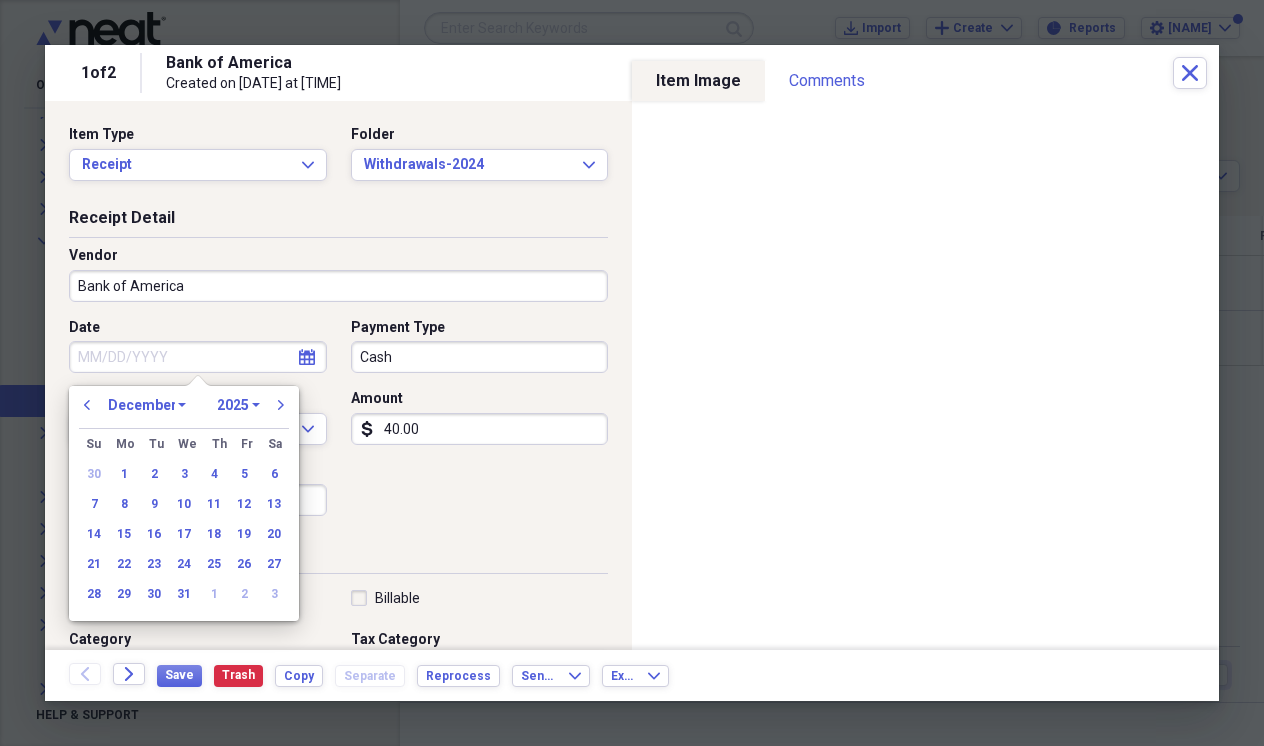 select on "2024" 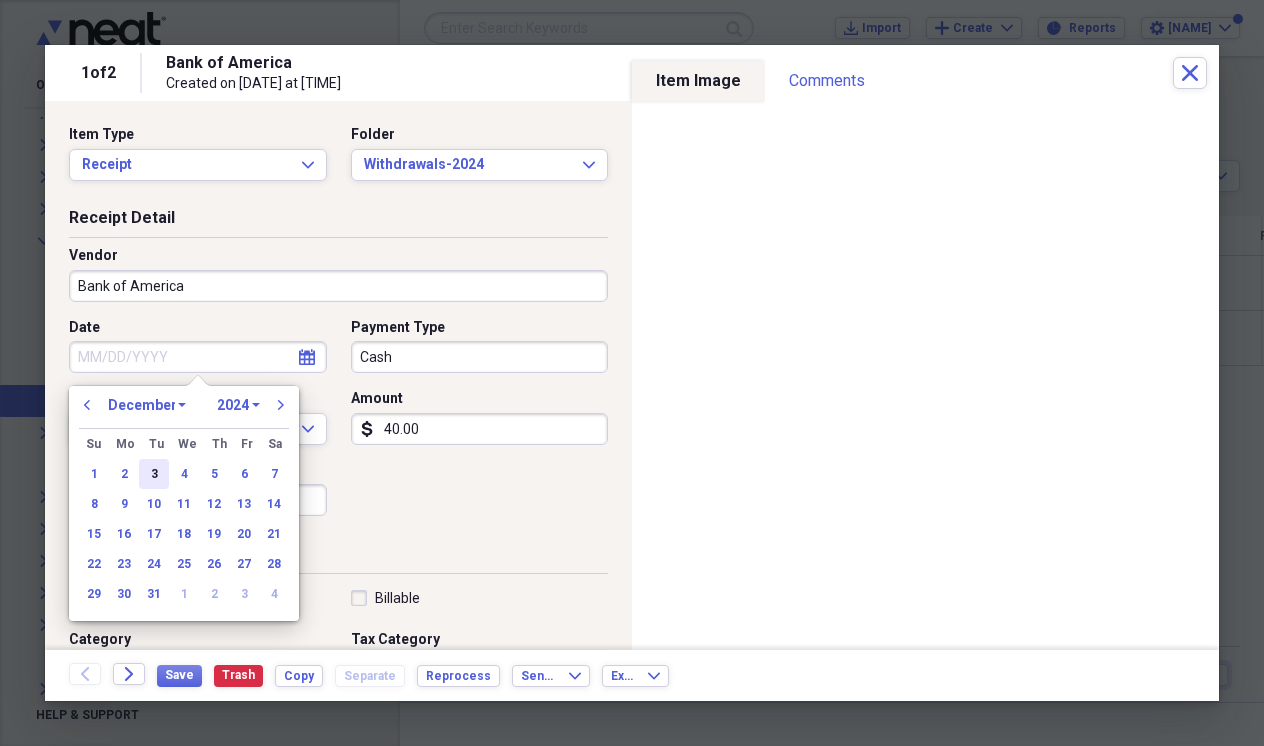 click on "3" at bounding box center [154, 474] 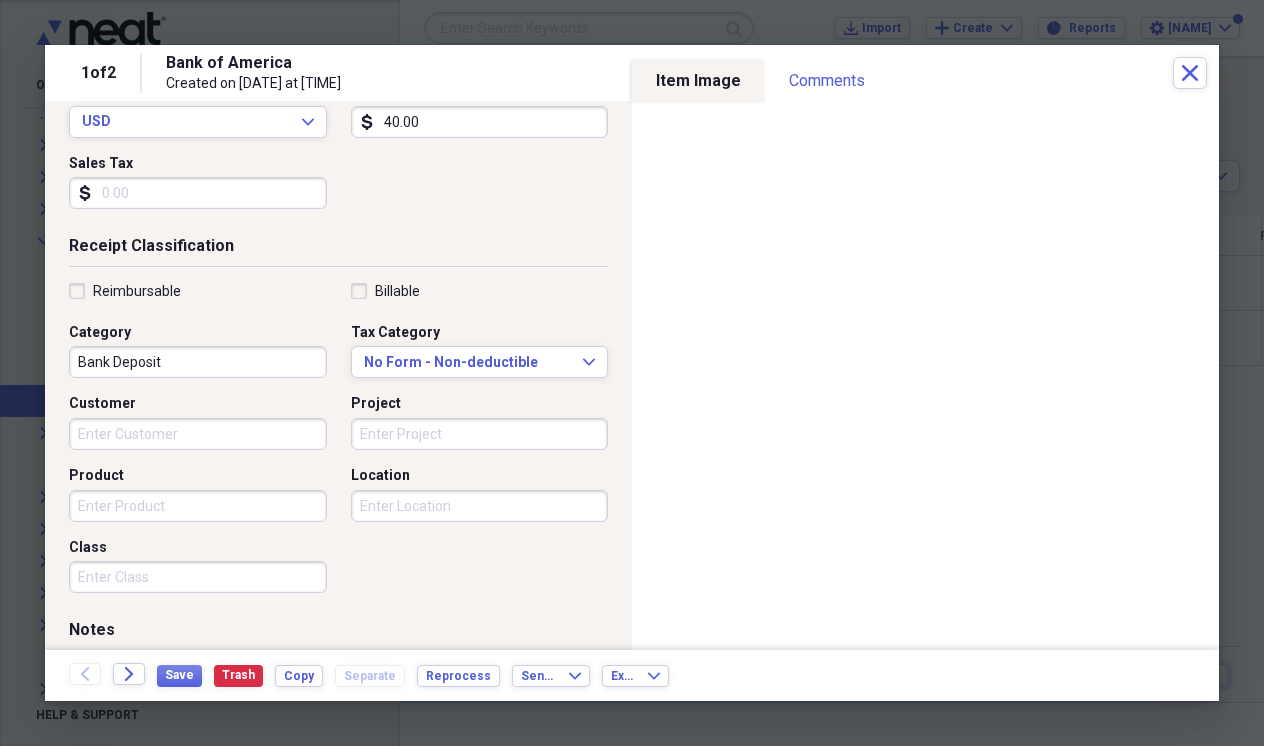 scroll, scrollTop: 308, scrollLeft: 0, axis: vertical 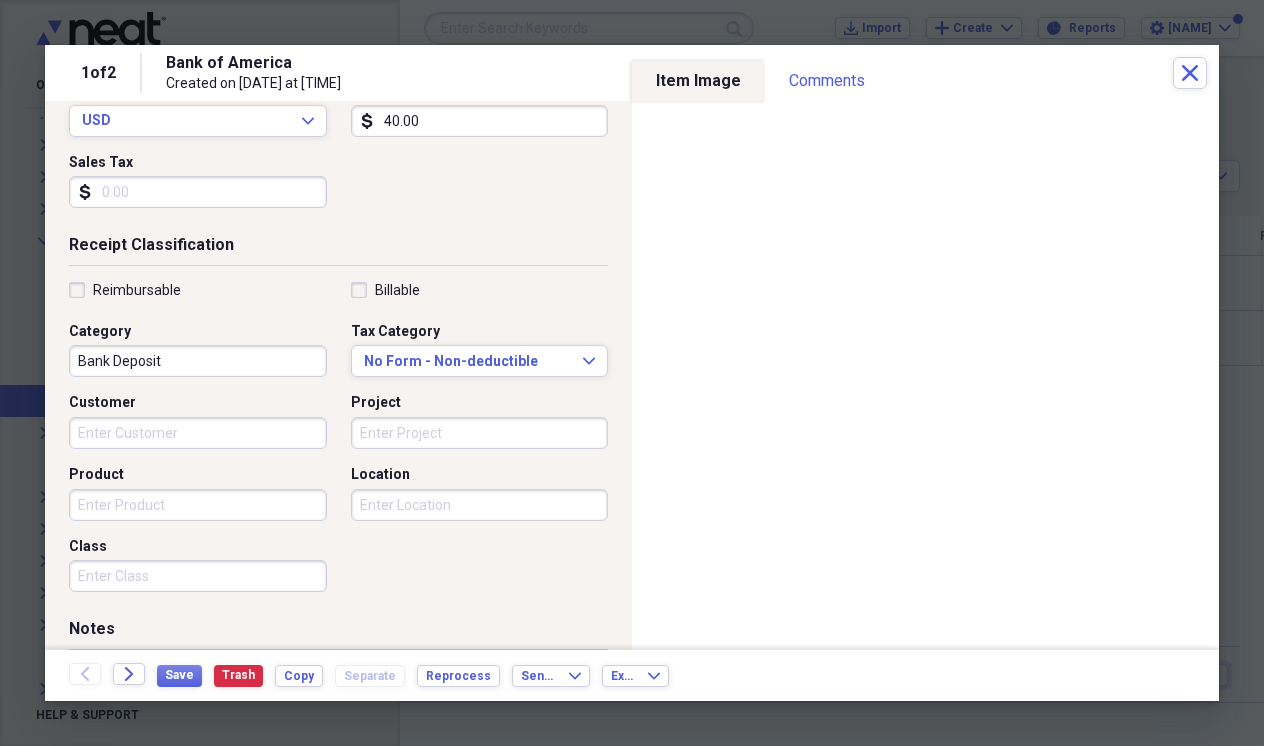 click on "Bank Deposit" at bounding box center [198, 361] 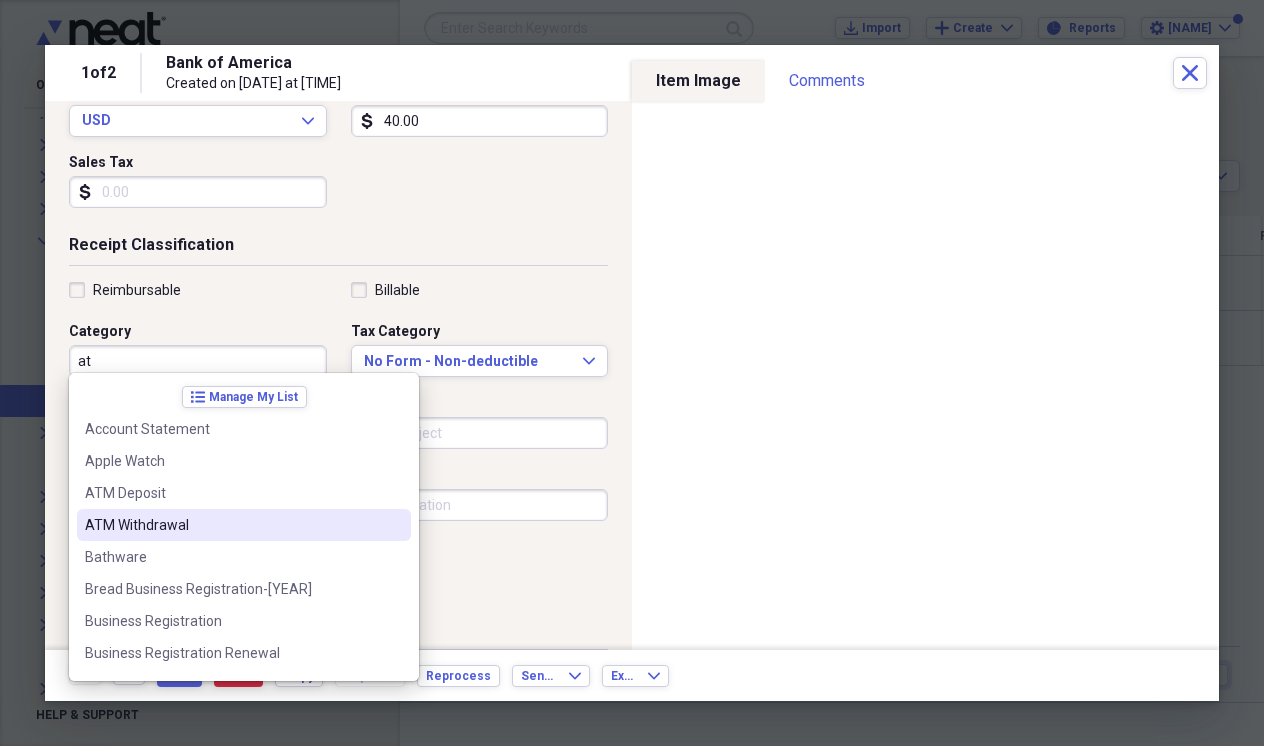 click on "ATM Withdrawal" at bounding box center [232, 525] 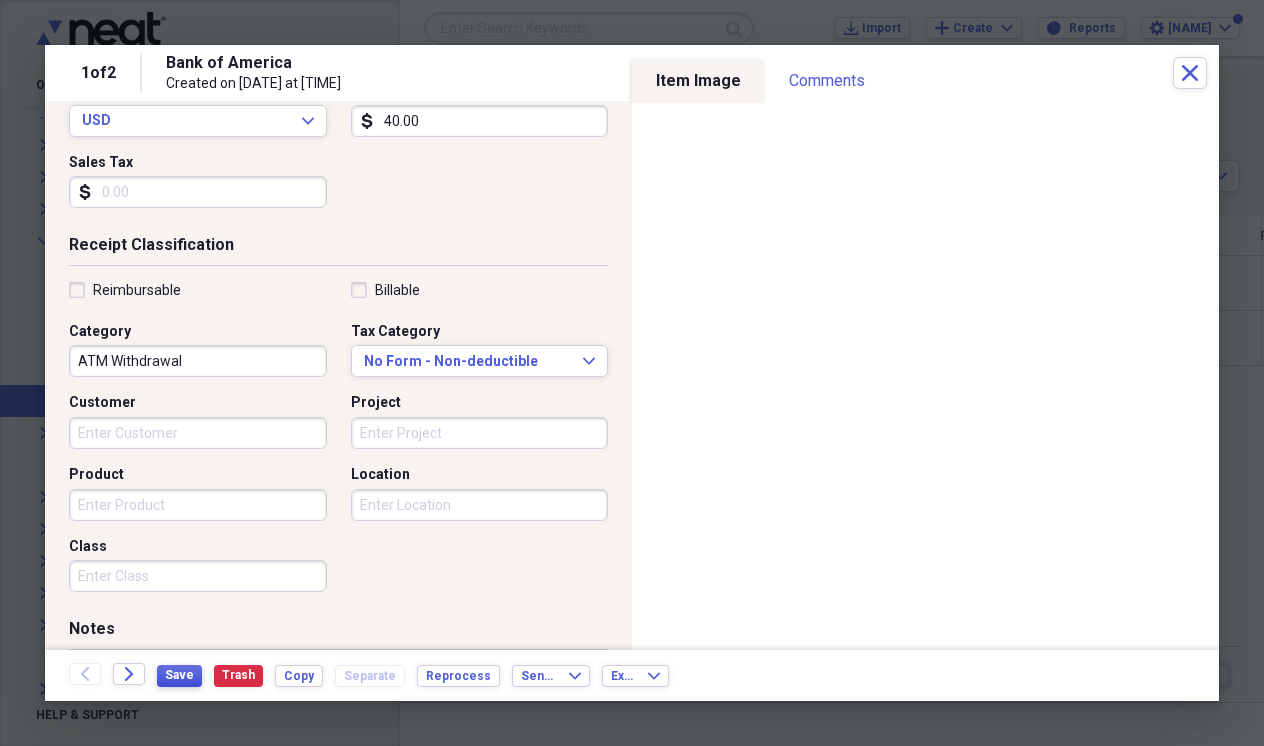 click on "Save" at bounding box center [179, 675] 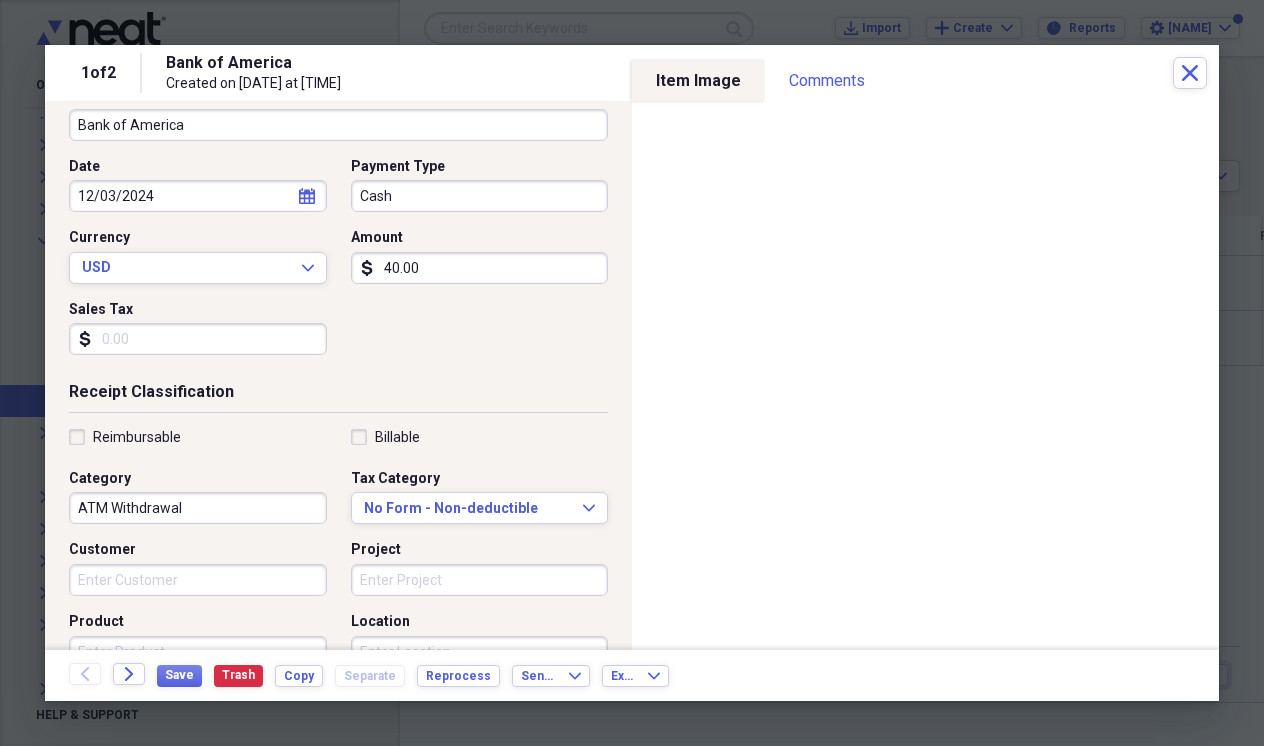 scroll, scrollTop: 162, scrollLeft: 0, axis: vertical 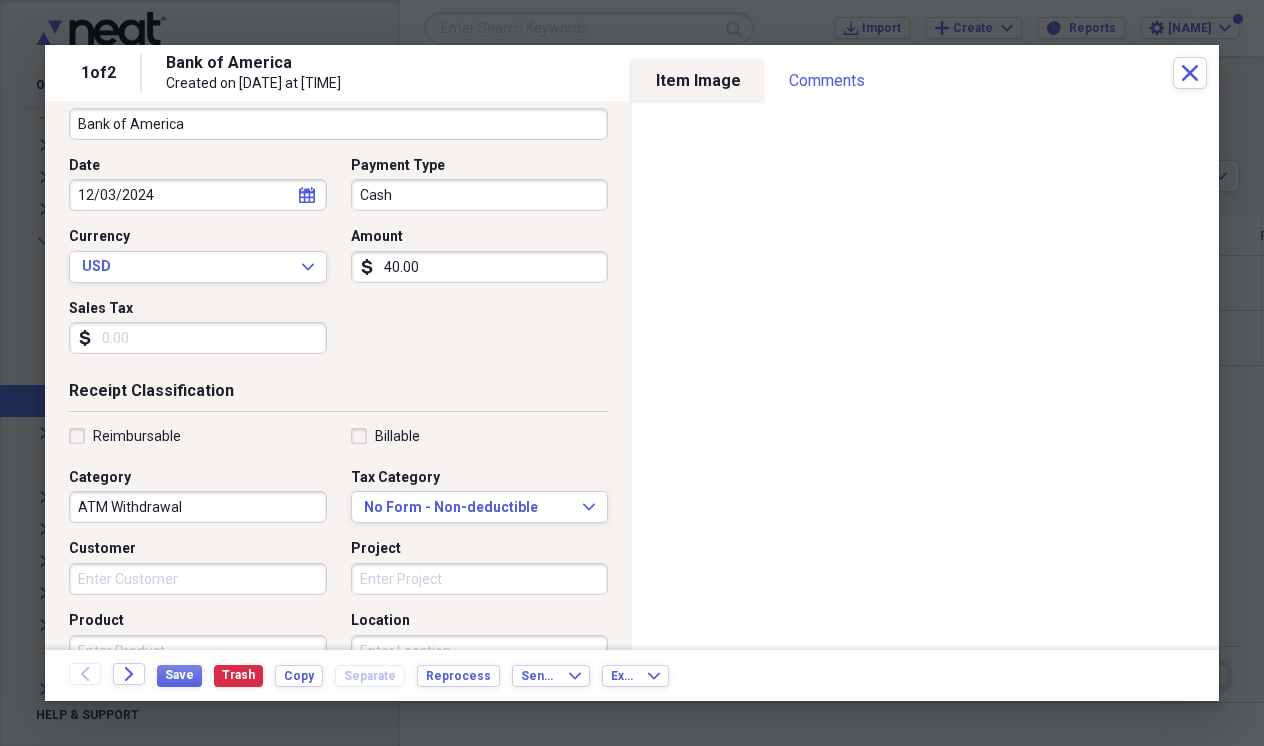 click on "40.00" at bounding box center (480, 267) 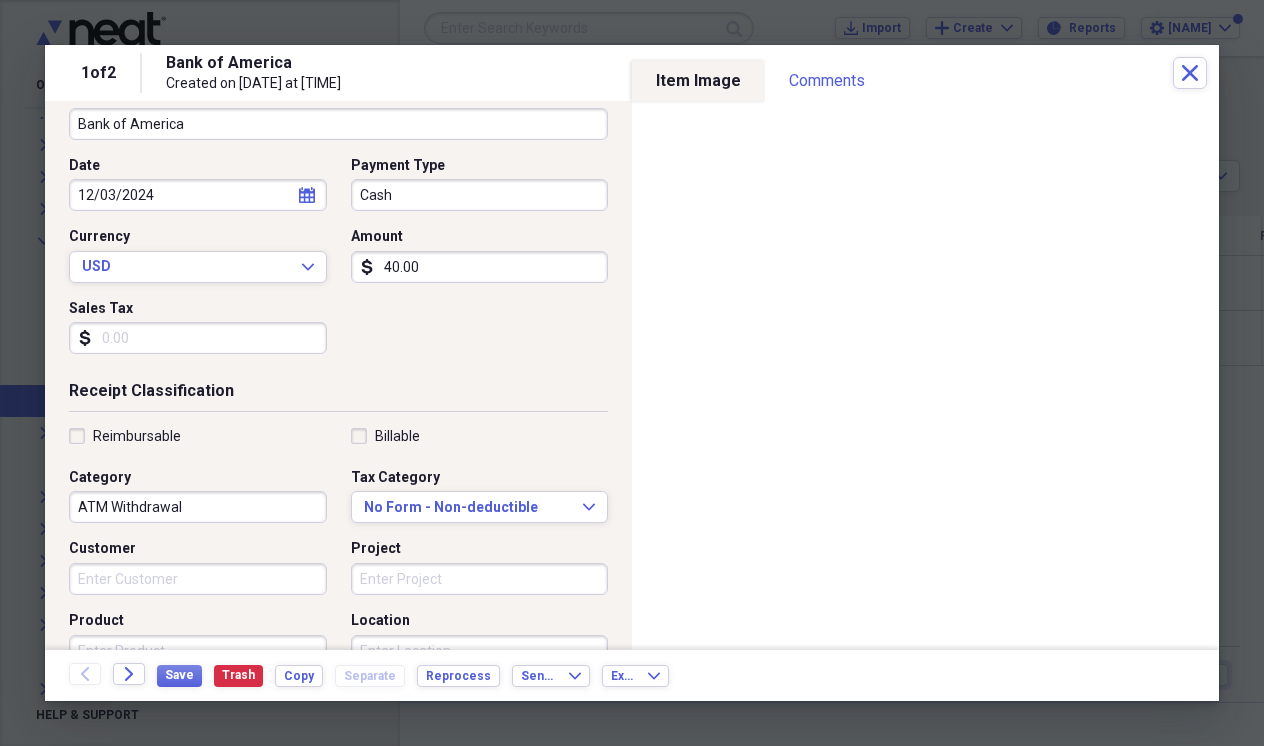 type on "(40.00)" 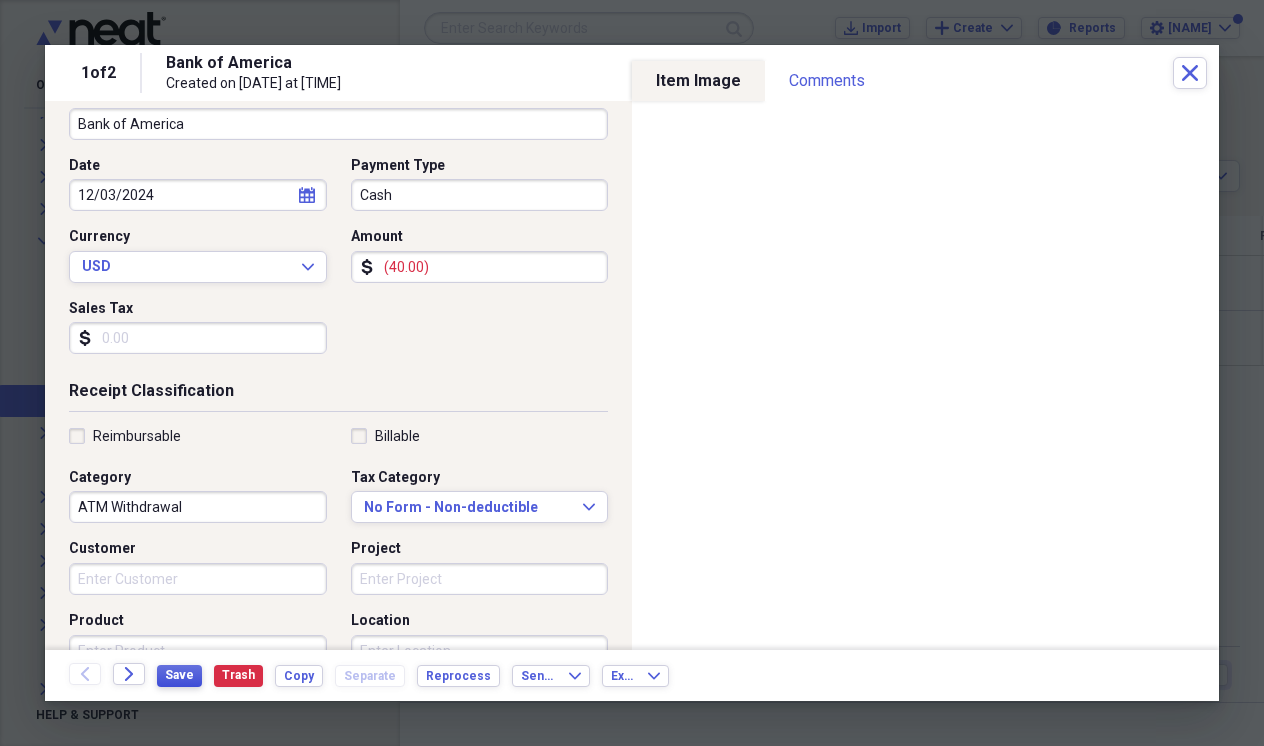 click on "Save" at bounding box center [179, 675] 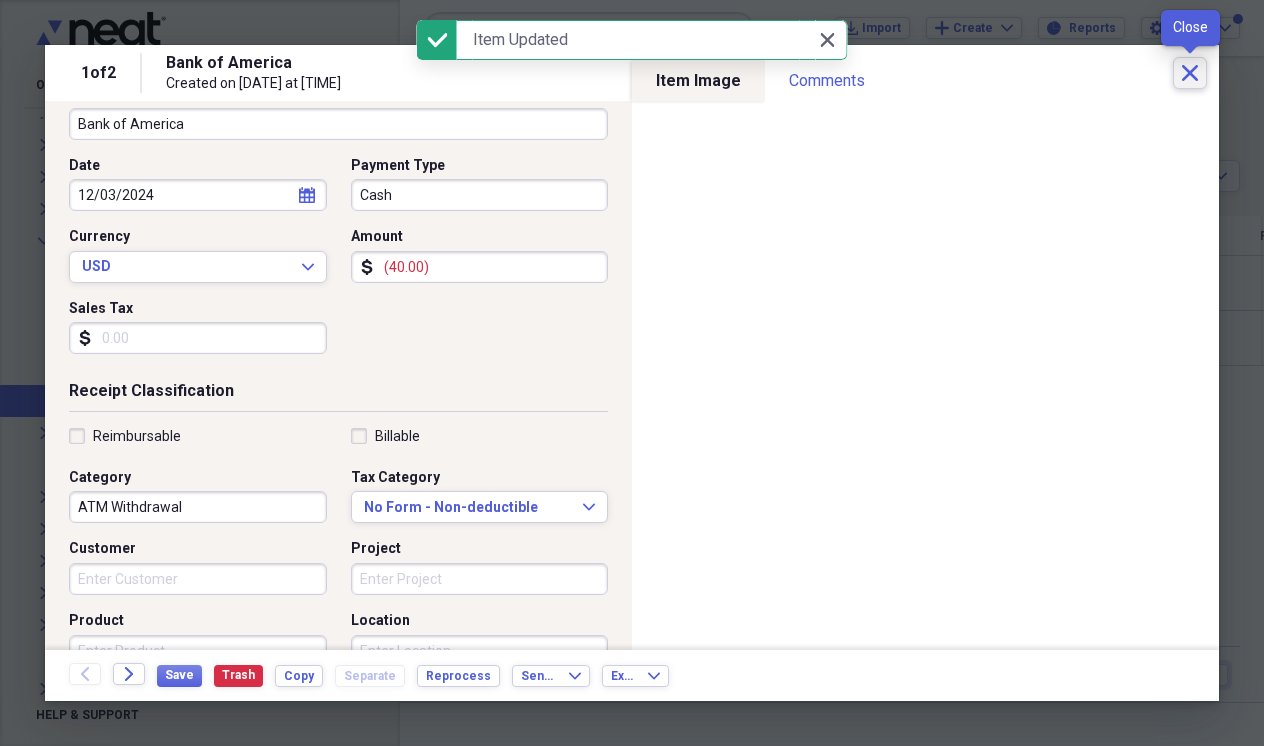 click on "Close" 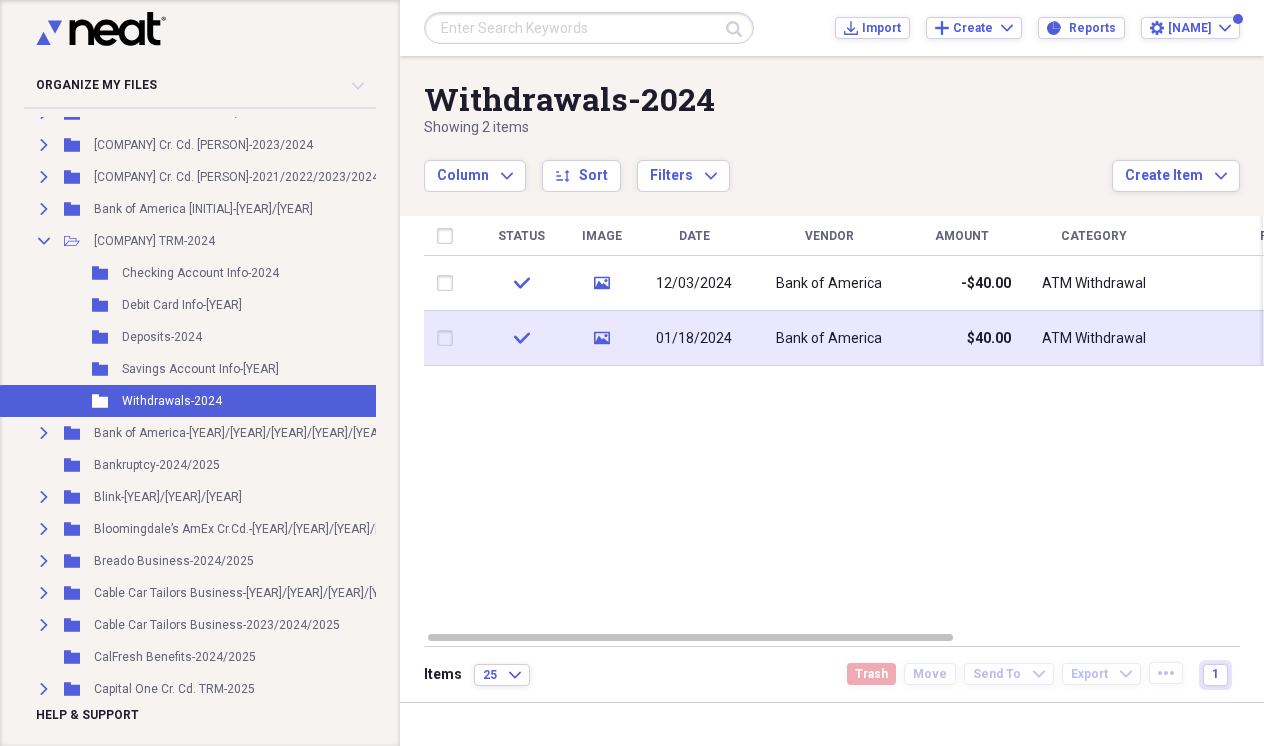 click on "Bank of America" at bounding box center (829, 338) 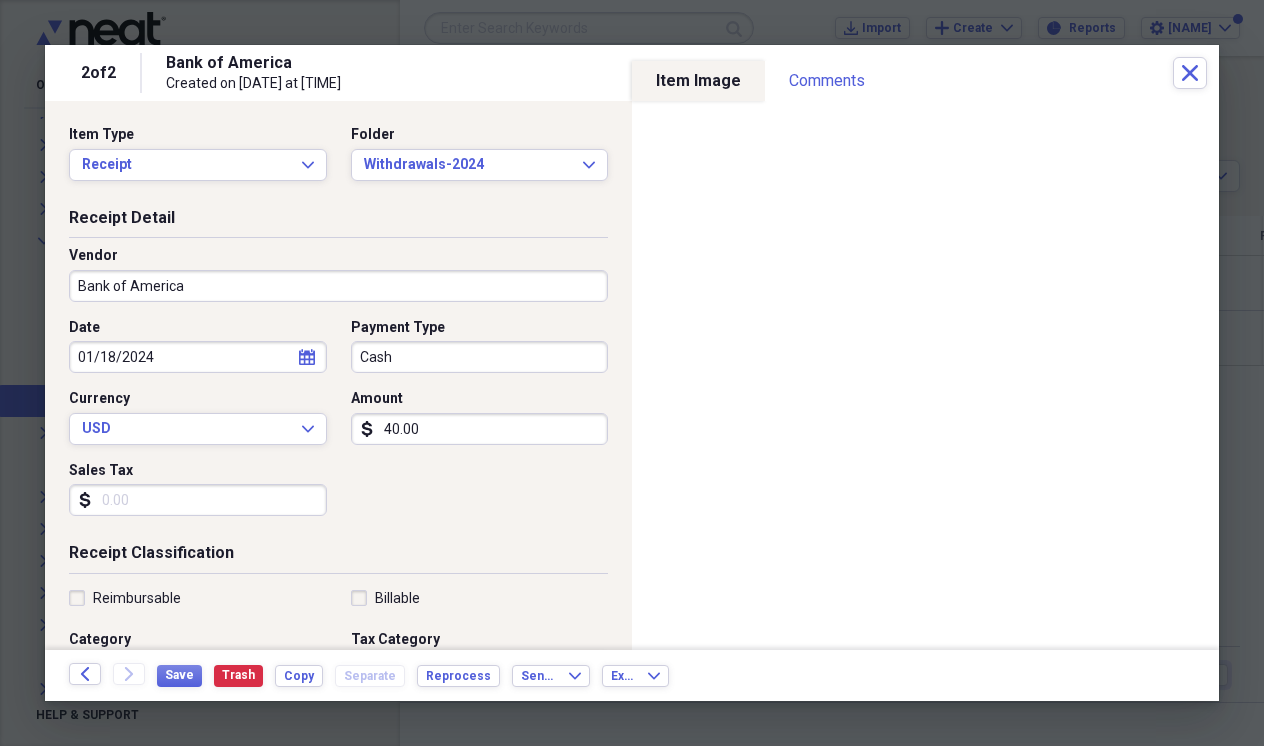 click on "40.00" at bounding box center (480, 429) 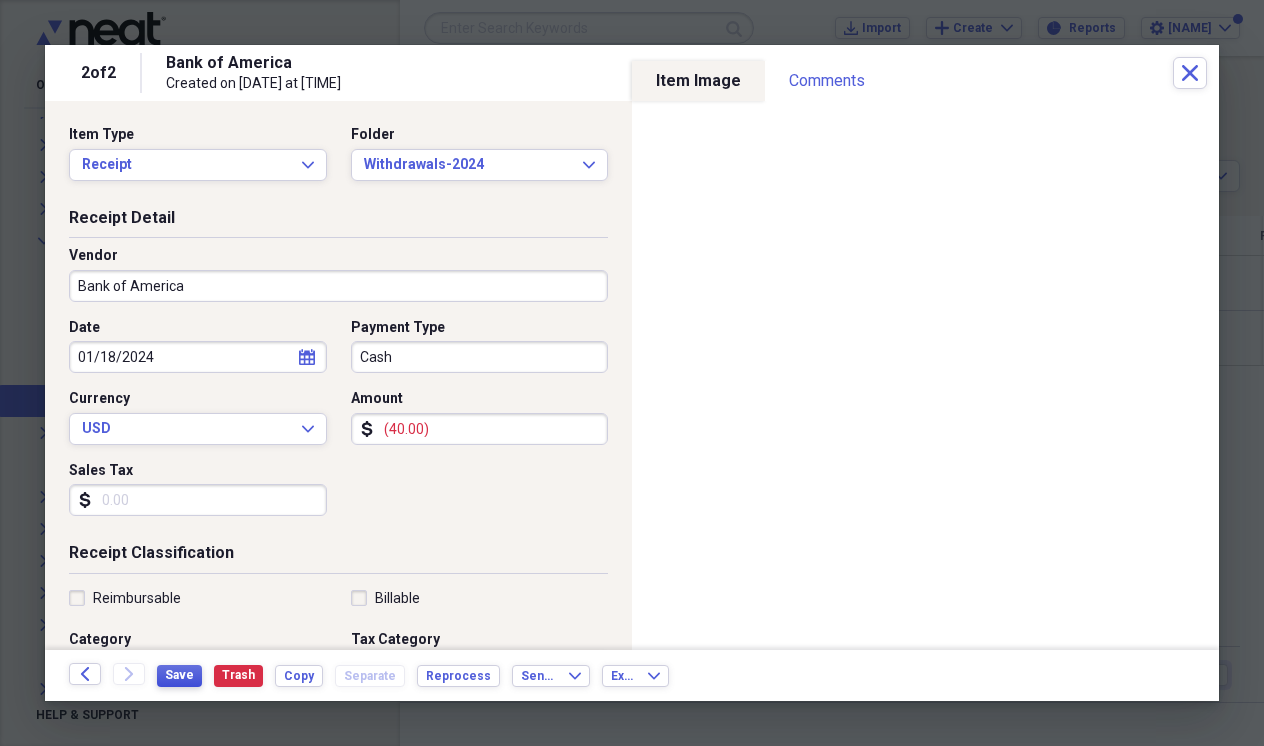 click on "Save" at bounding box center (179, 675) 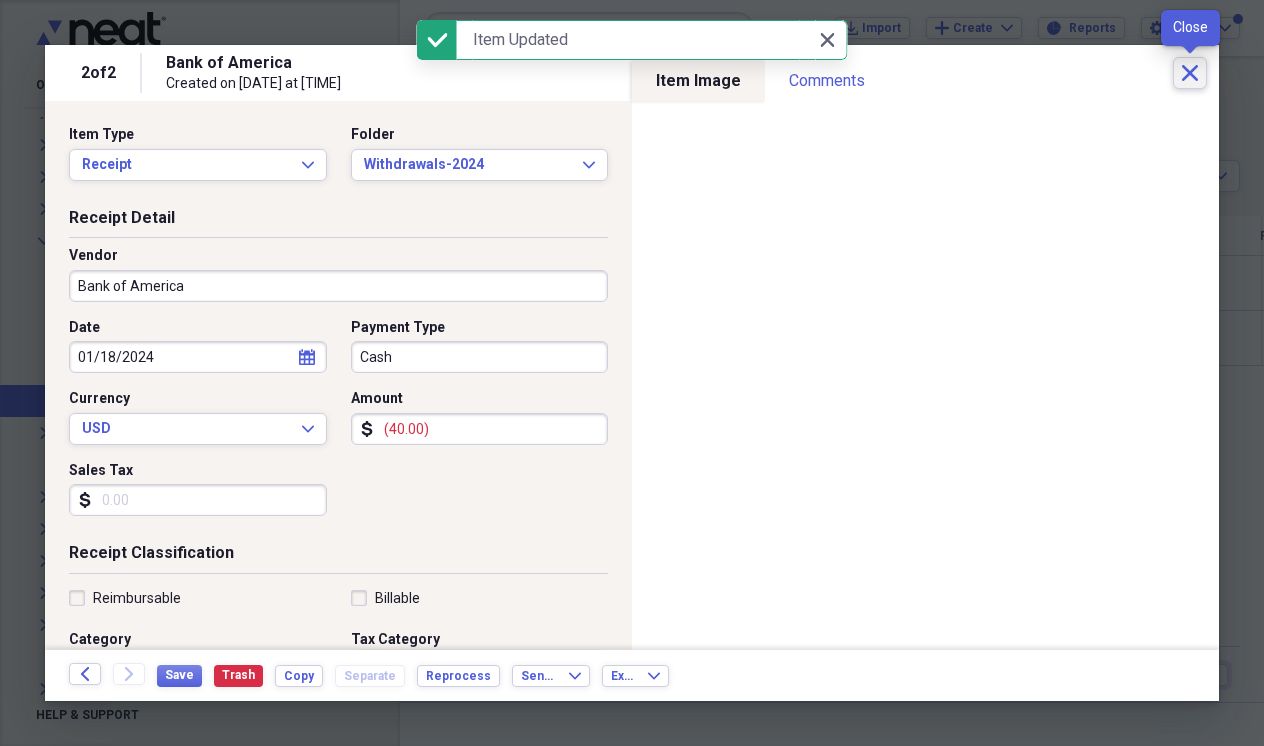click on "Close" 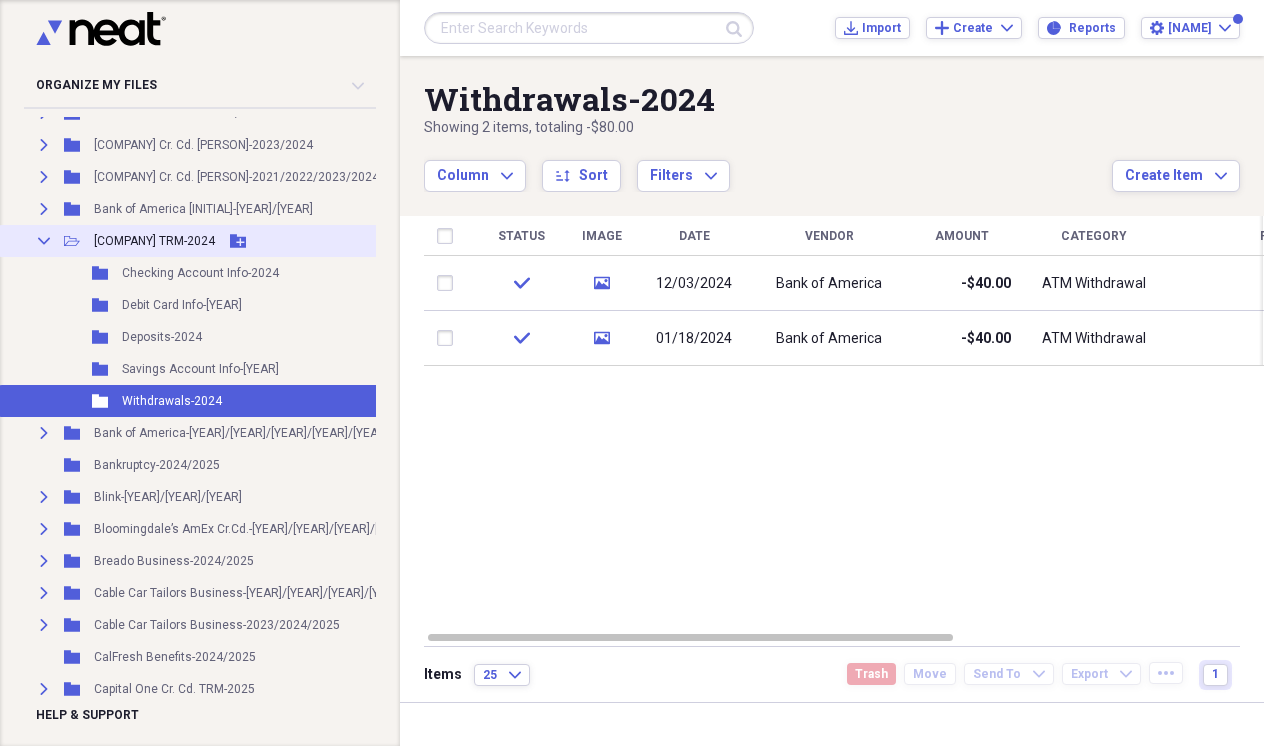 click 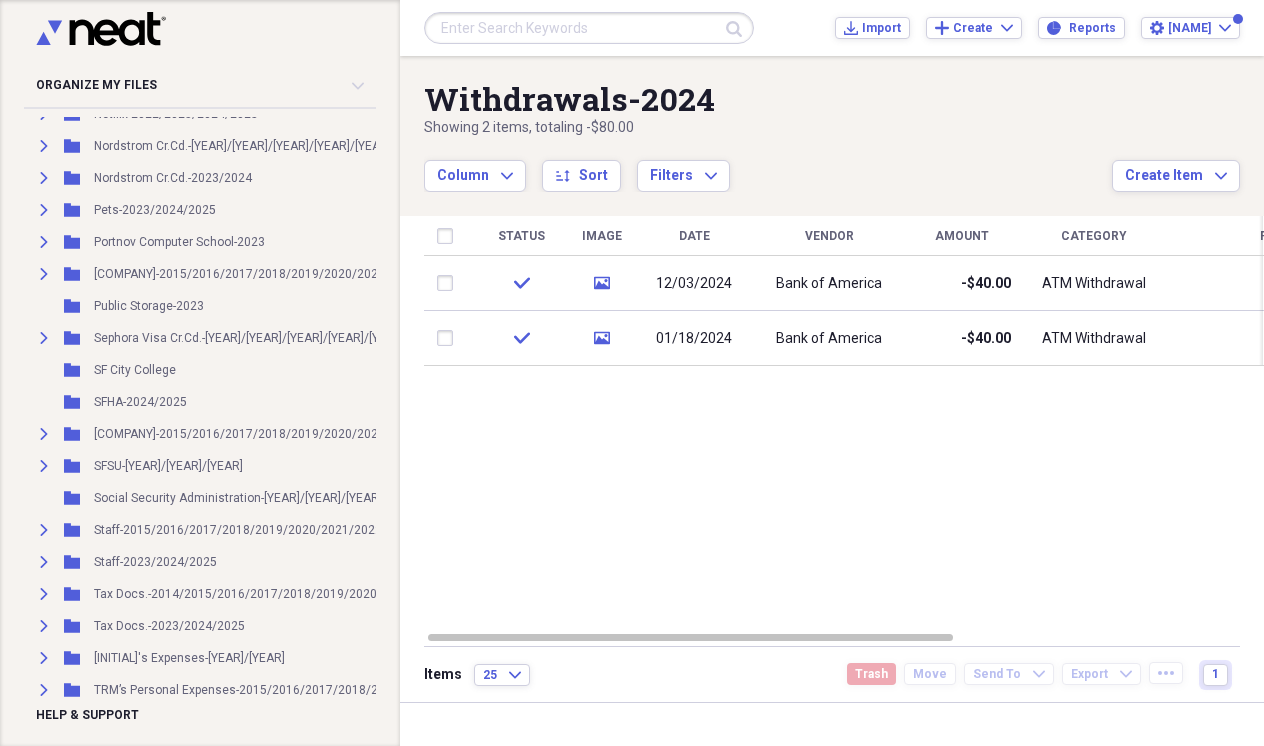 scroll, scrollTop: 1845, scrollLeft: 0, axis: vertical 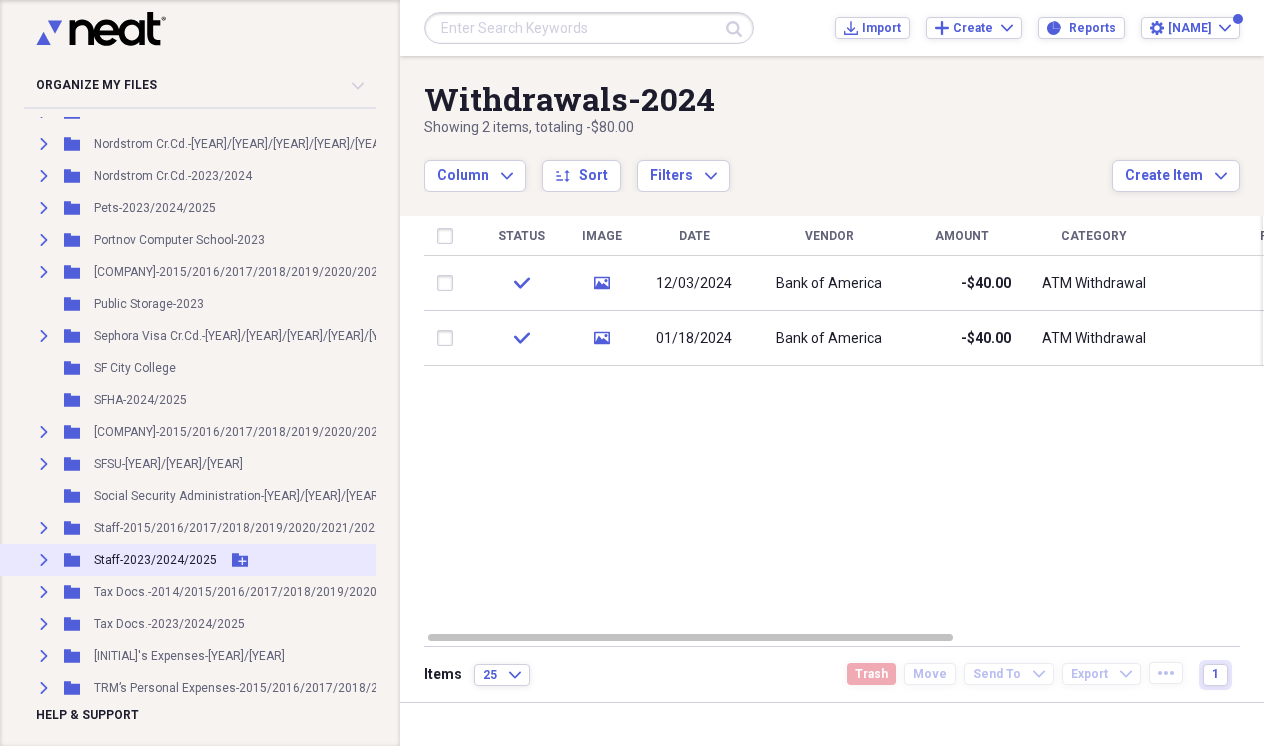 click on "Expand" 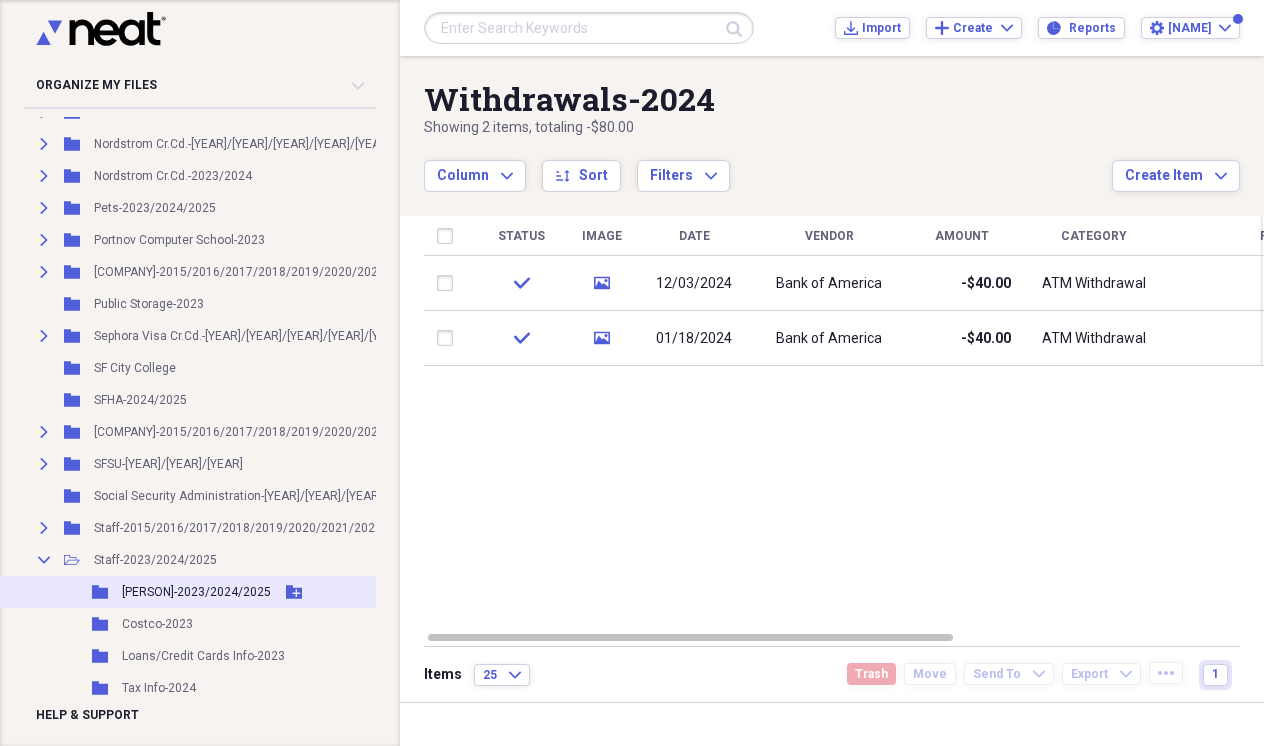 click on "[PERSON]-2023/2024/2025" at bounding box center [196, 592] 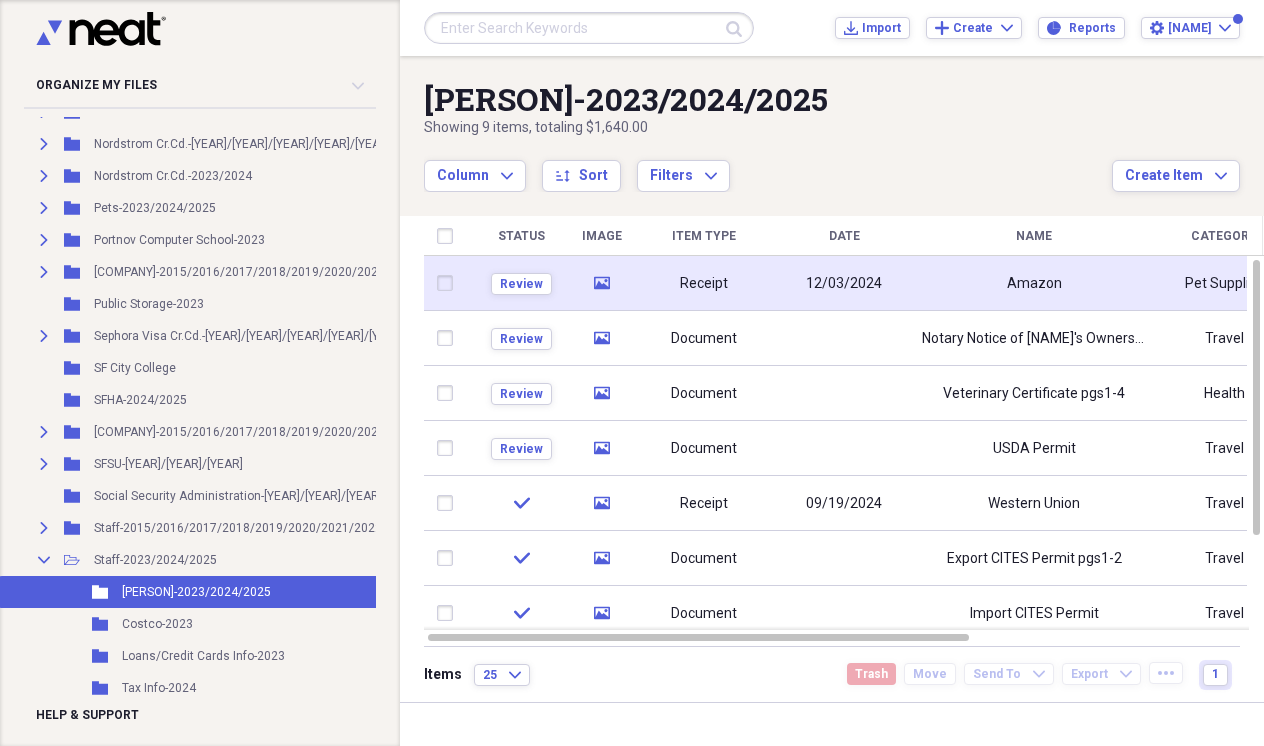 click on "12/03/2024" at bounding box center [844, 283] 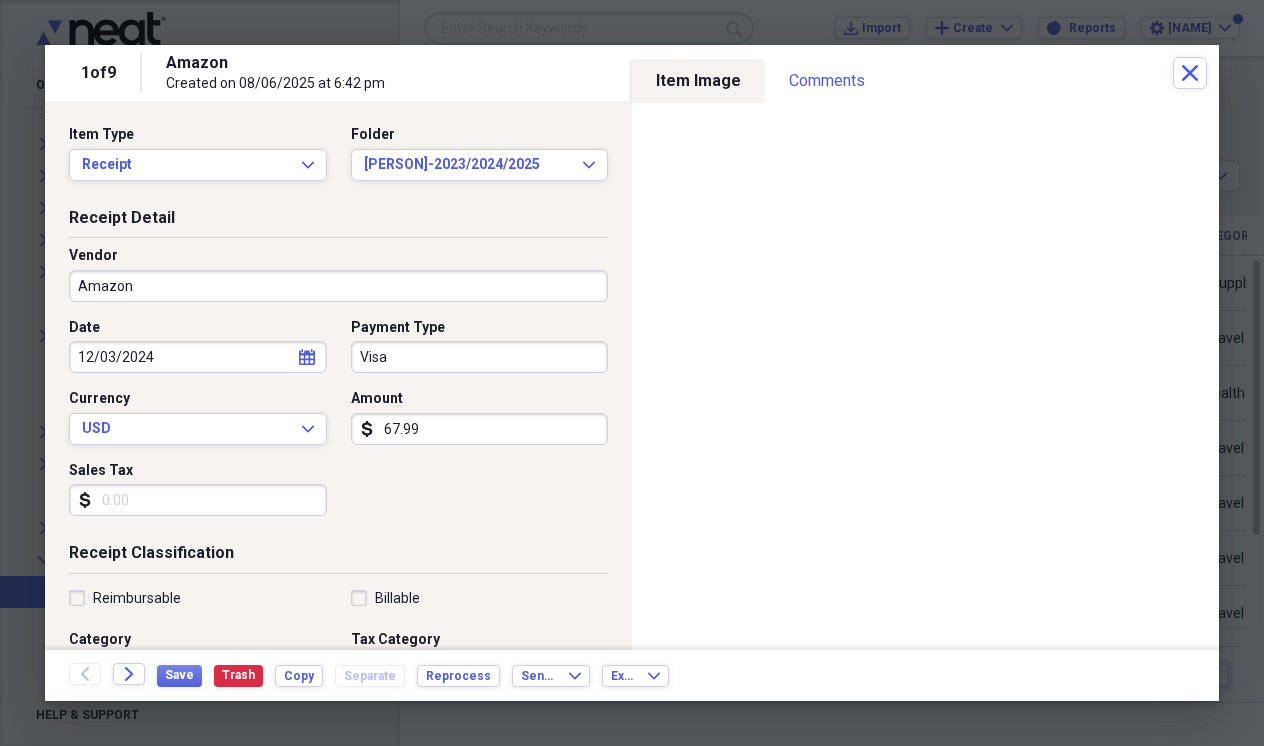 click at bounding box center [632, 373] 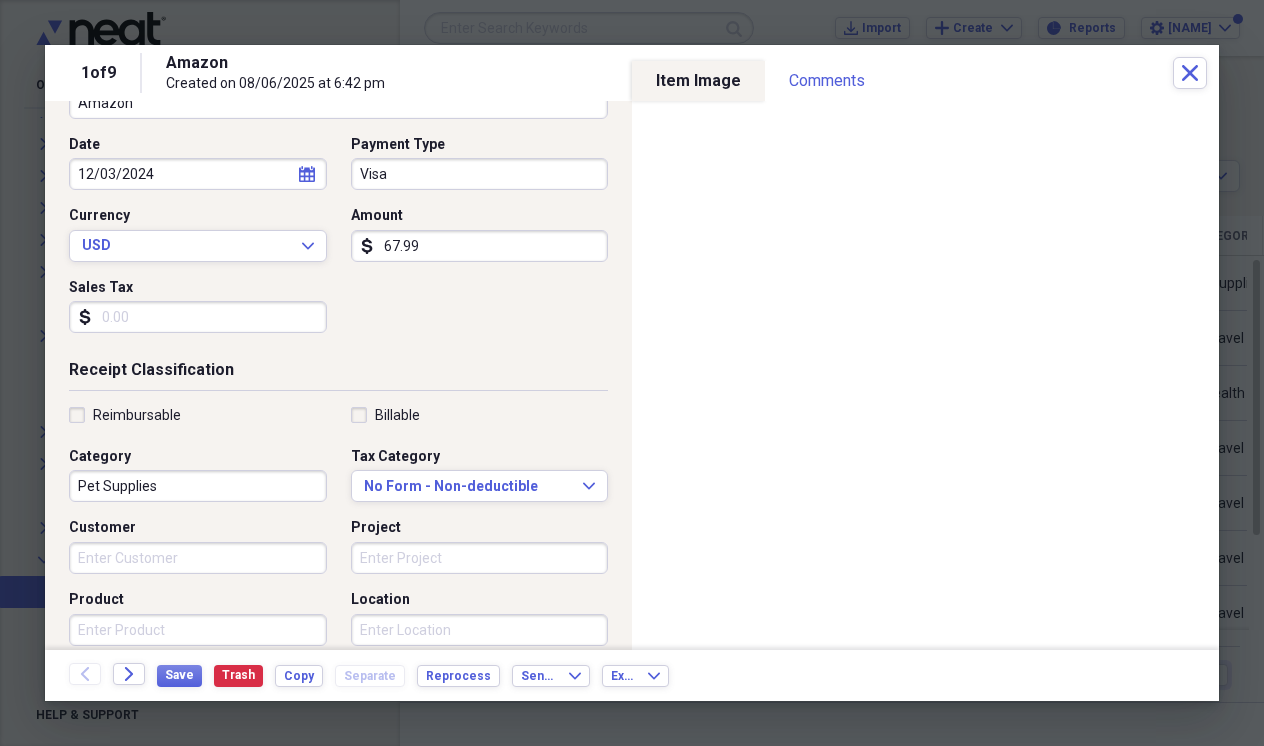 scroll, scrollTop: 166, scrollLeft: 0, axis: vertical 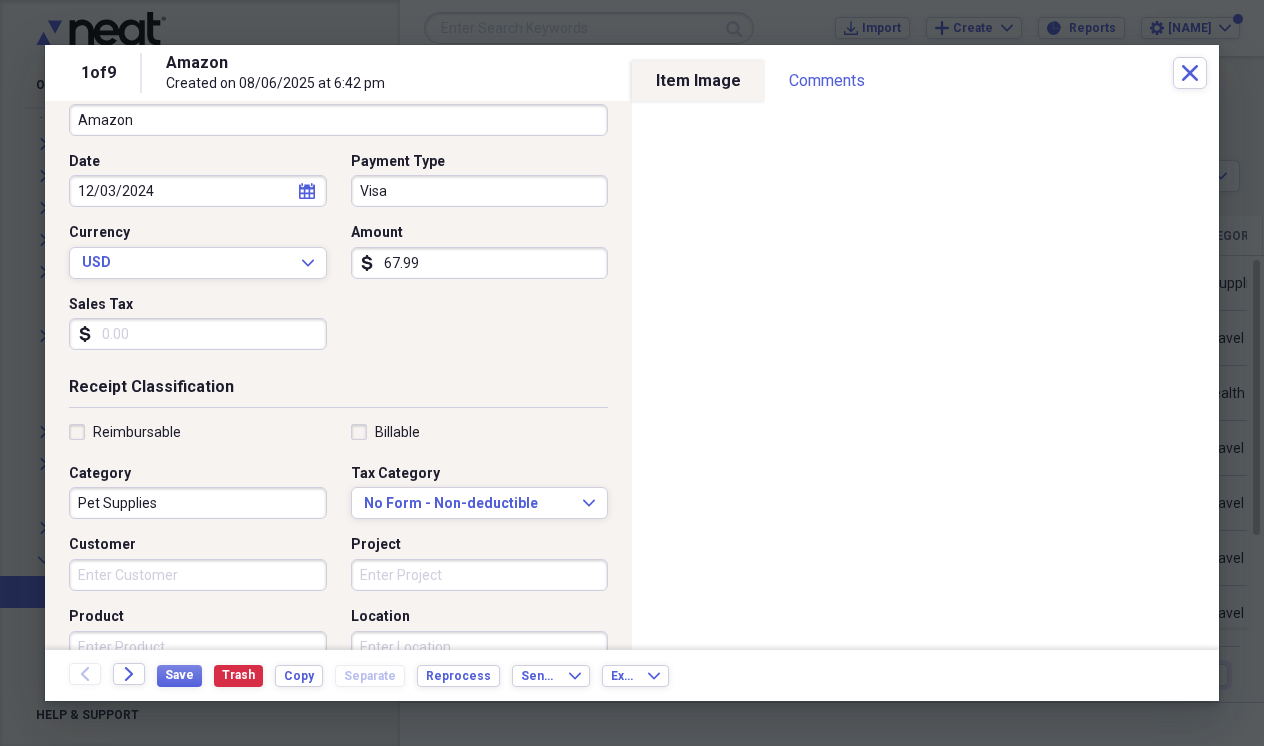 click on "67.99" at bounding box center (480, 263) 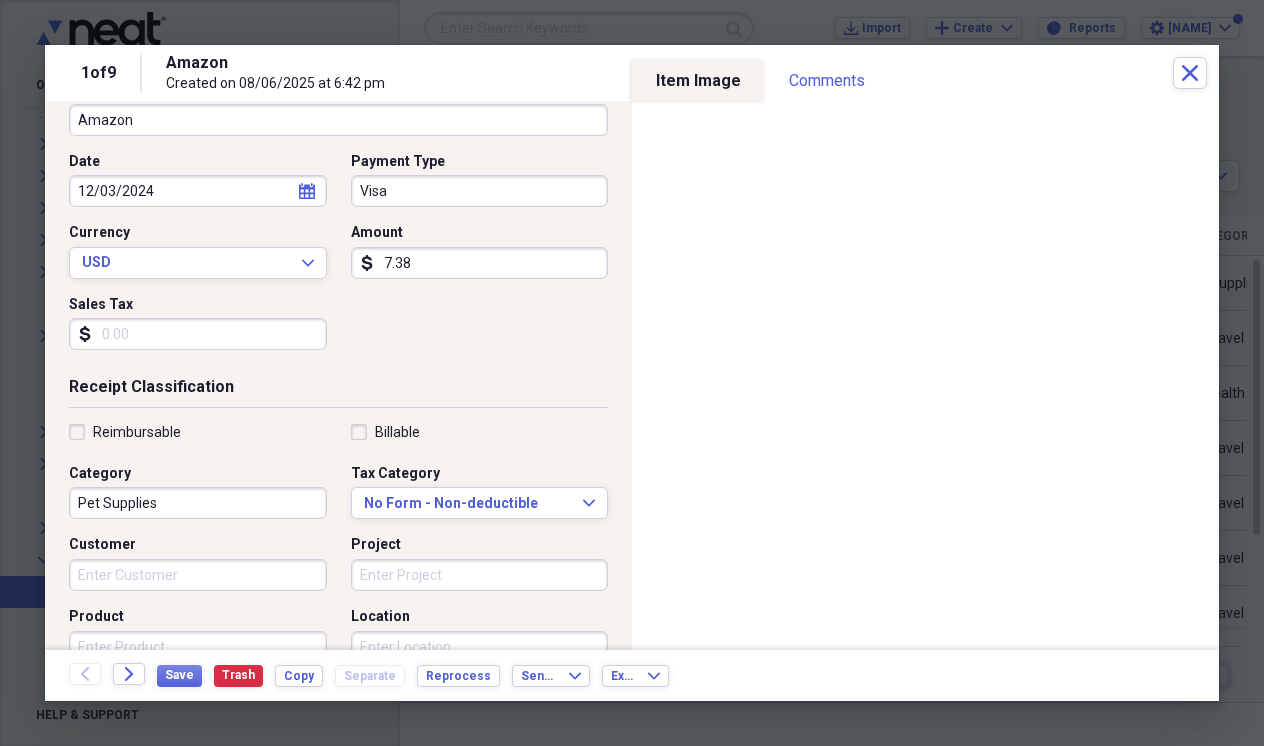 type on "73.85" 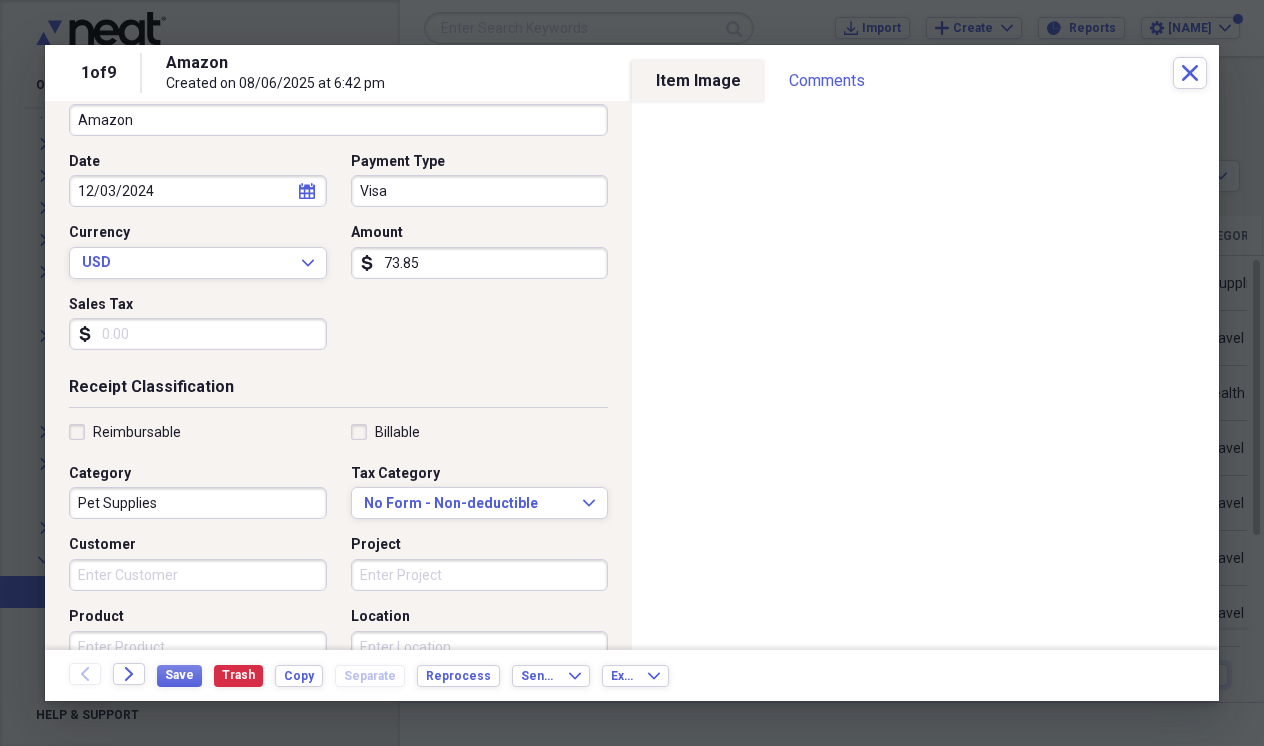 scroll, scrollTop: 226, scrollLeft: 0, axis: vertical 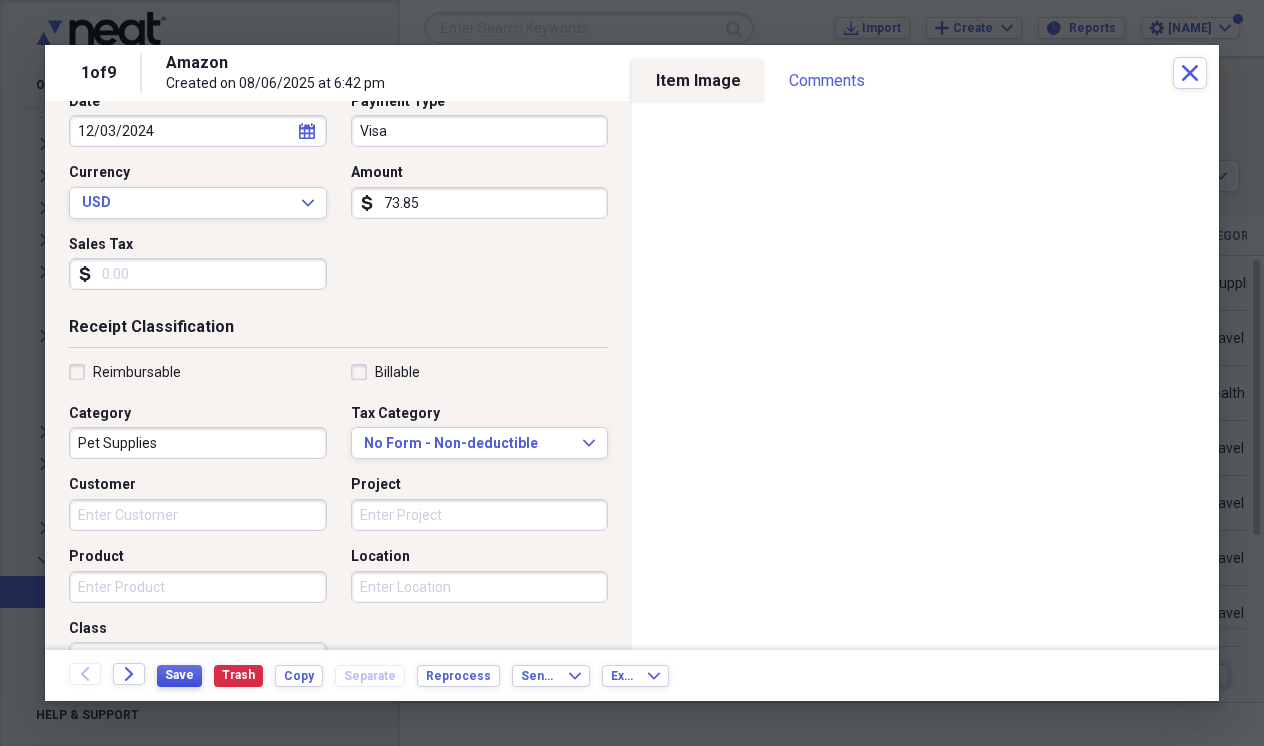 click on "Save" at bounding box center [179, 675] 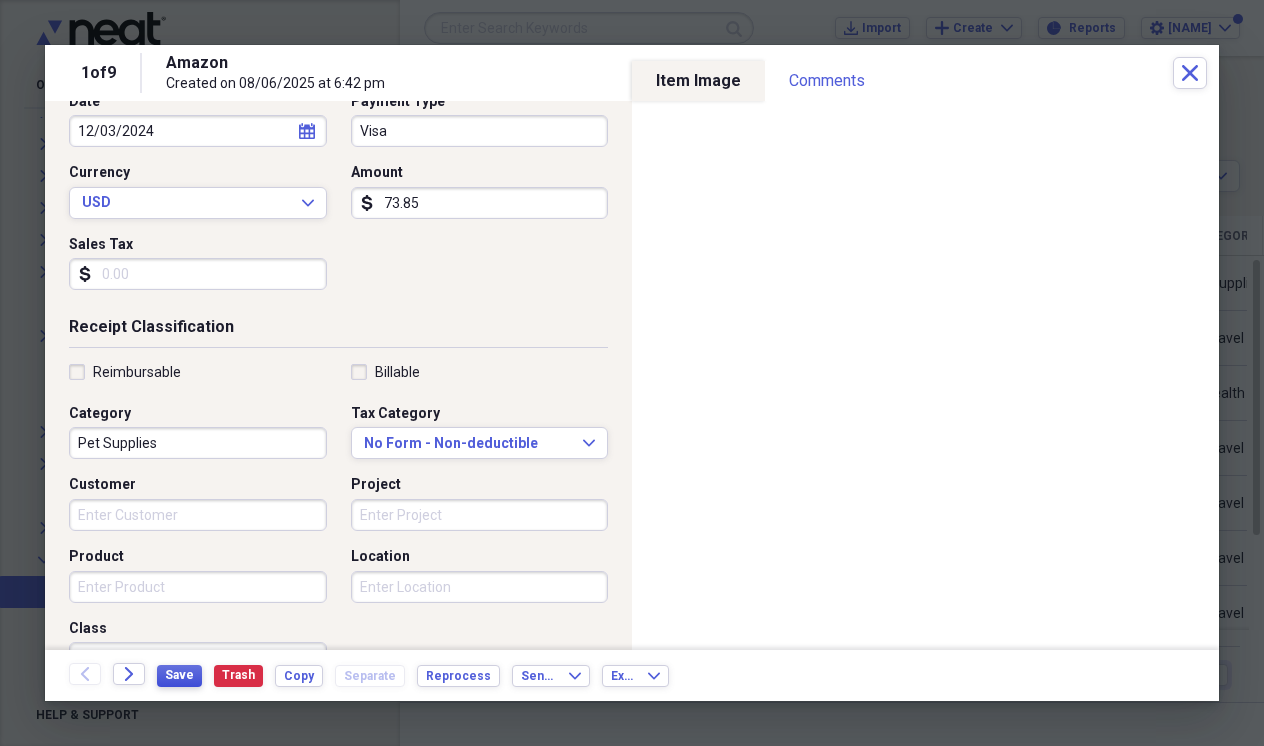 click on "Save" at bounding box center [179, 675] 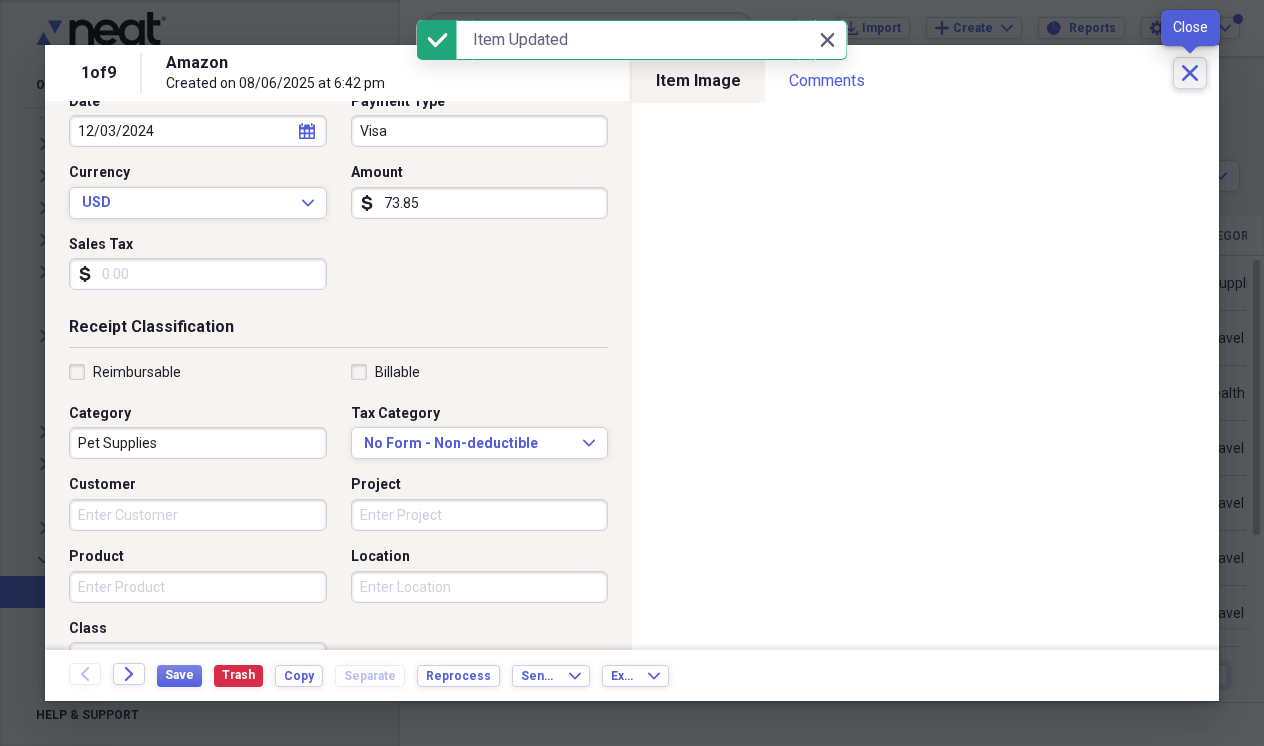 click on "Close" 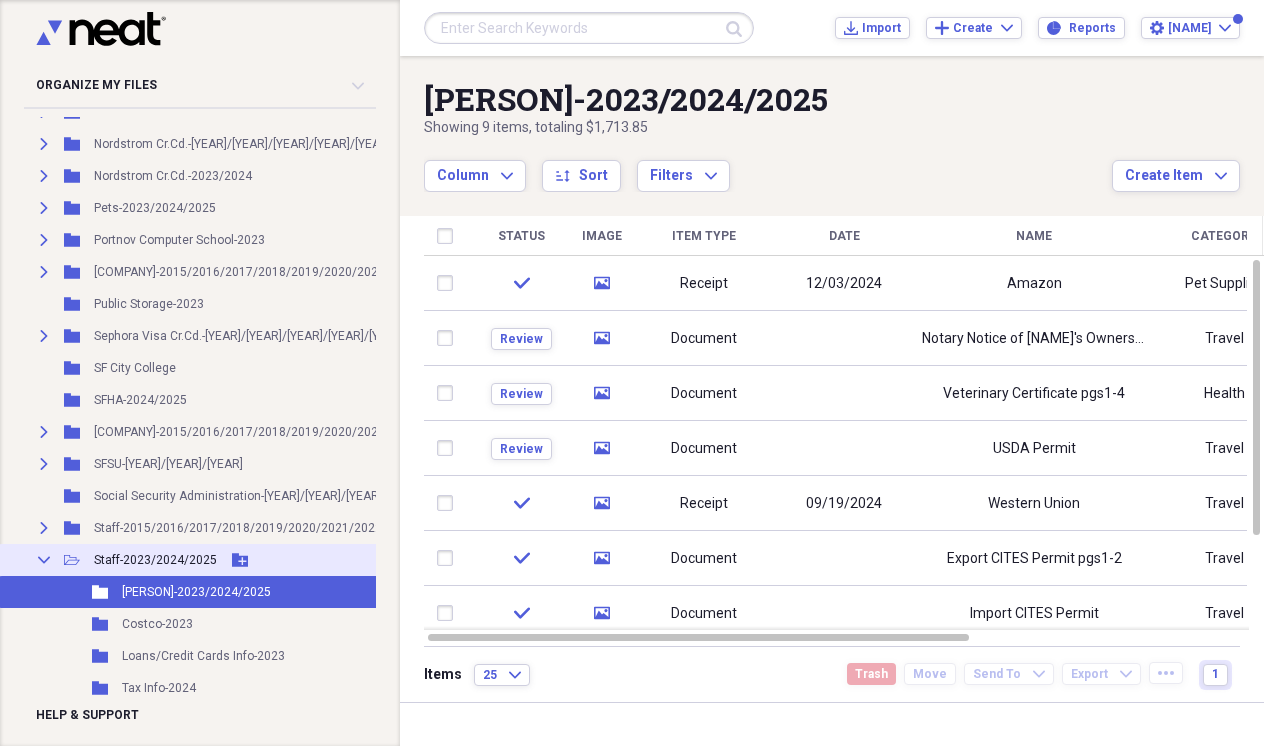 click on "Collapse" 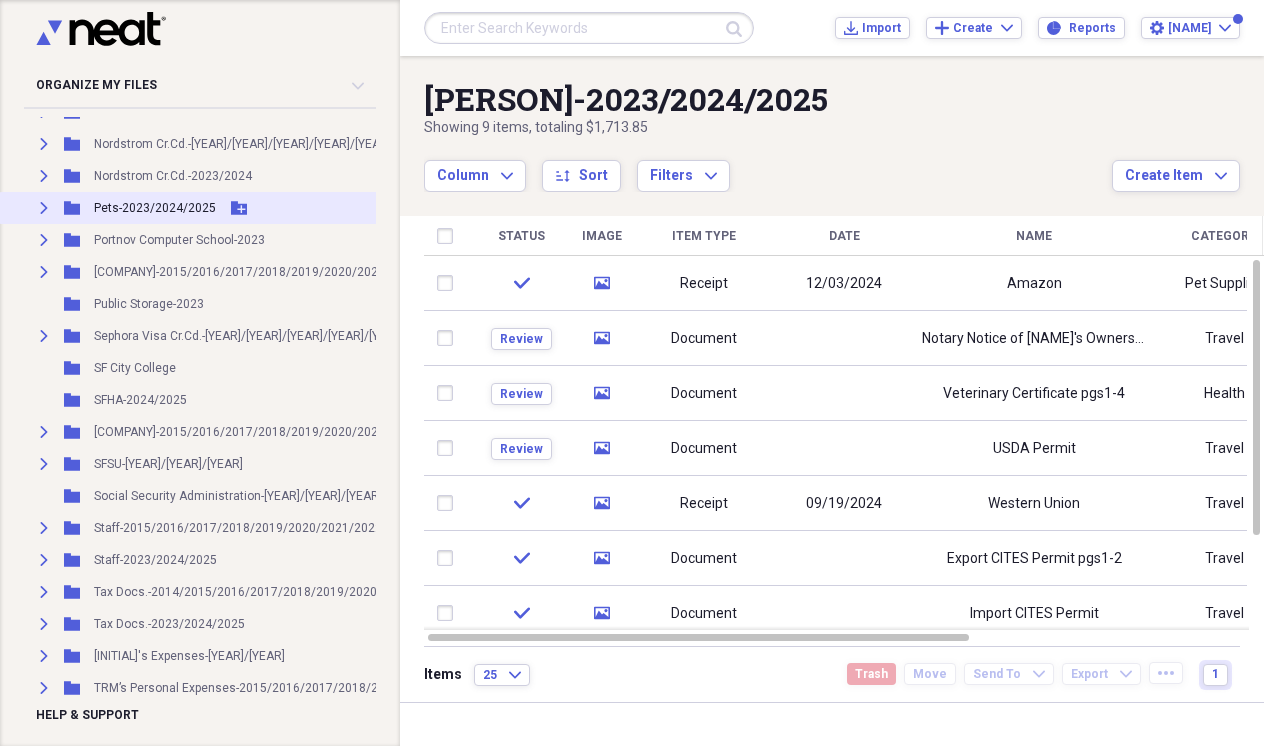 click 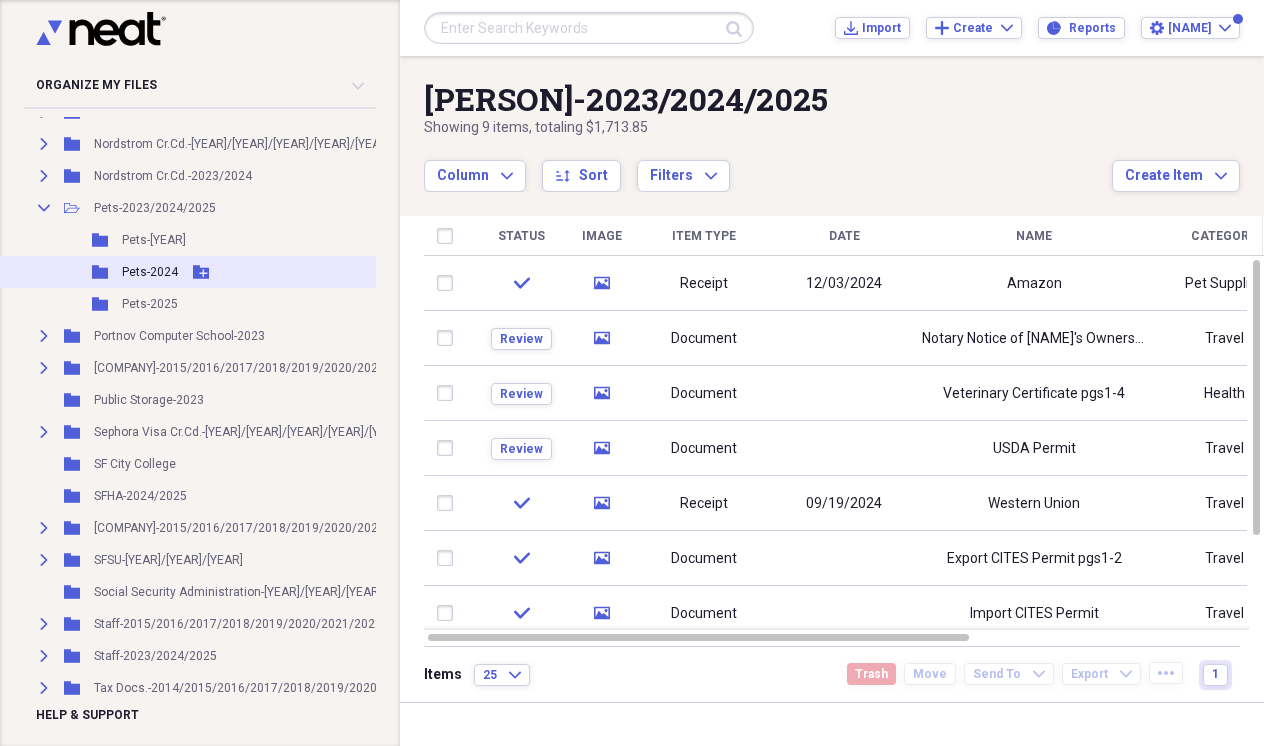 click on "Pets-2024" at bounding box center [150, 272] 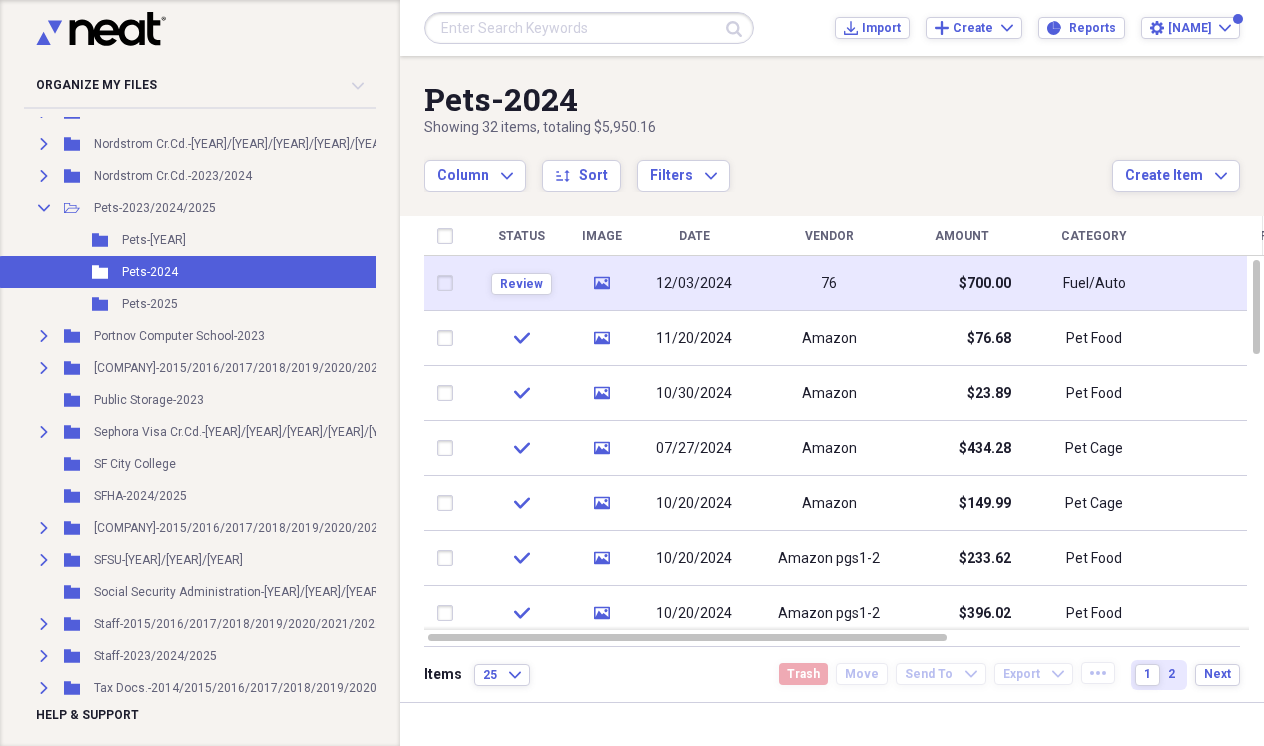 click on "76" at bounding box center [829, 283] 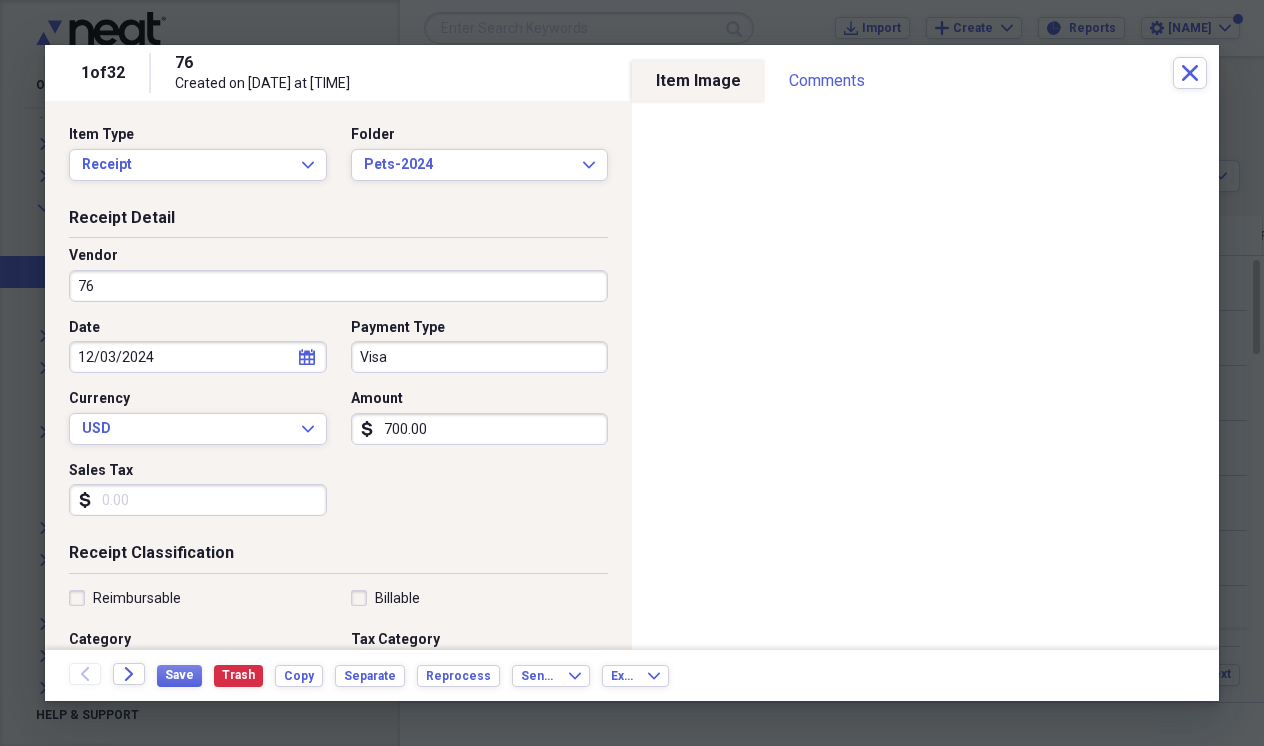 click on "76" at bounding box center (338, 286) 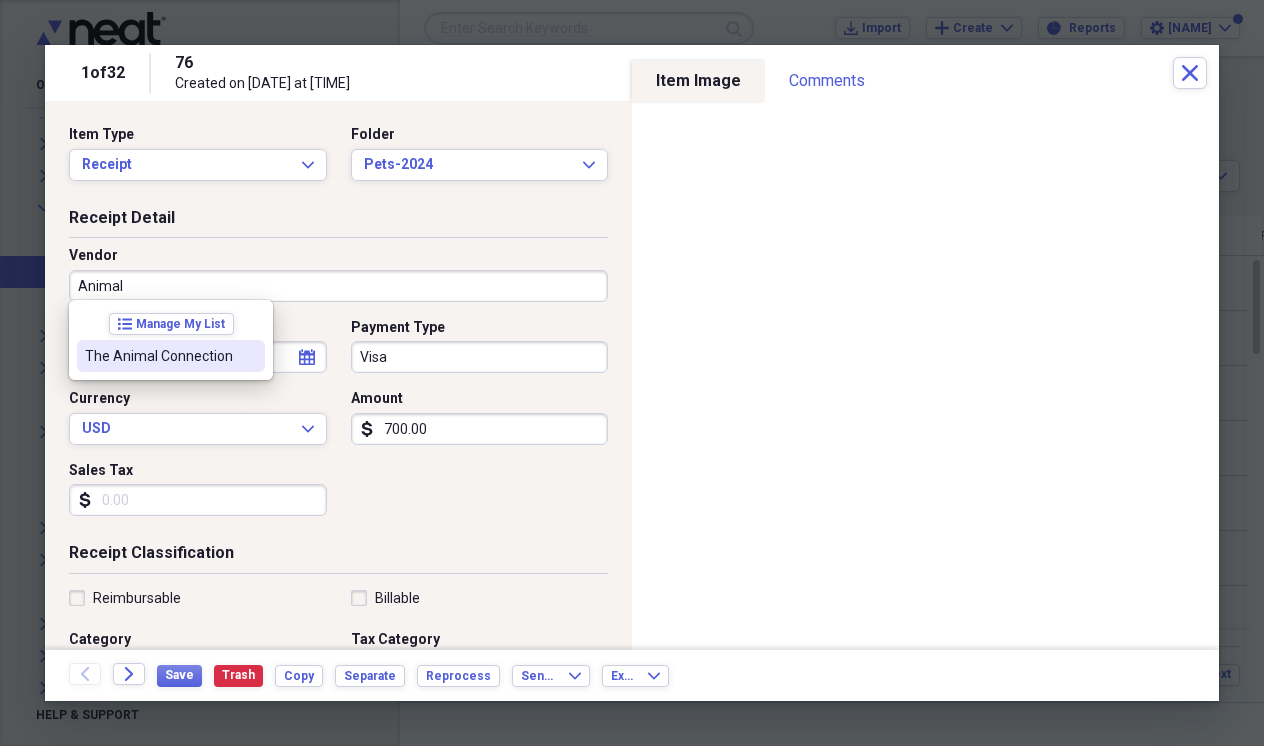 click on "The Animal Connection" at bounding box center (159, 356) 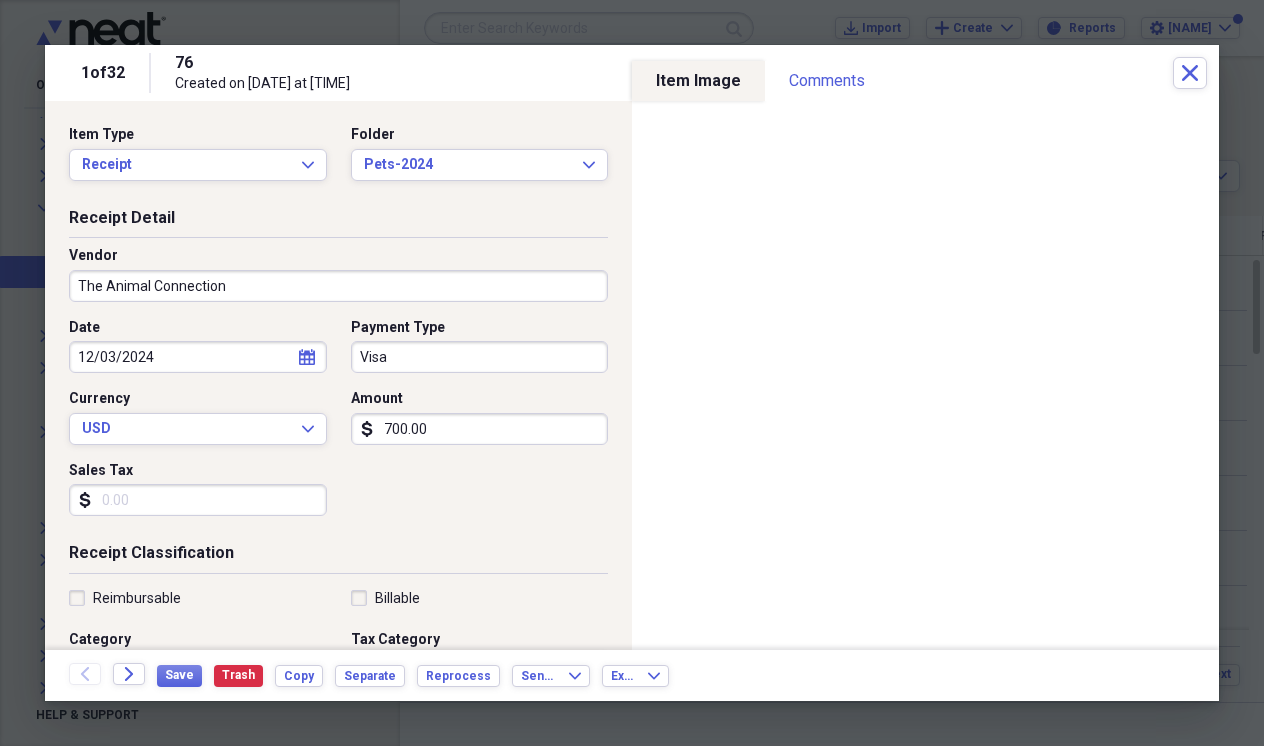 type on "Pet Supplies" 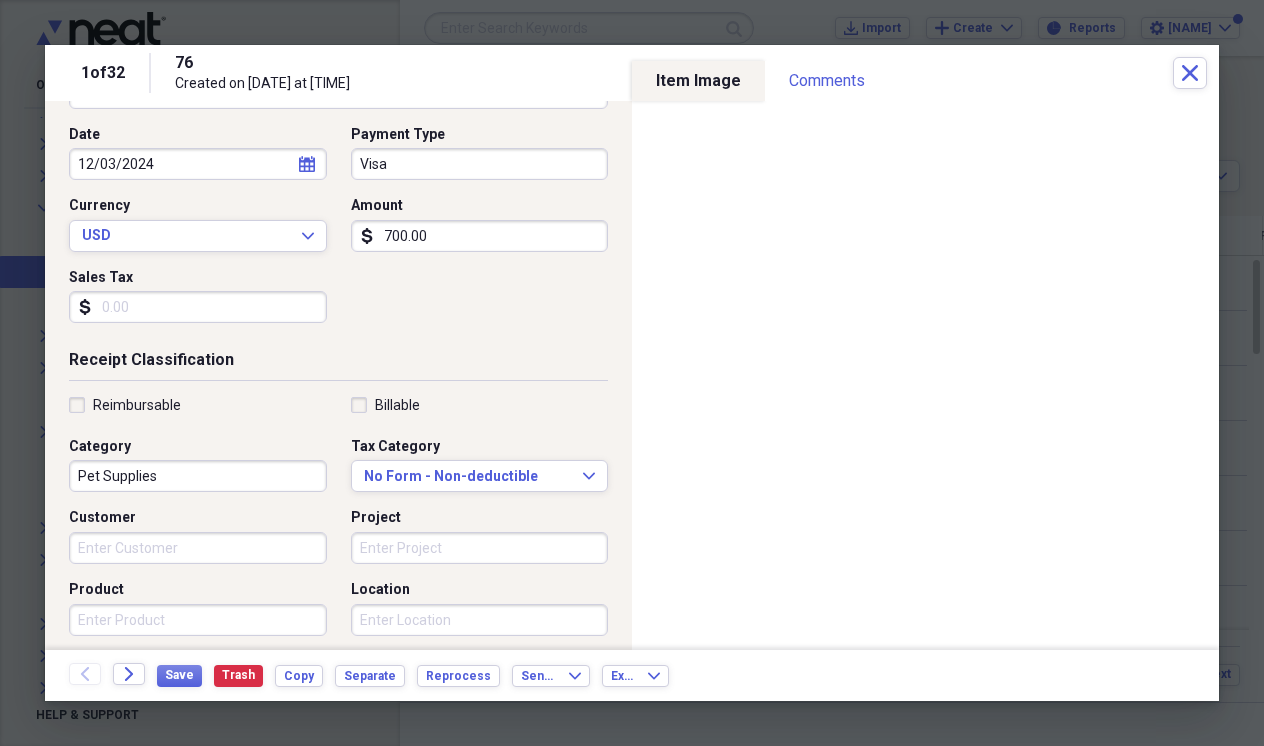 scroll, scrollTop: 194, scrollLeft: 0, axis: vertical 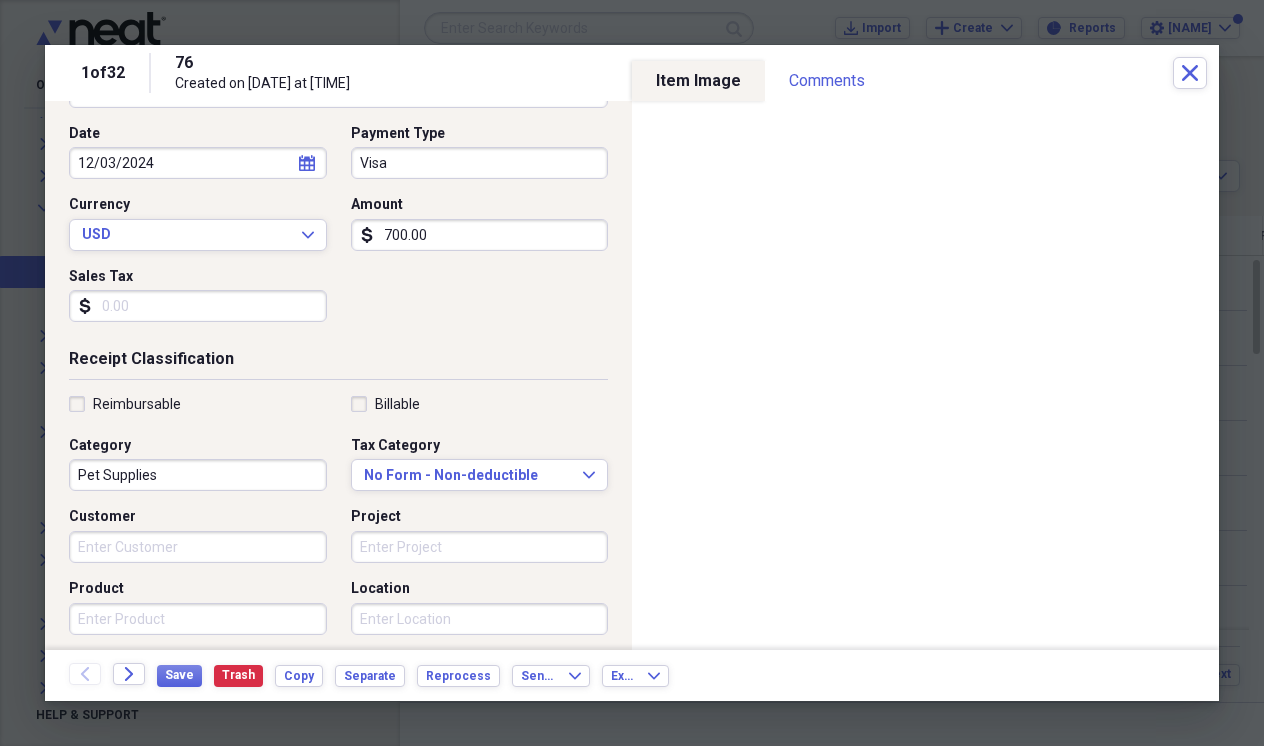 type on "The Animal Connection pgs1-2" 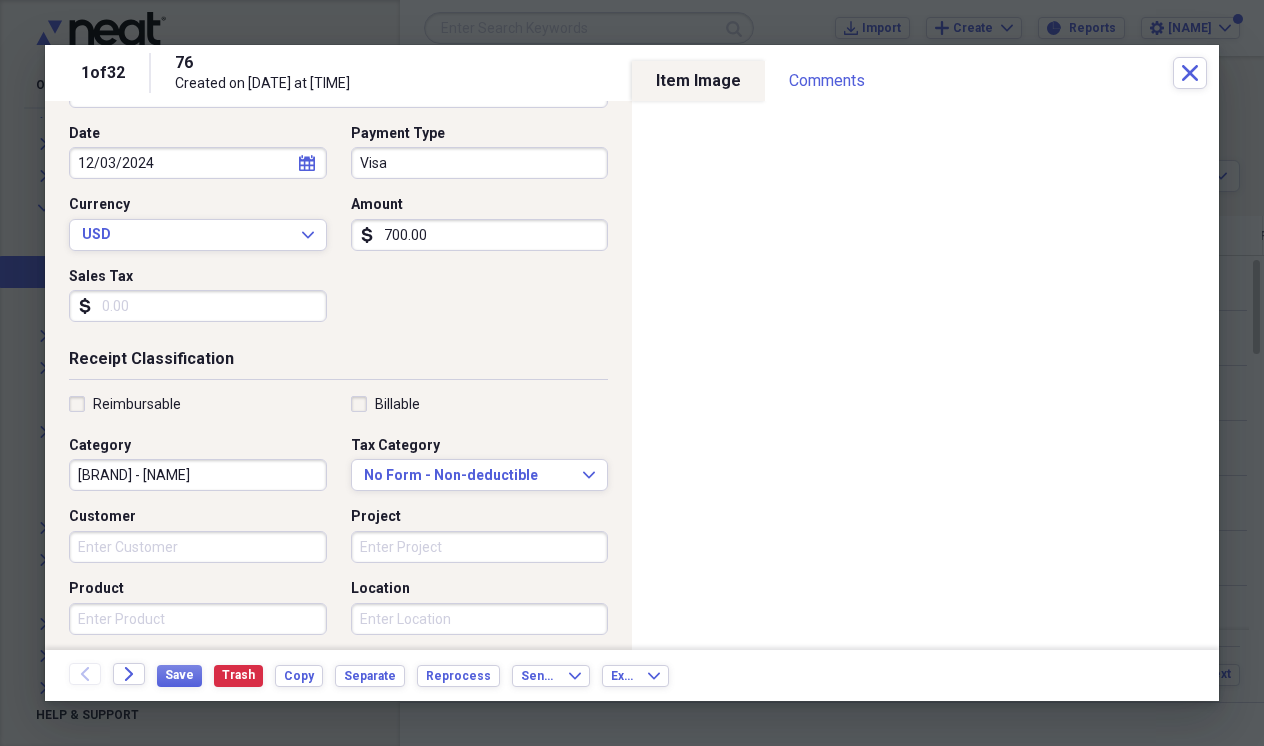 click on "[BRAND] - [NAME]" at bounding box center (198, 475) 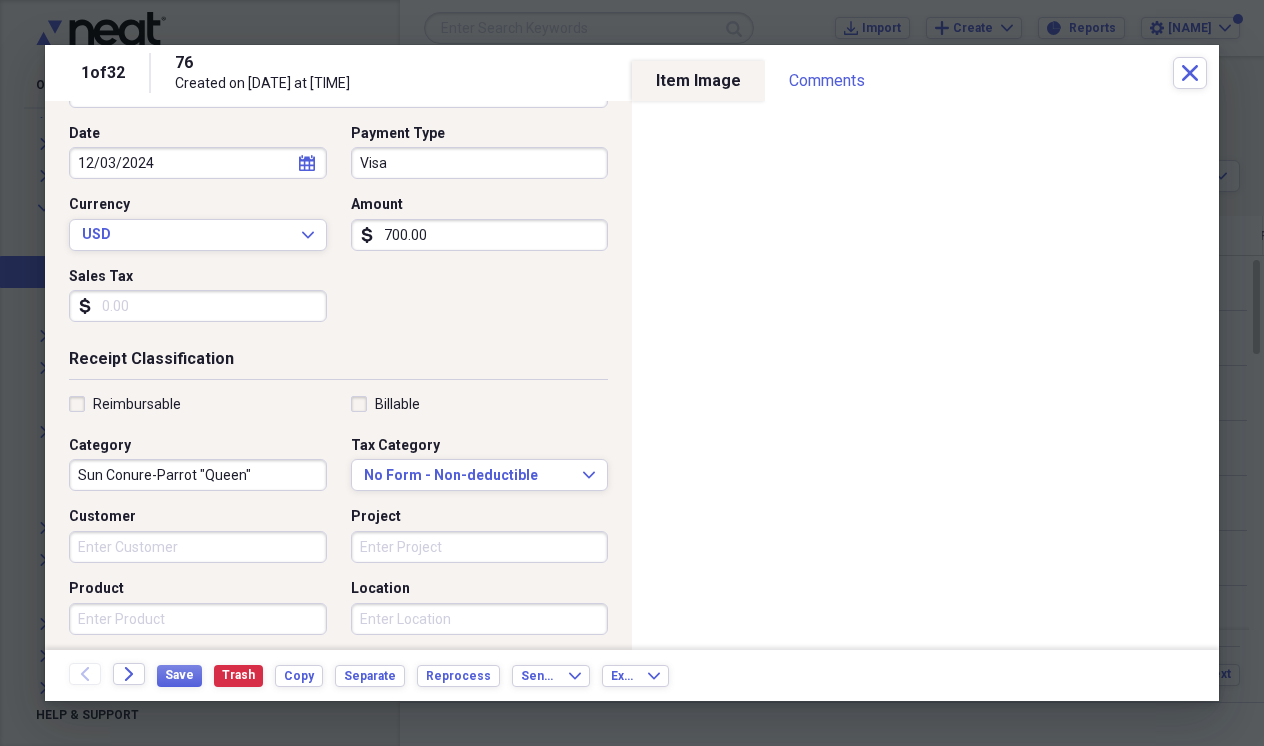 click on "Sun Conure-Parrot "Queen"" at bounding box center [198, 475] 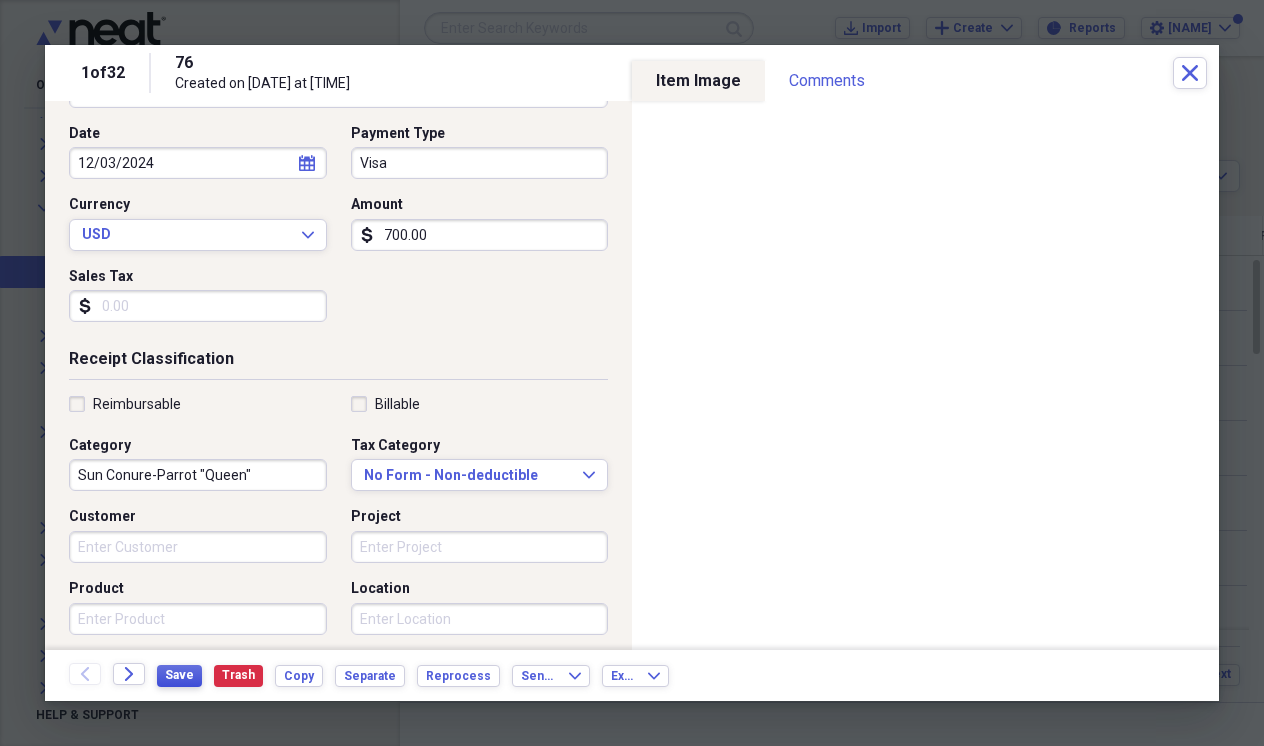 type on "Sun Conure-Parrot "Queen"" 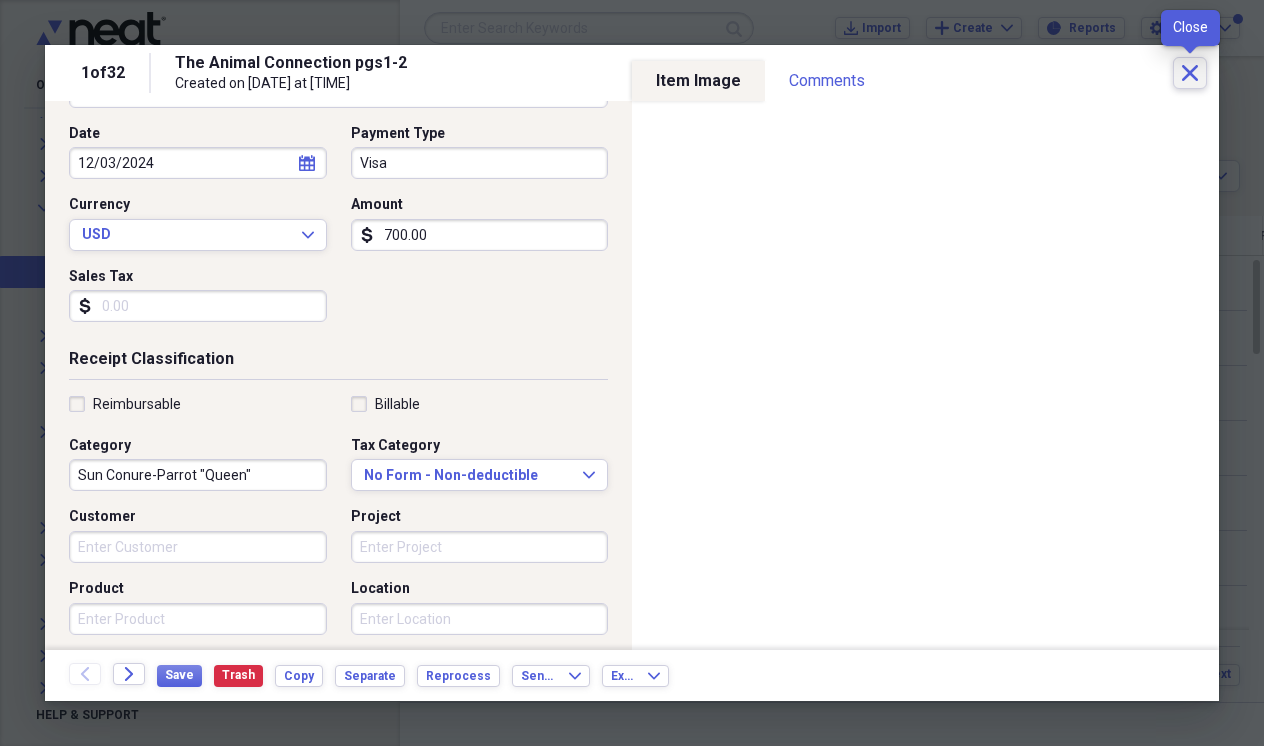 click on "Close" at bounding box center [1190, 73] 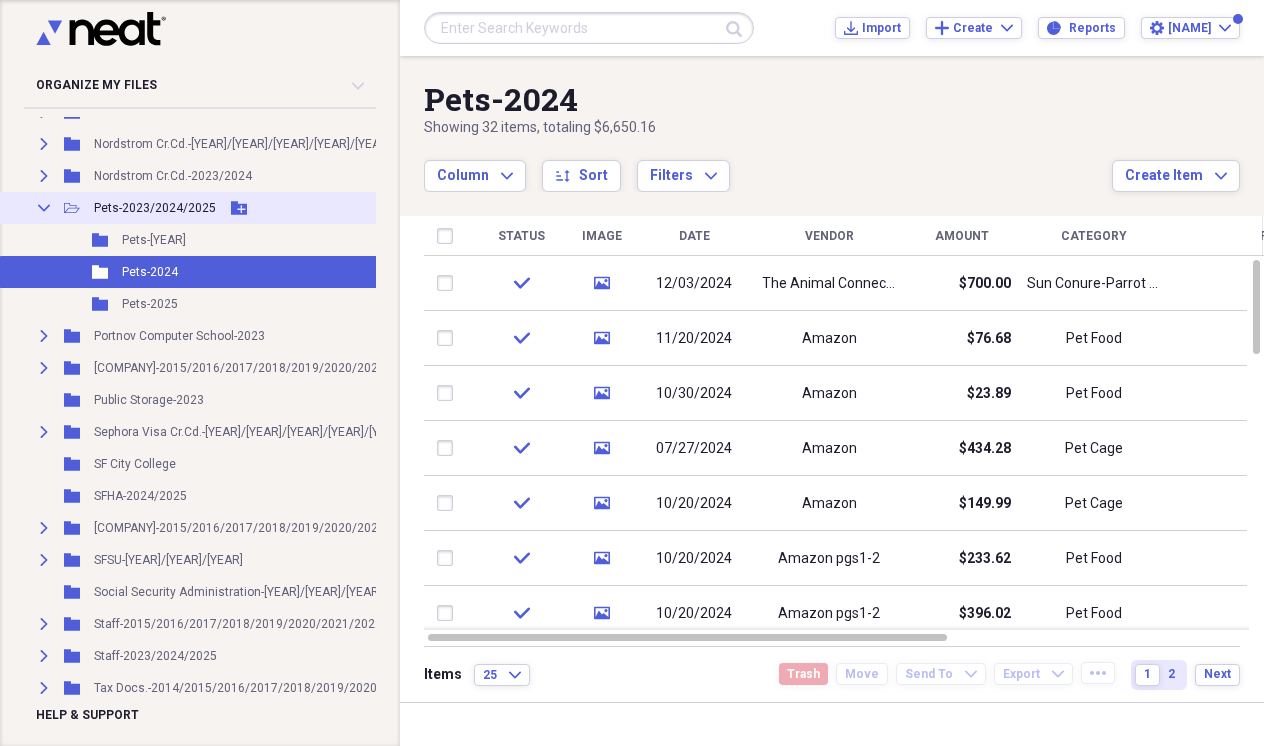click 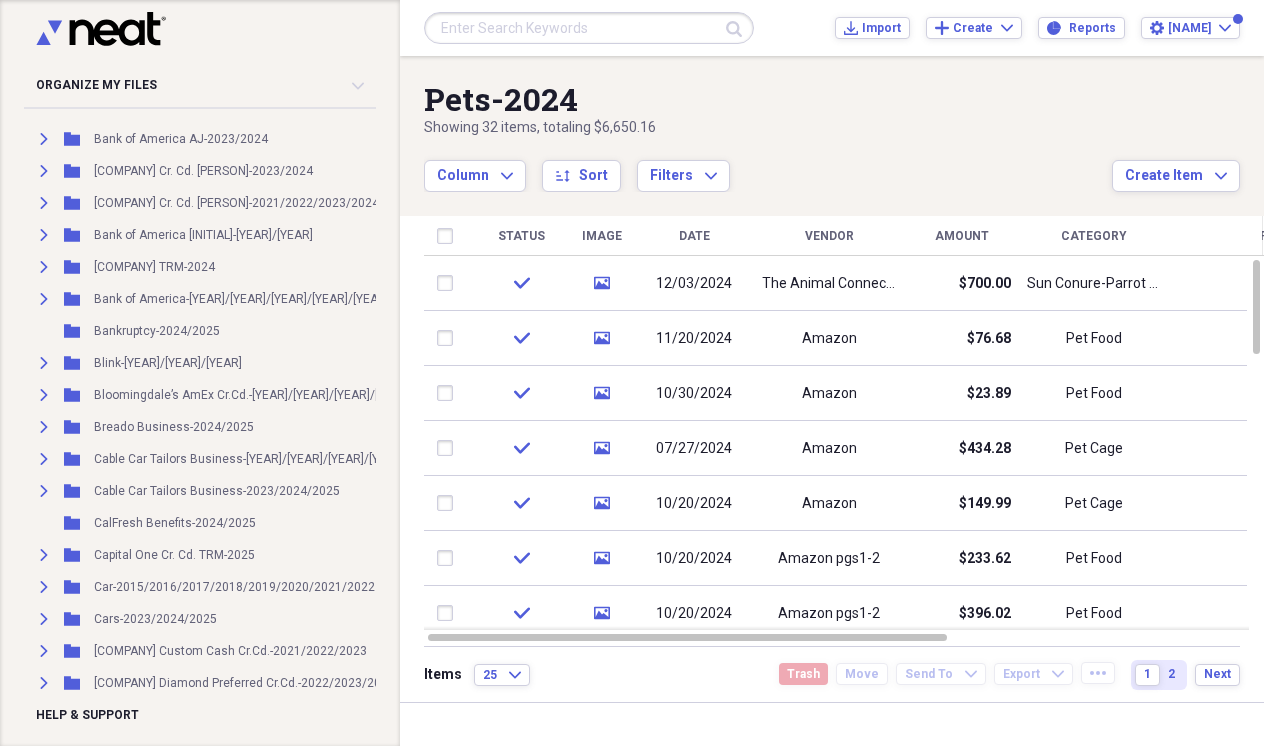 scroll, scrollTop: 504, scrollLeft: 0, axis: vertical 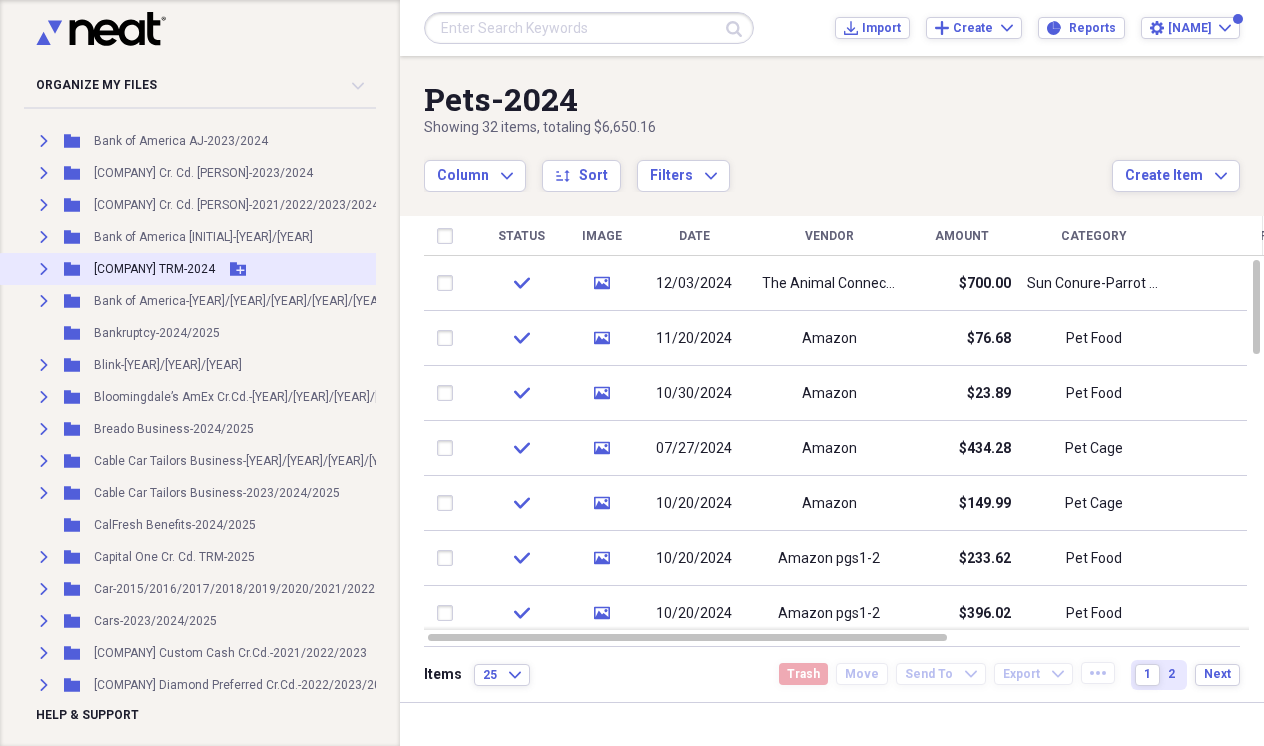 click on "Expand" 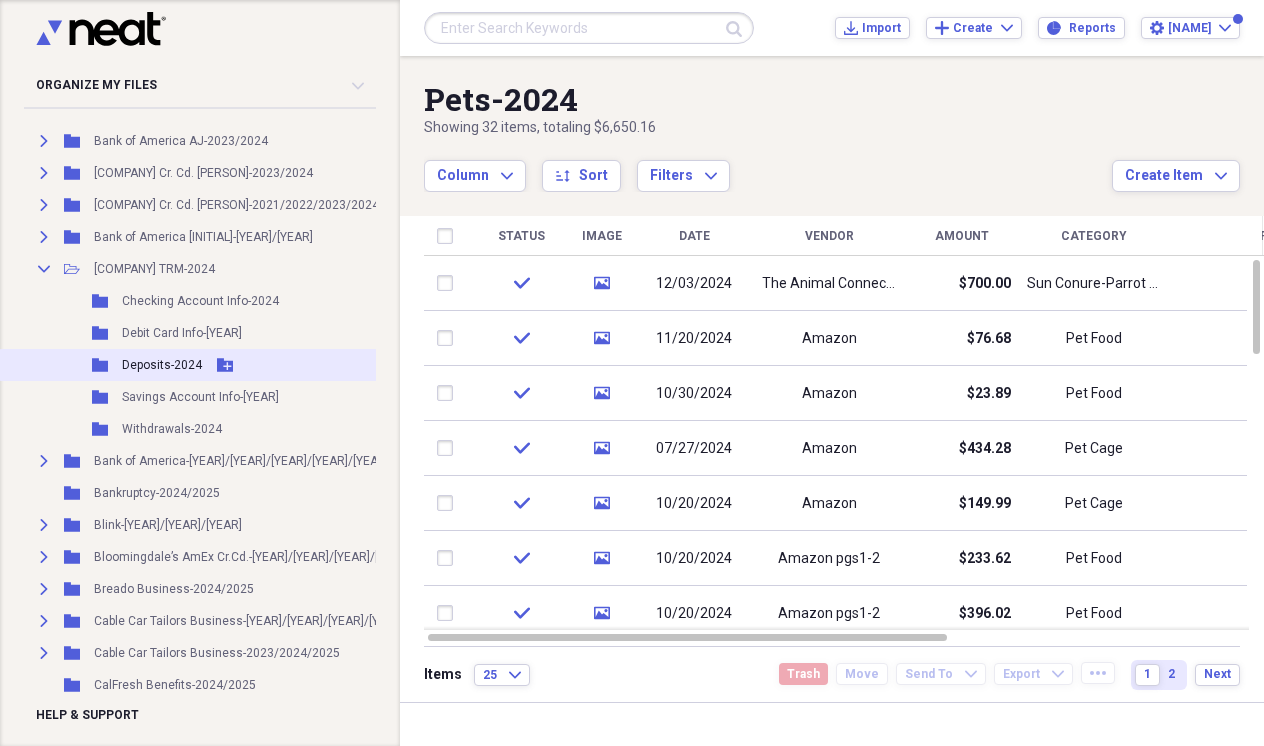 click on "Folder Deposits-2024 Add Folder" at bounding box center [322, 365] 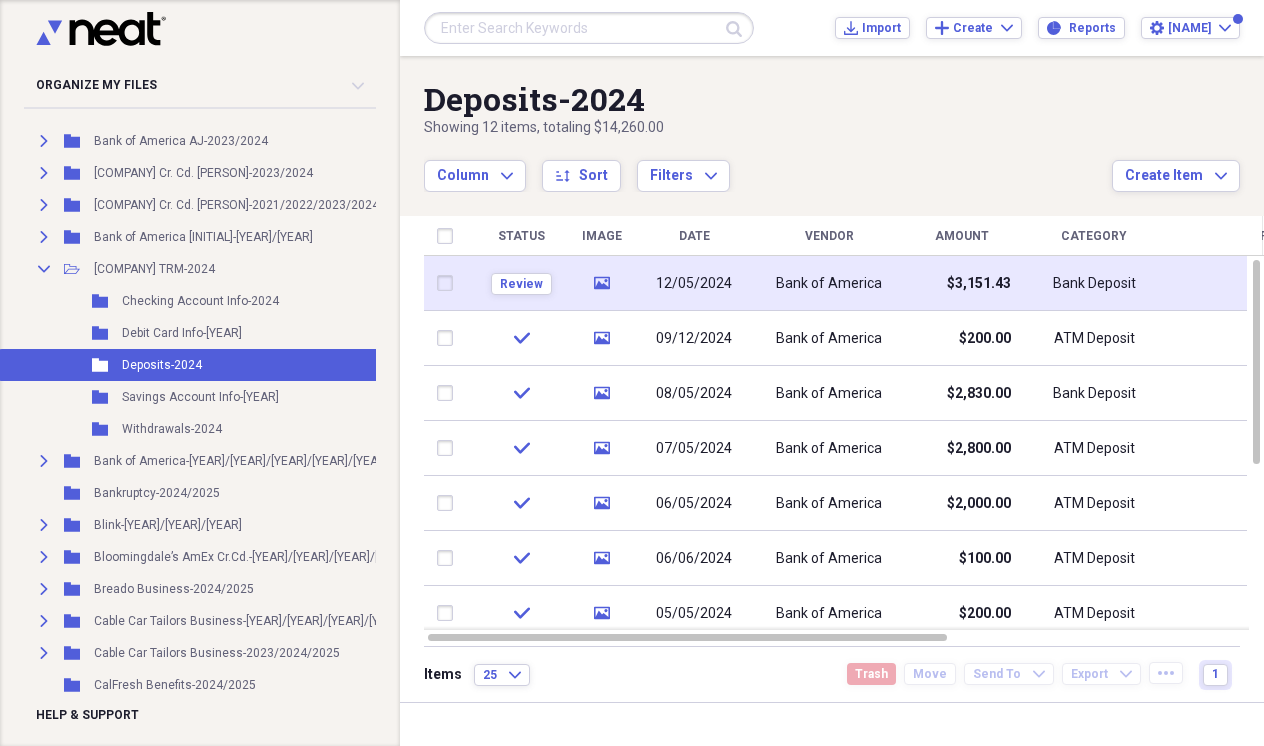 click on "media" at bounding box center (601, 283) 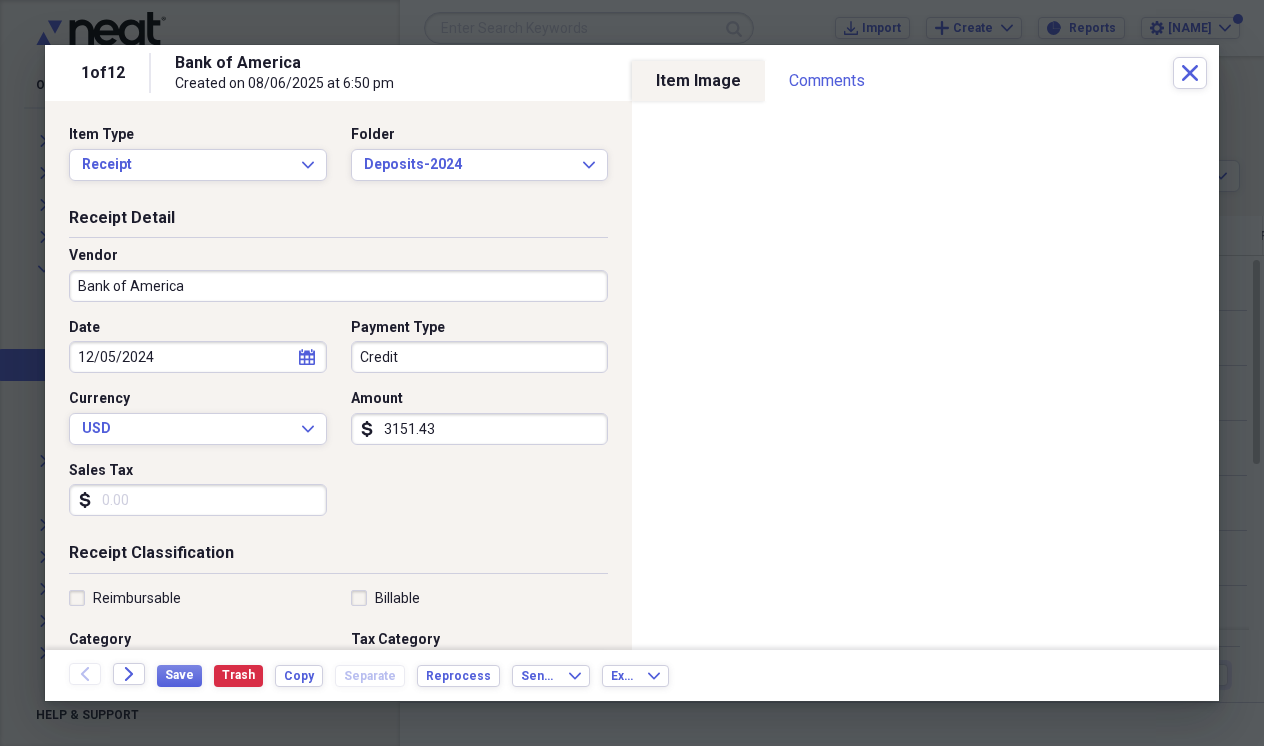click on "3151.43" at bounding box center [480, 429] 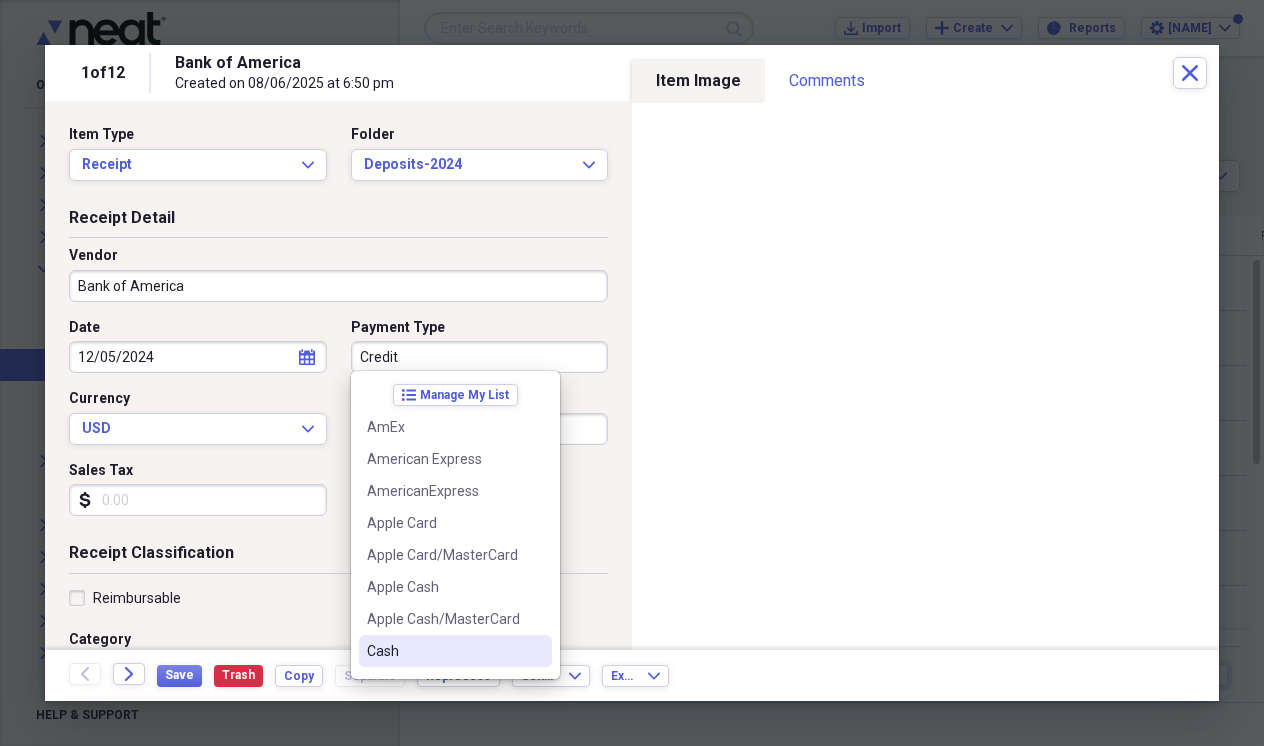 click on "Cash" at bounding box center (443, 651) 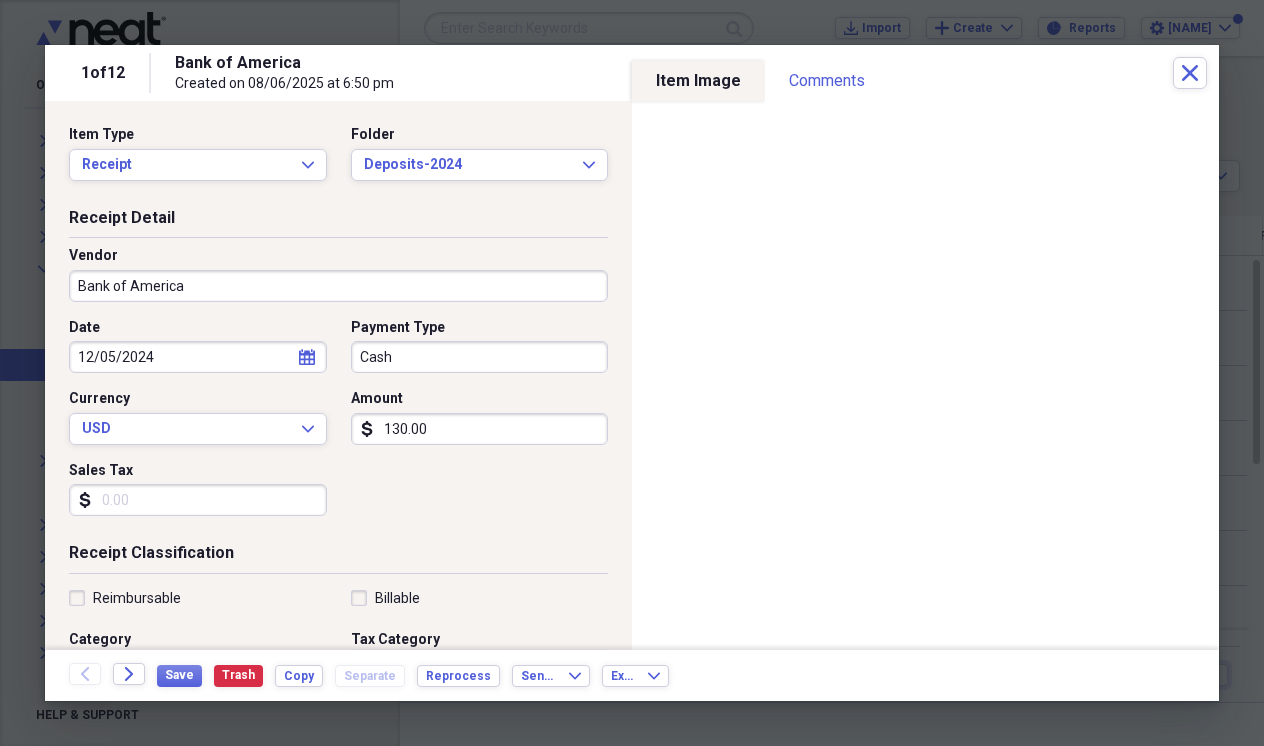 type on "1300.00" 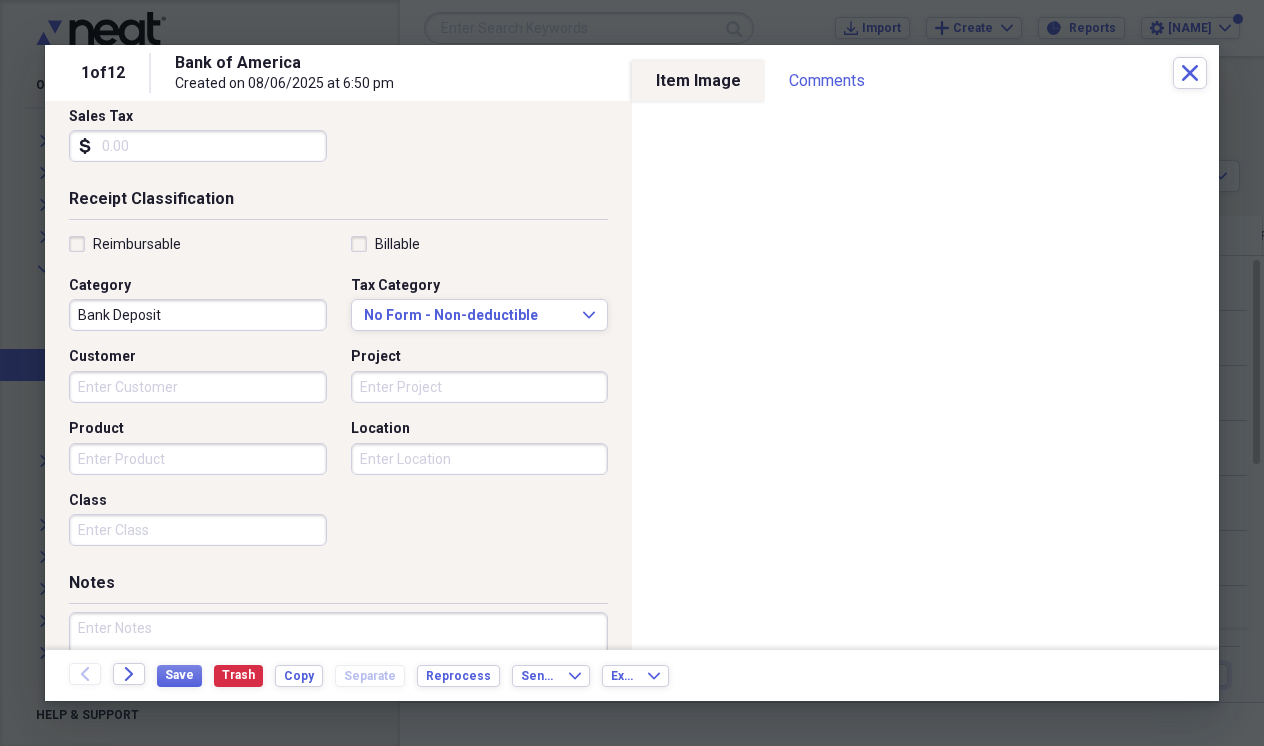 scroll, scrollTop: 356, scrollLeft: 0, axis: vertical 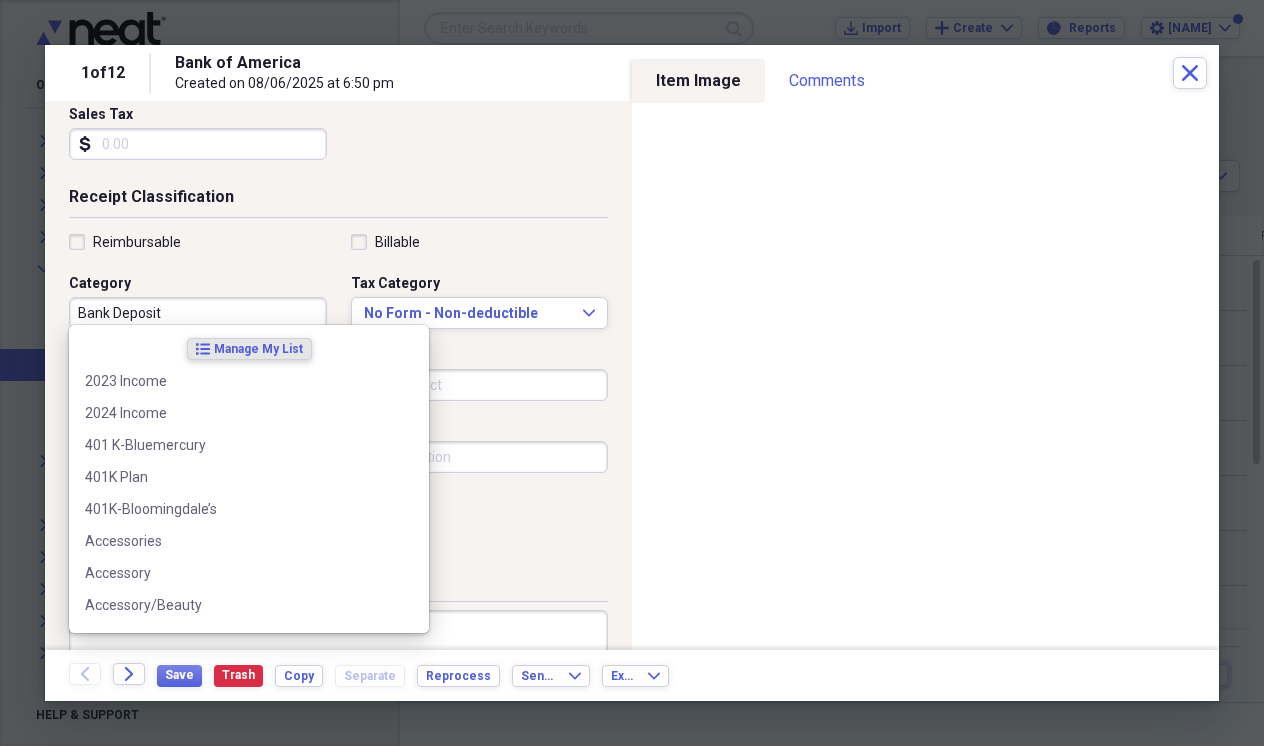 click on "Bank Deposit" at bounding box center (198, 313) 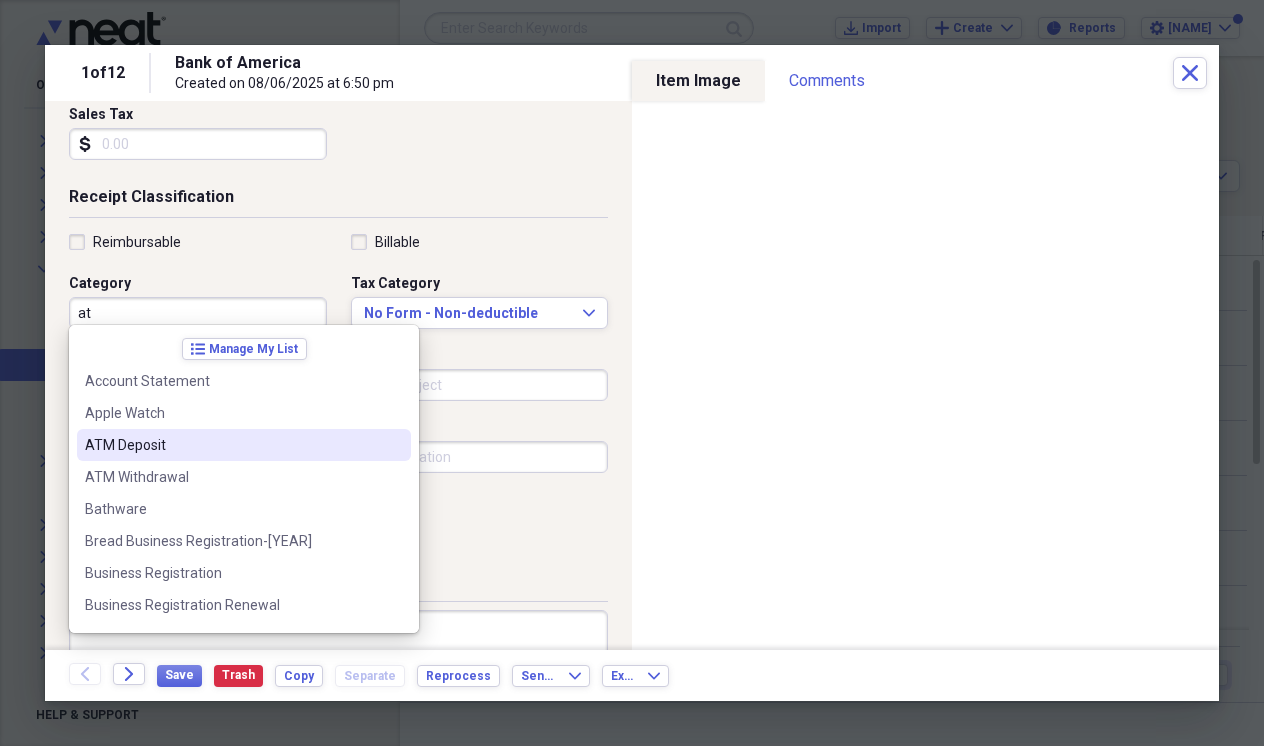 click on "ATM Deposit" at bounding box center [232, 445] 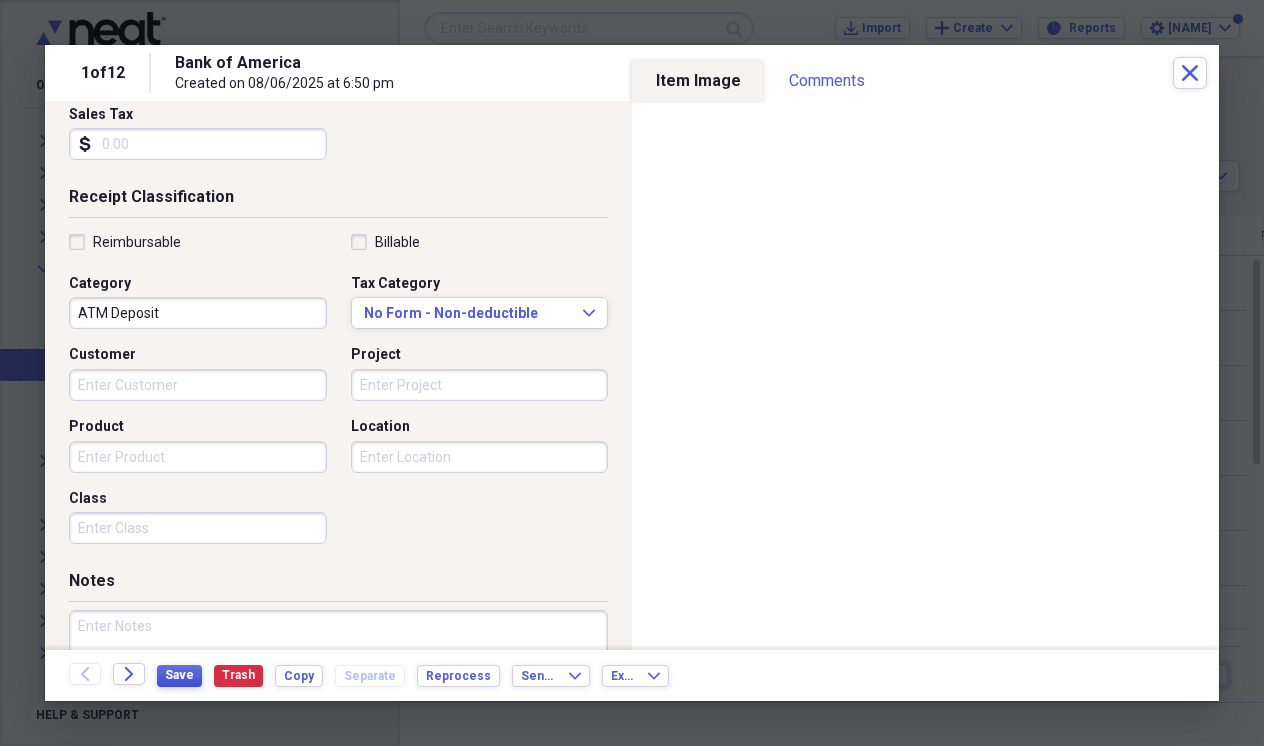 click on "Save" at bounding box center (179, 675) 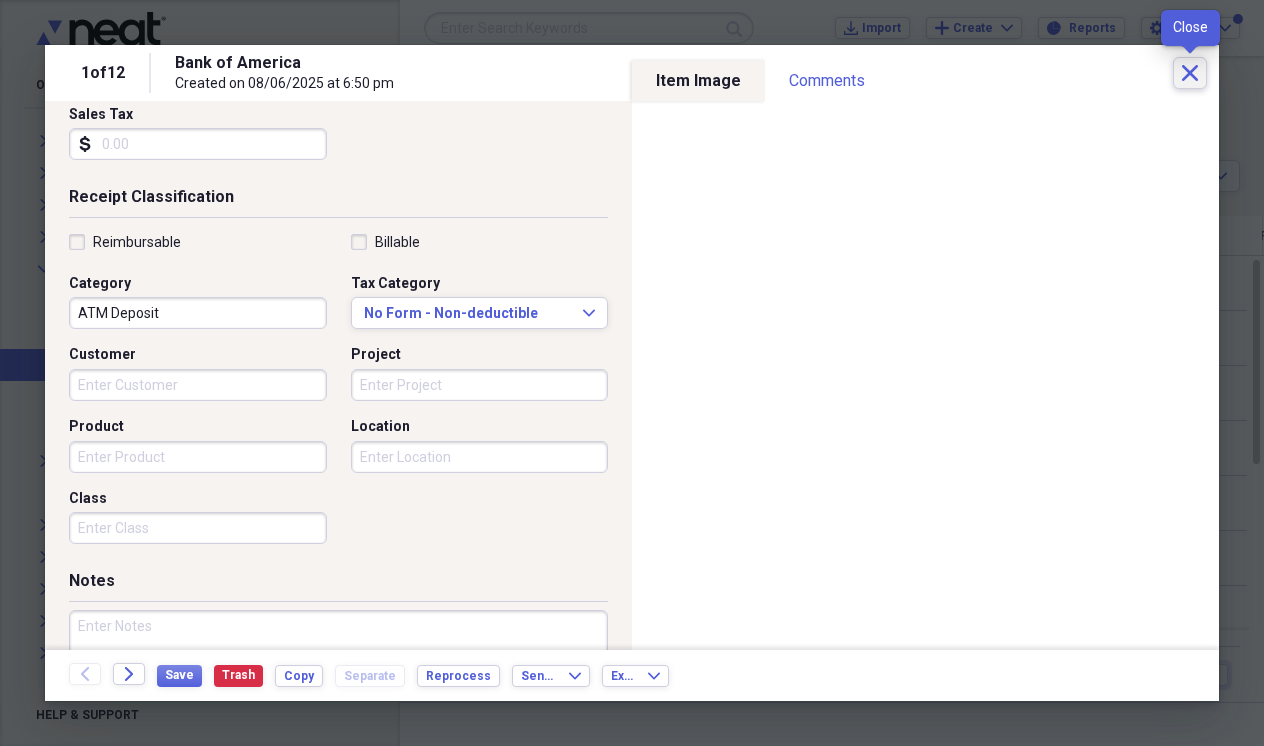 click on "Close" 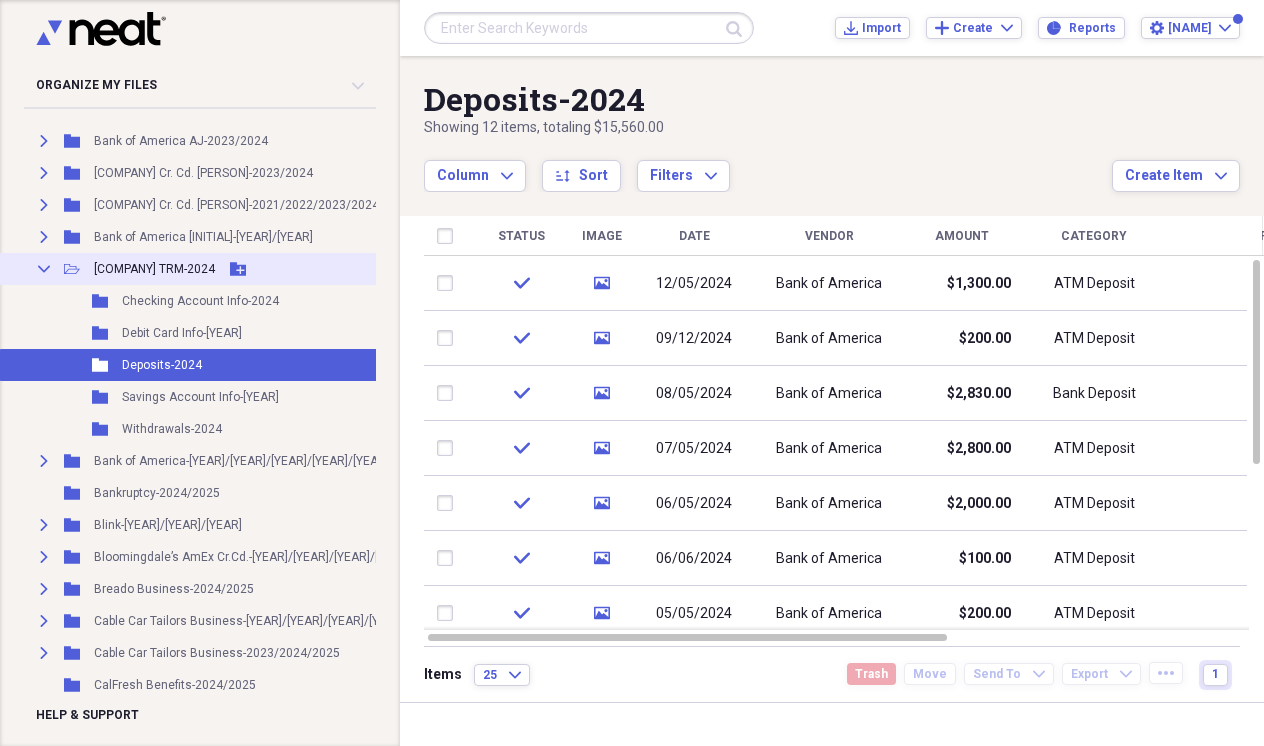 click on "Collapse" 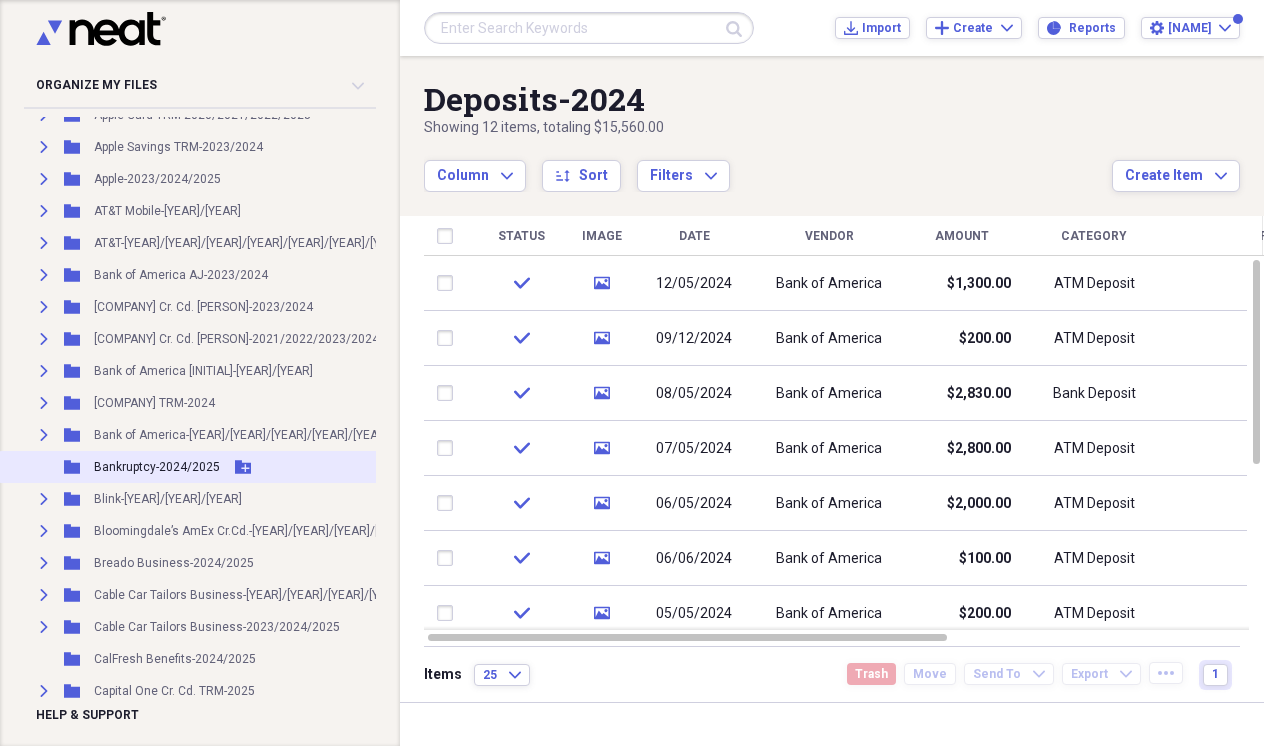 scroll, scrollTop: 306, scrollLeft: 0, axis: vertical 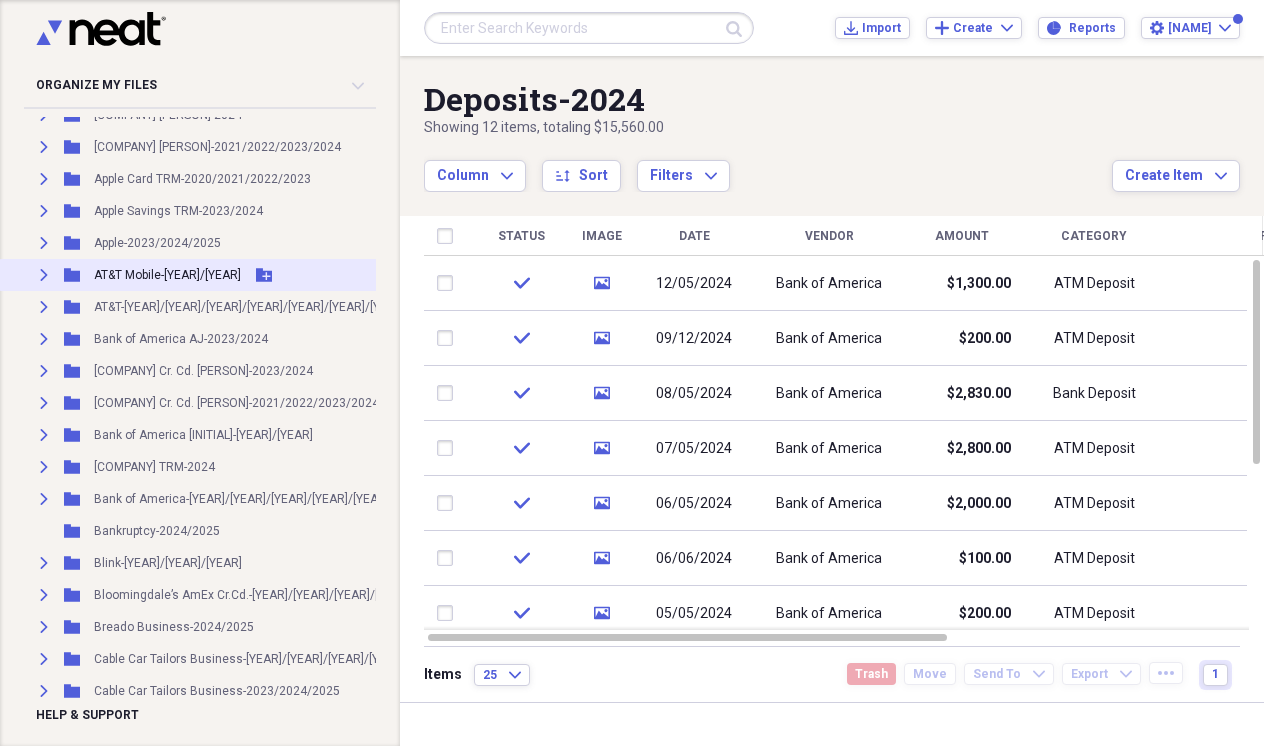 click 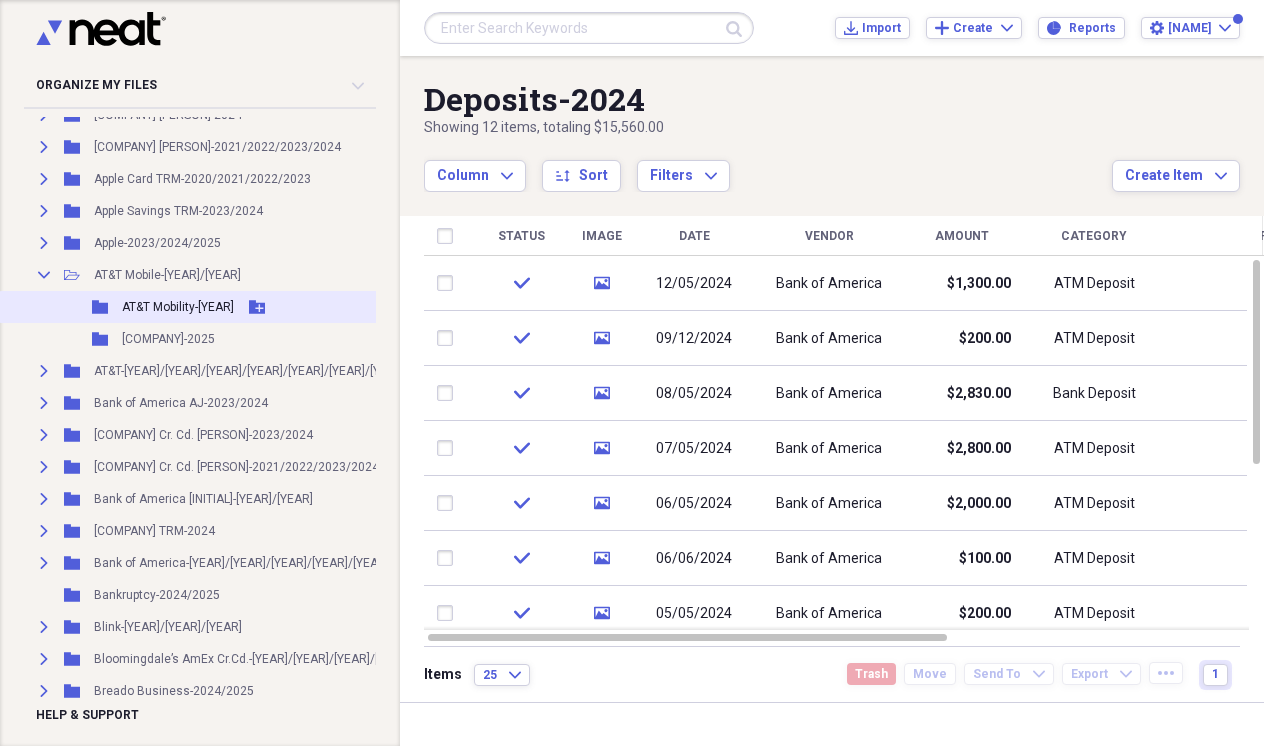 click on "AT&T Mobility-[YEAR]" at bounding box center (178, 307) 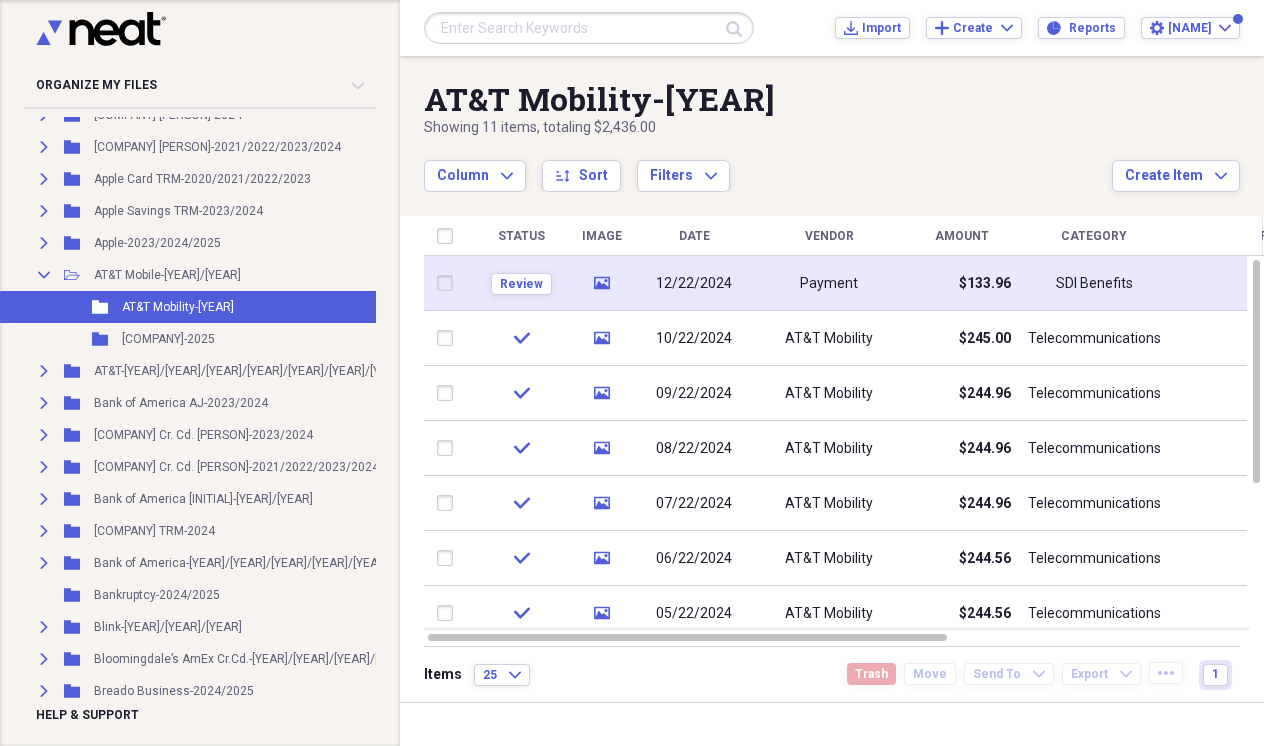 click on "Payment" at bounding box center (829, 283) 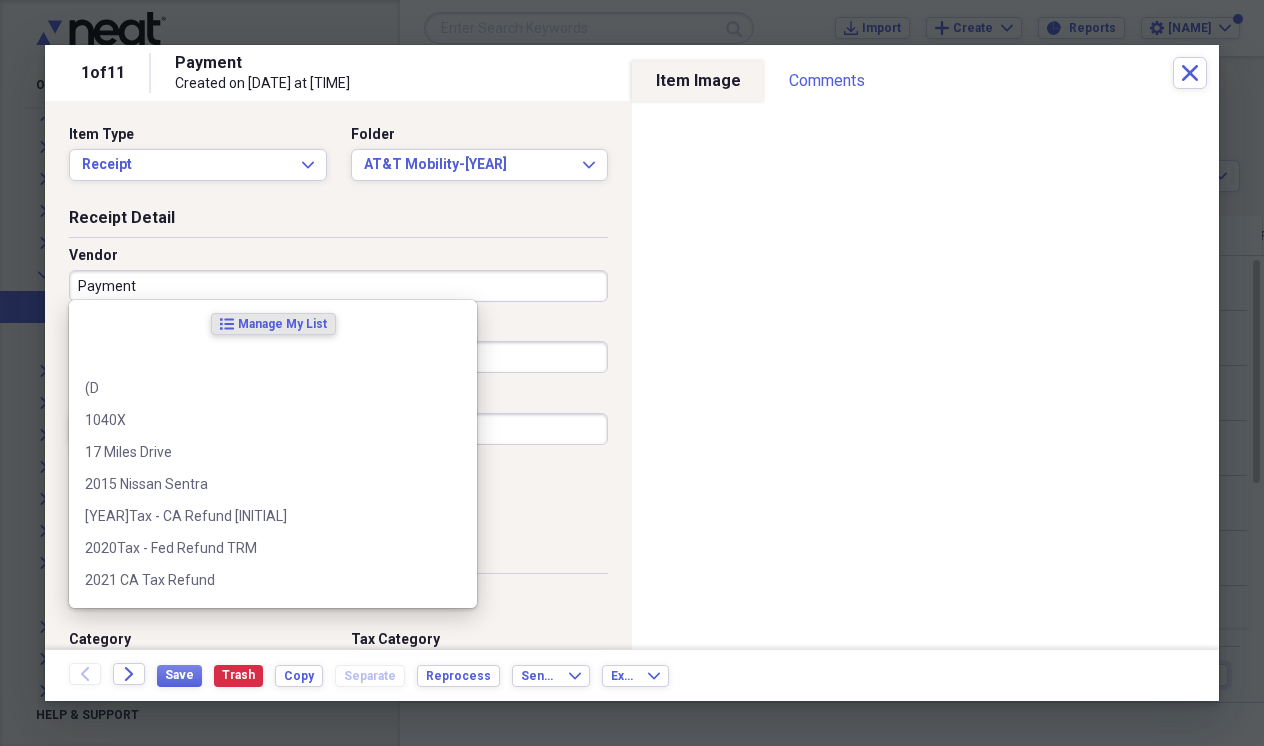 click on "Payment" at bounding box center [338, 286] 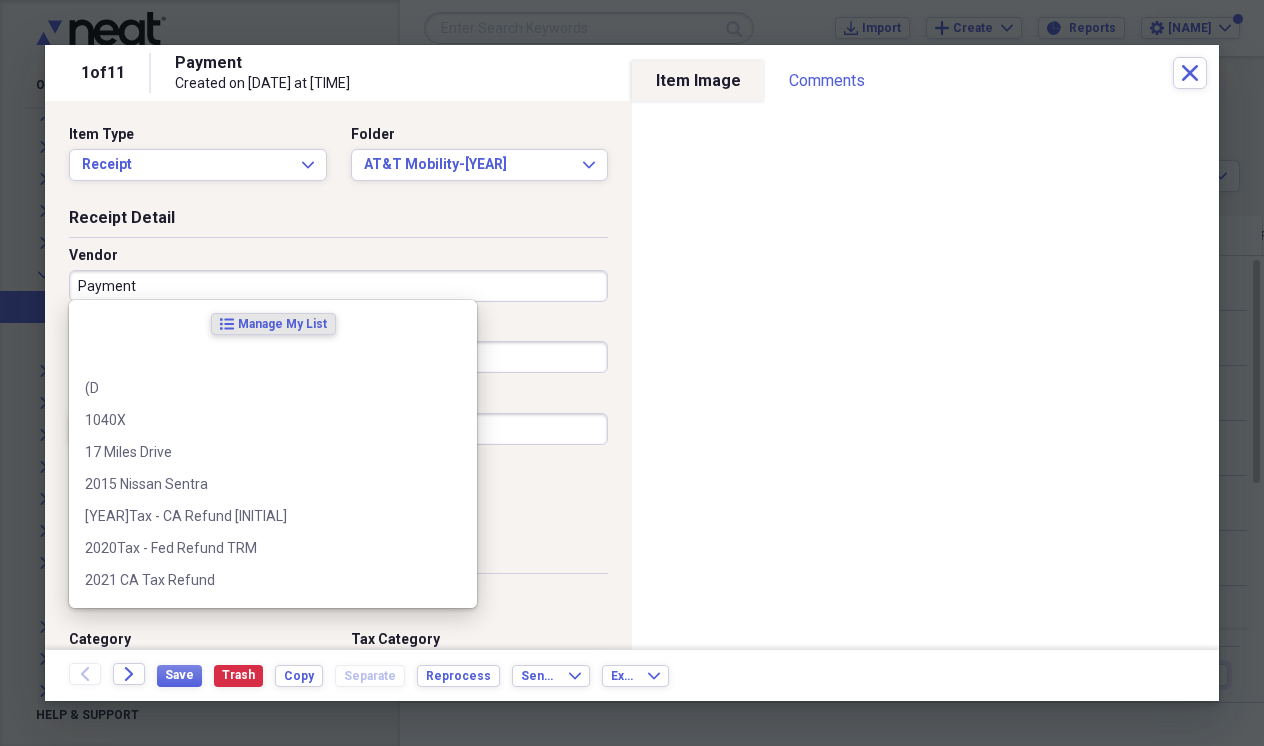 drag, startPoint x: 166, startPoint y: 276, endPoint x: -9, endPoint y: 277, distance: 175.00285 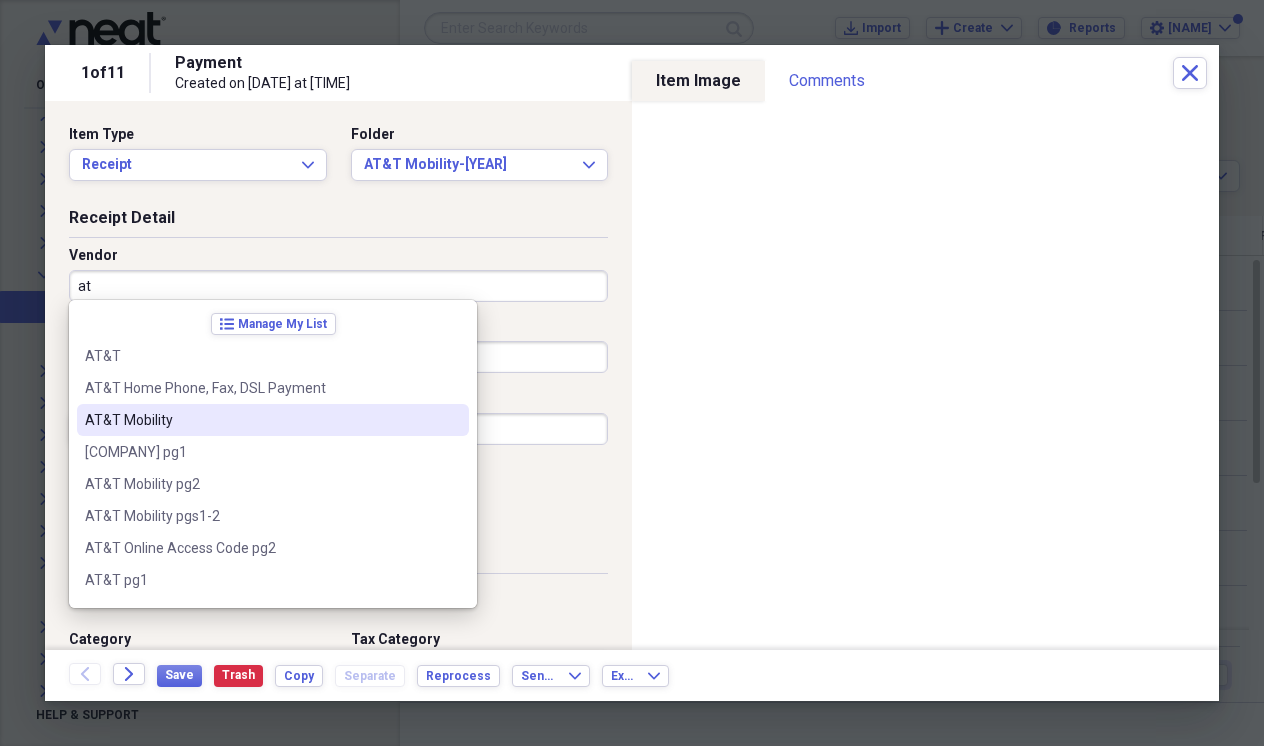 click on "AT&T Mobility" at bounding box center [261, 420] 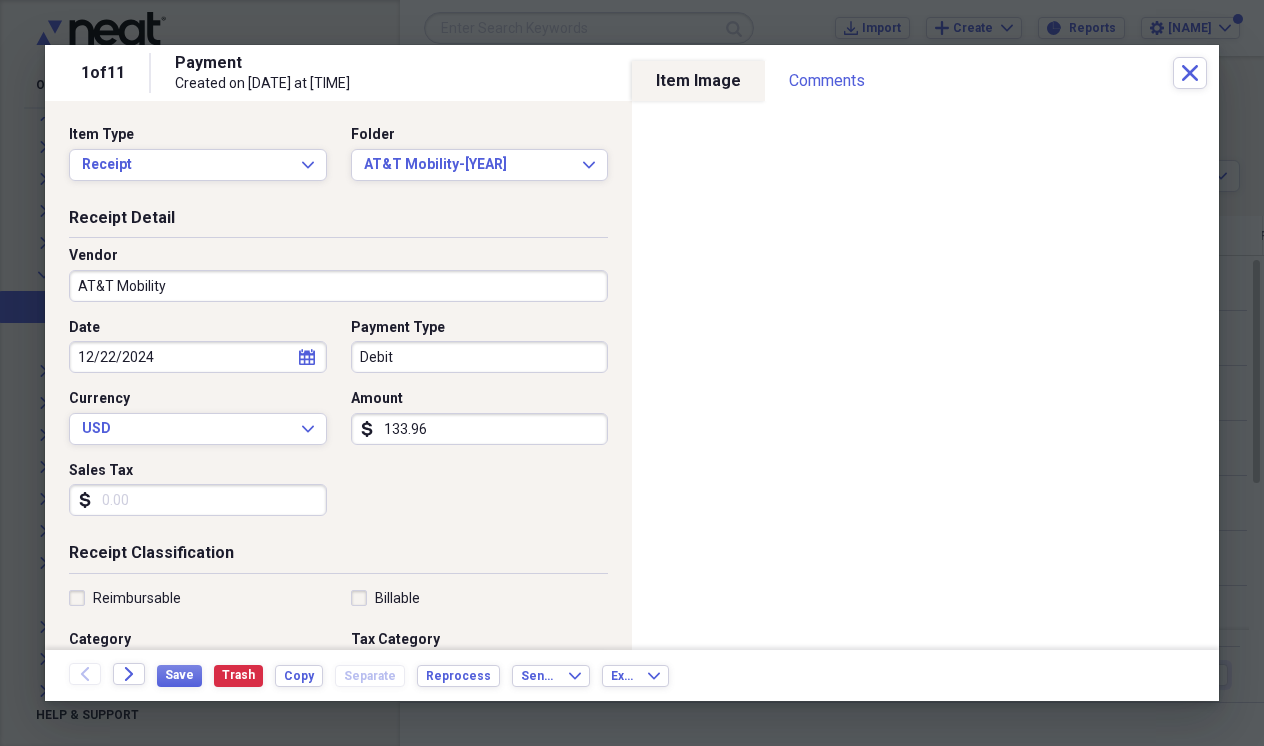 type on "Telecommunications" 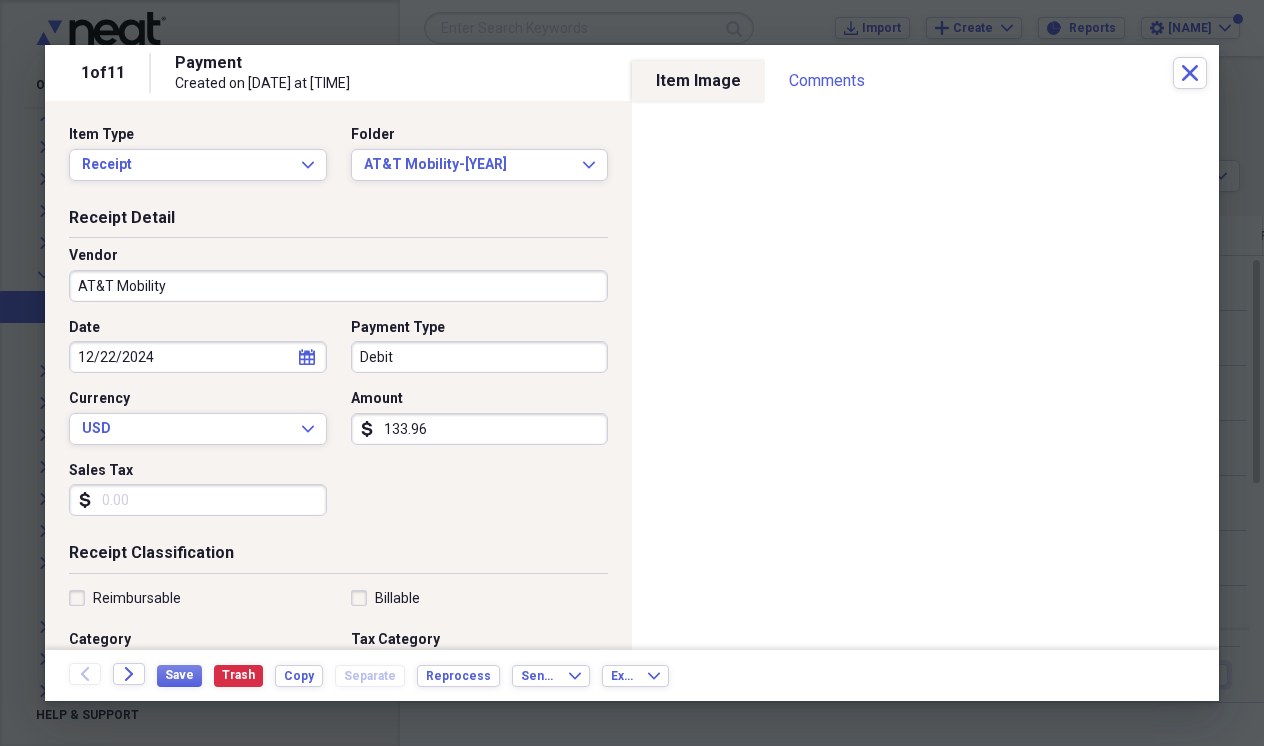 click on "133.96" at bounding box center (480, 429) 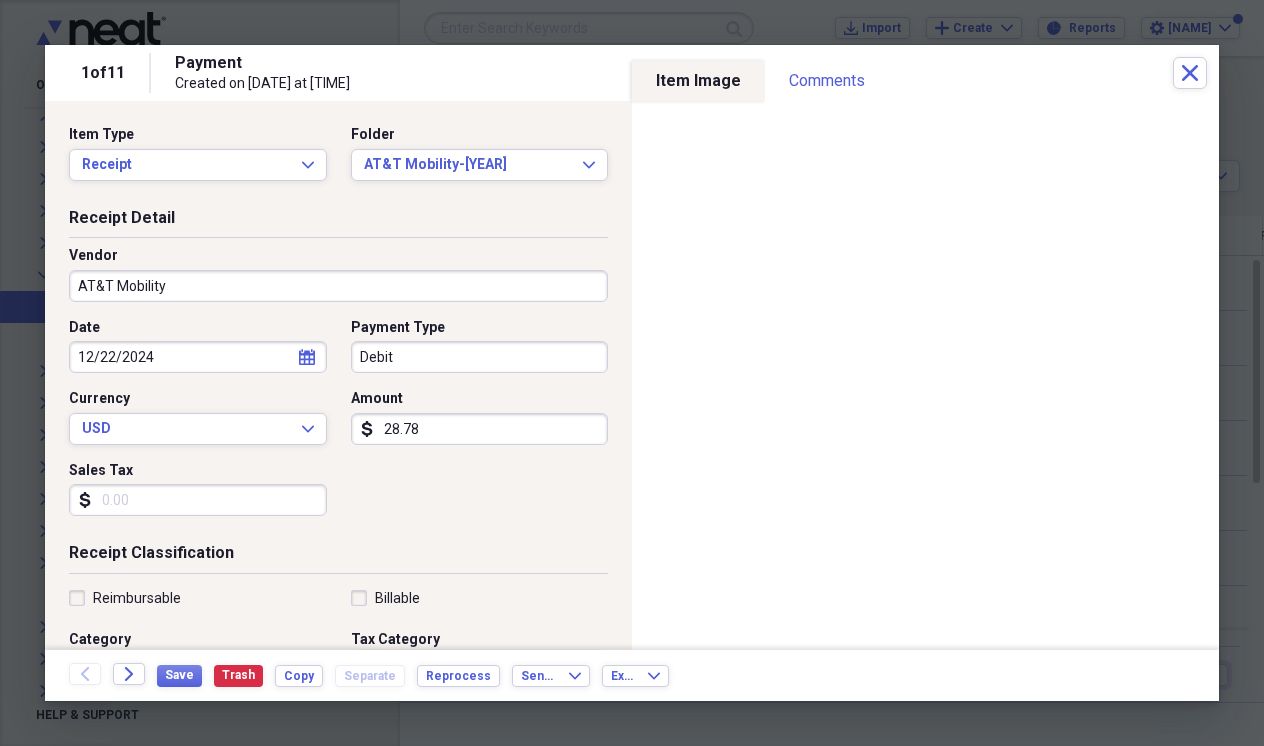 type on "287.86" 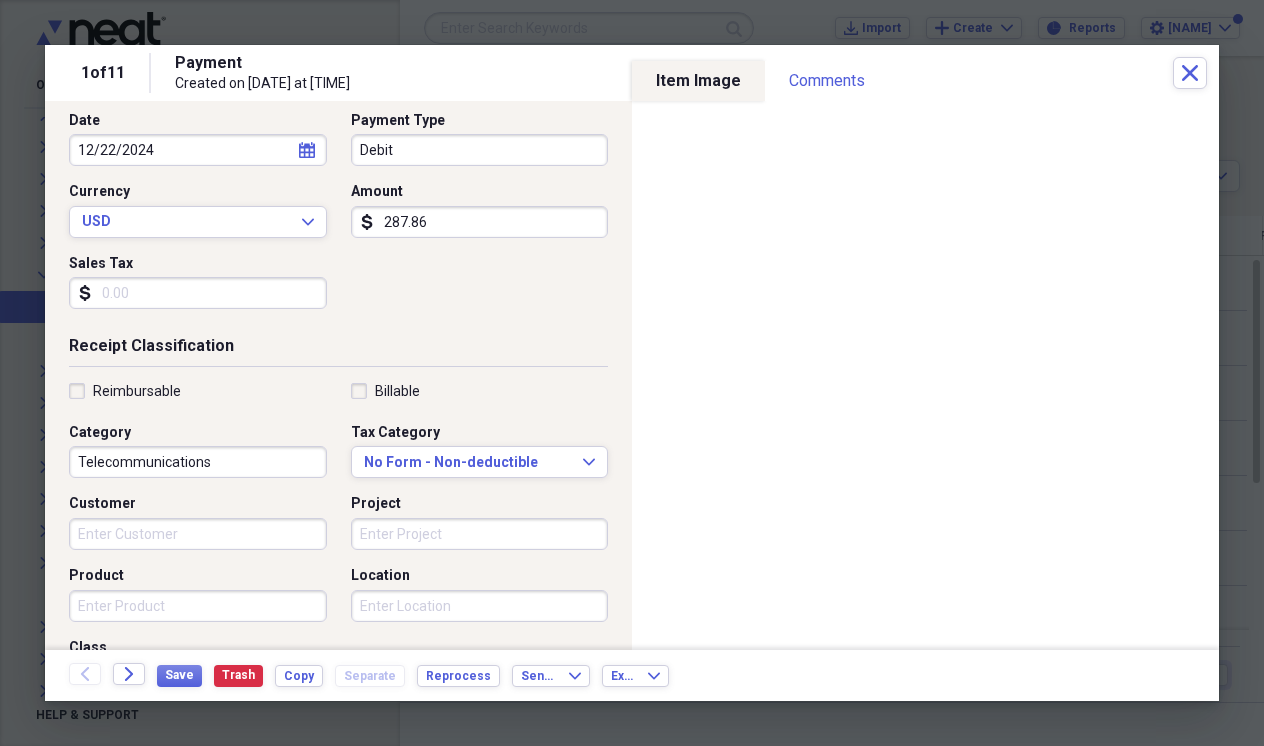 scroll, scrollTop: 235, scrollLeft: 0, axis: vertical 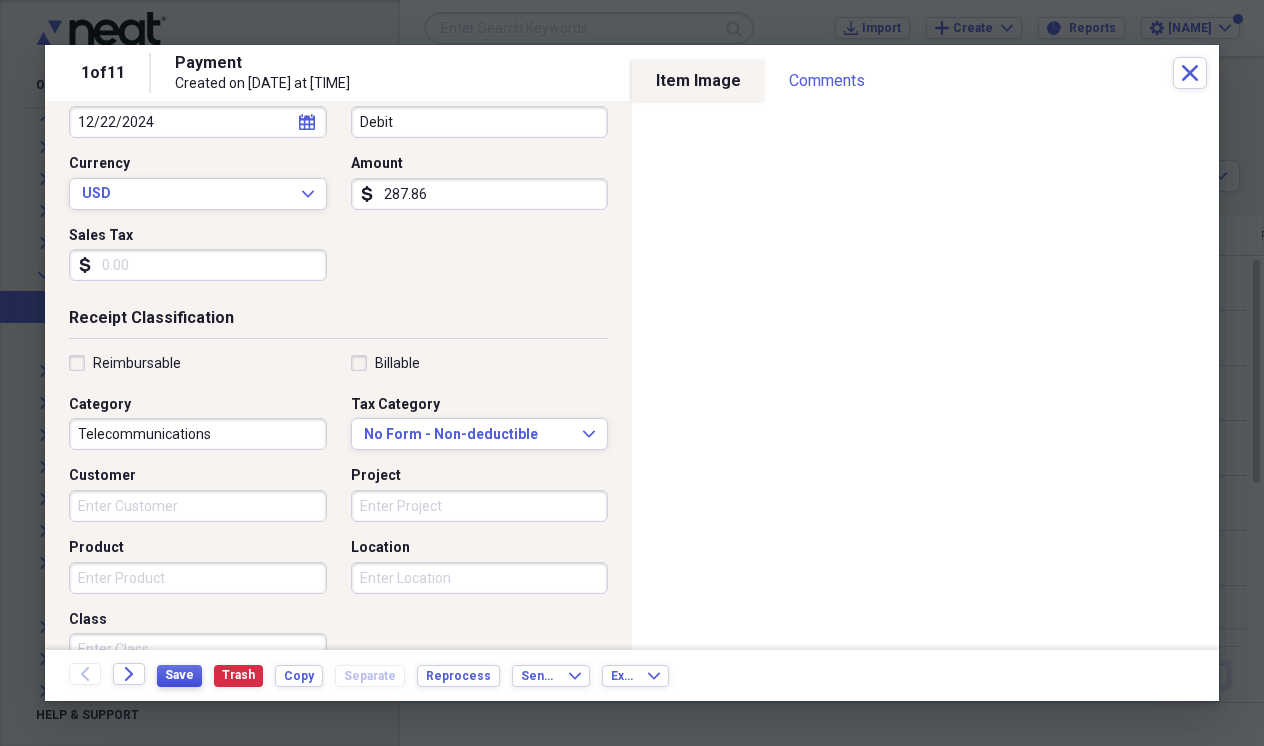 click on "Save" at bounding box center [179, 675] 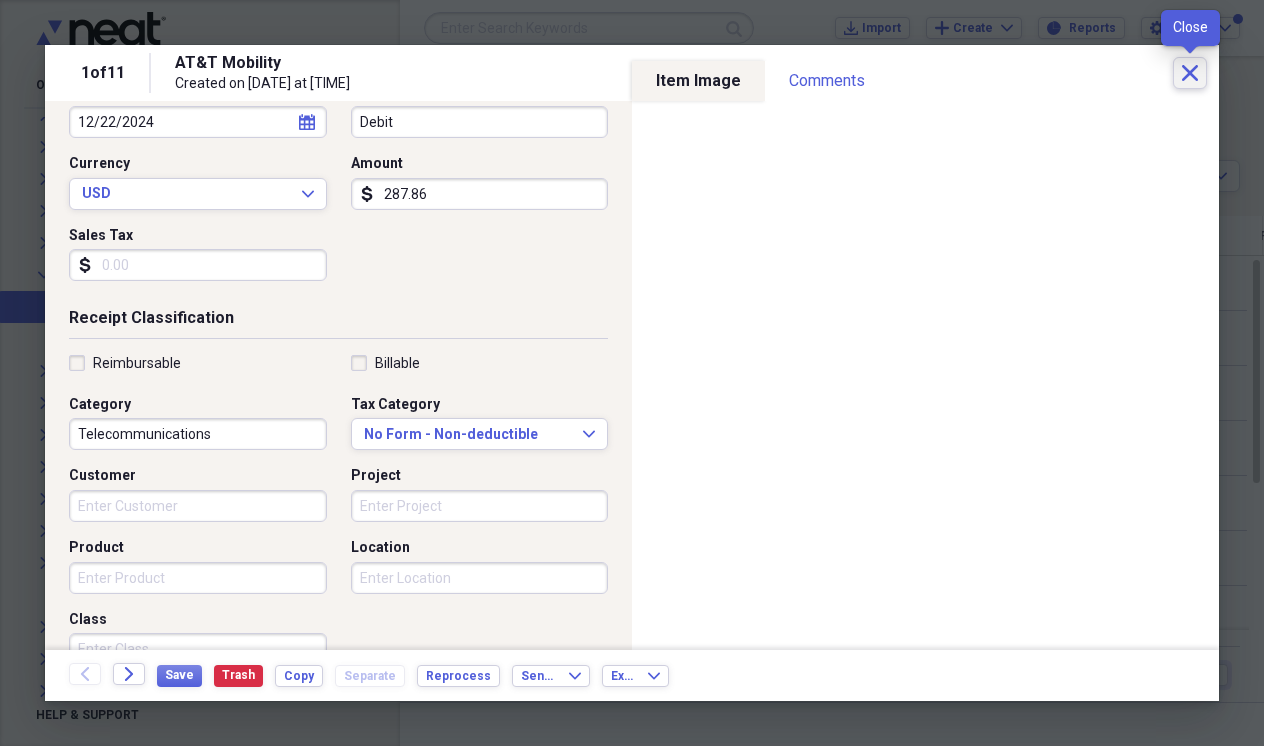 click 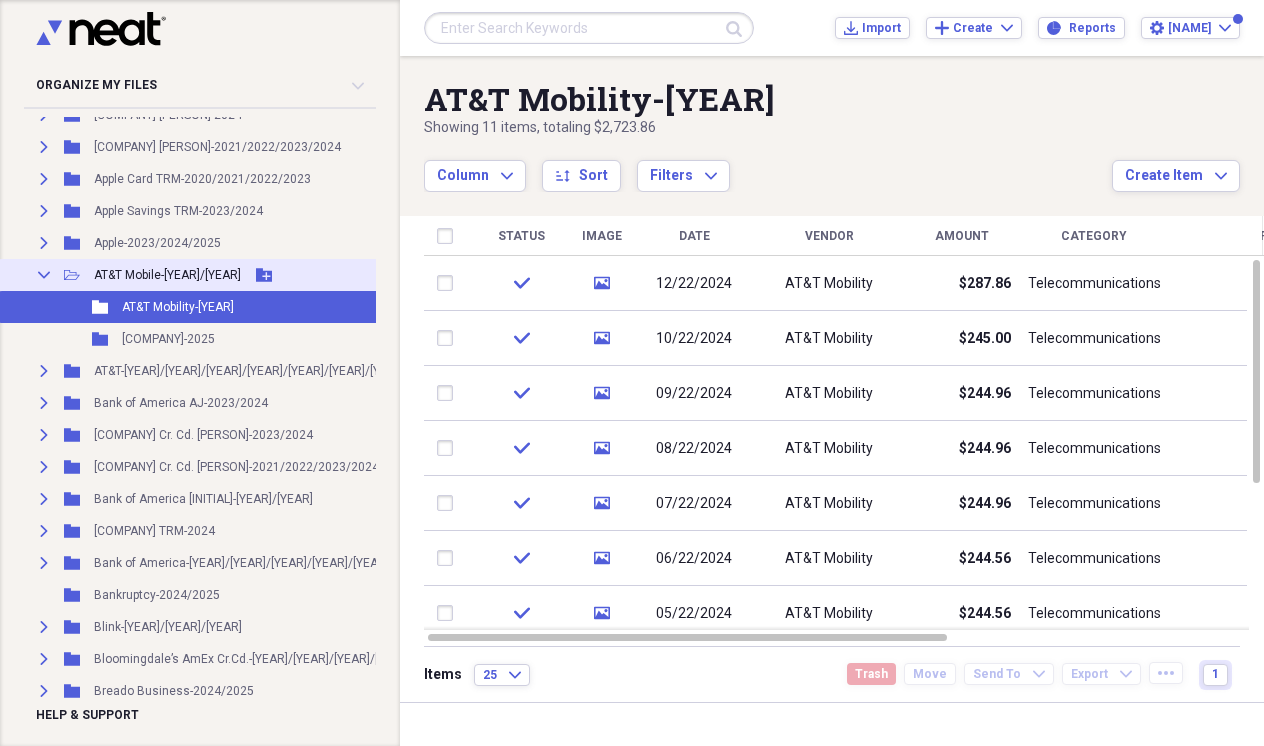 click on "Collapse" 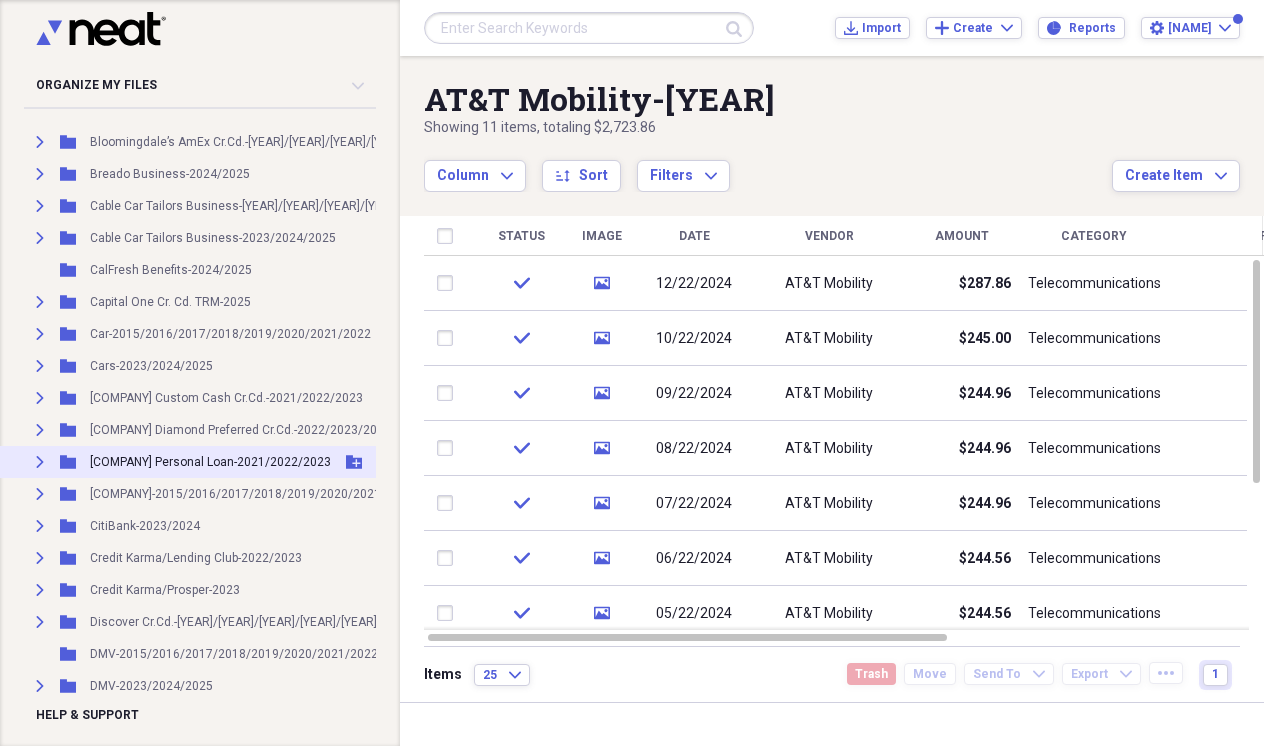 scroll, scrollTop: 751, scrollLeft: 4, axis: both 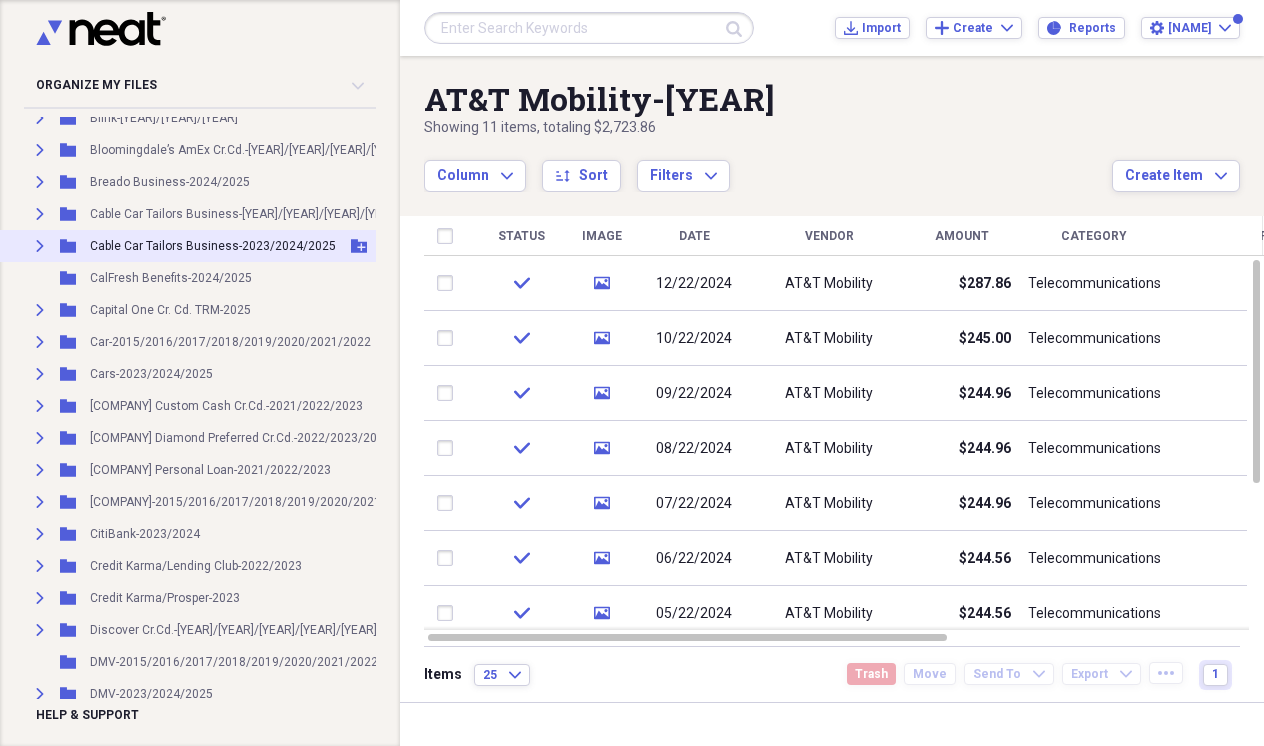click on "Cable Car Tailors Business-2023/2024/2025" at bounding box center [213, 246] 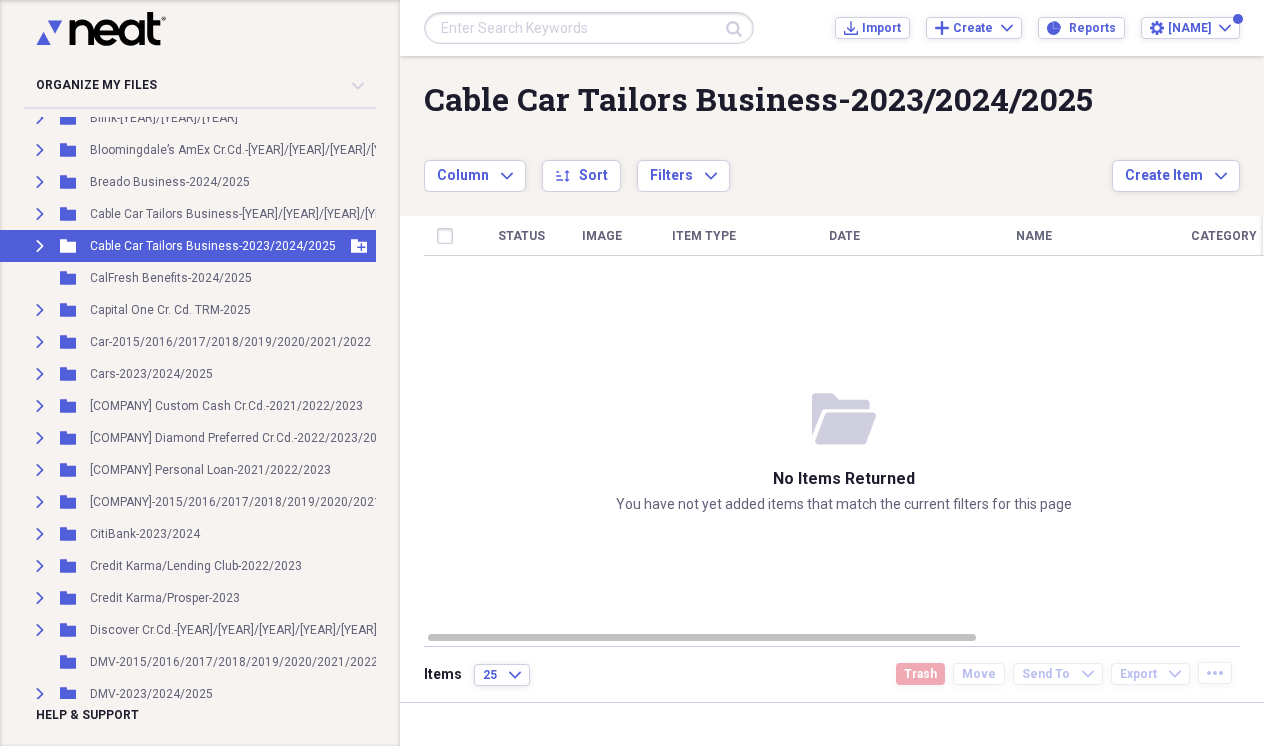 click on "Expand" at bounding box center [40, 246] 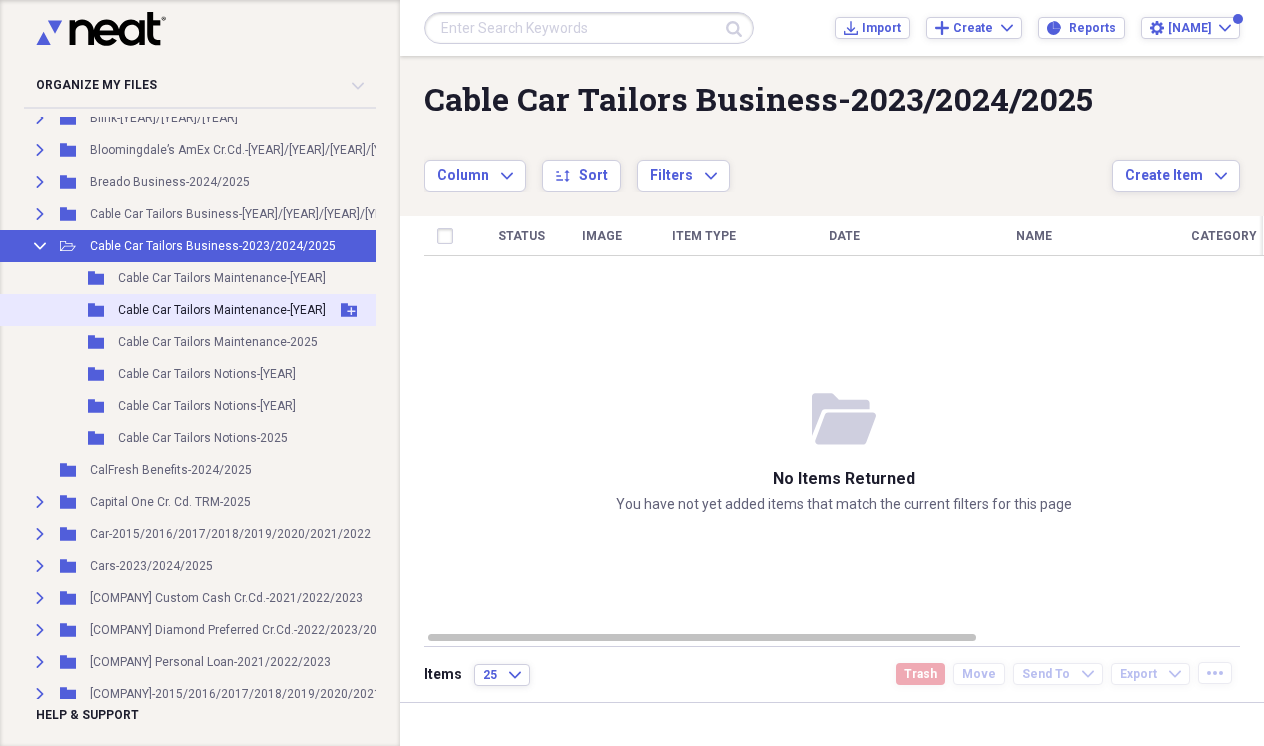 click on "Folder Cable Car Tailors Maintenance-2024 Add Folder" at bounding box center [318, 310] 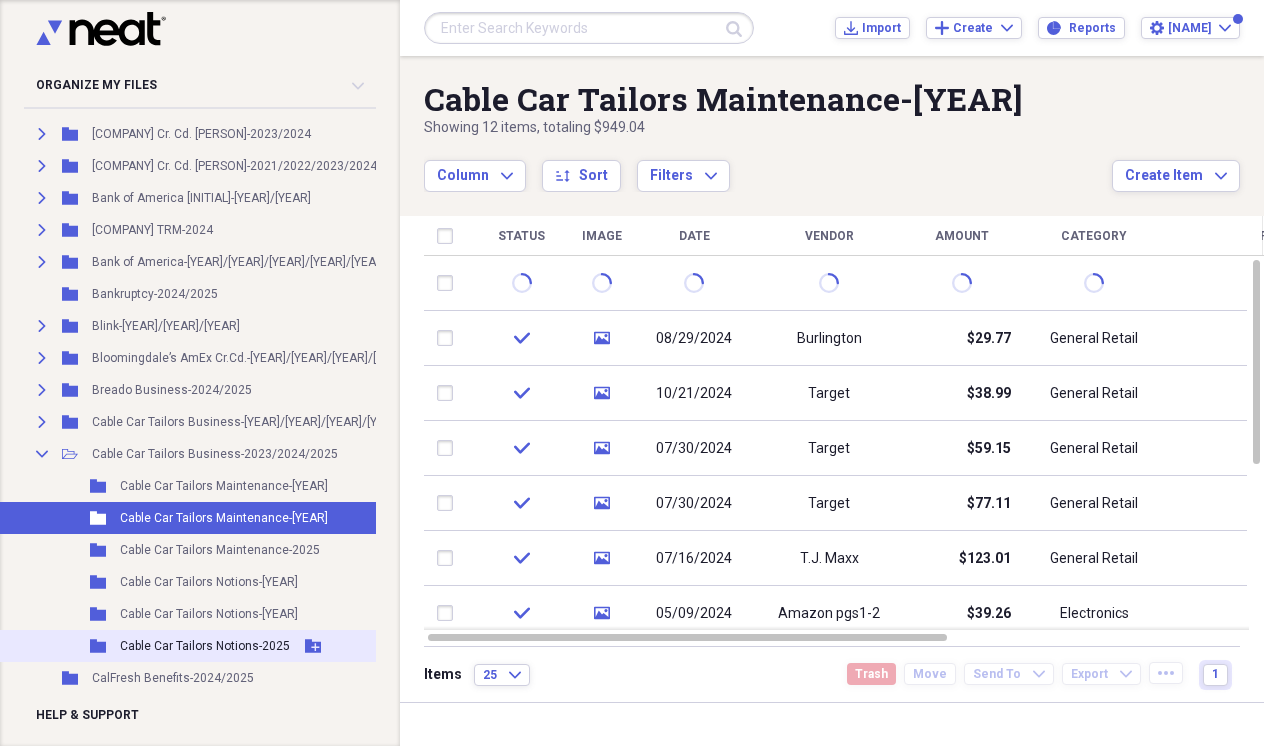 scroll, scrollTop: 565, scrollLeft: 2, axis: both 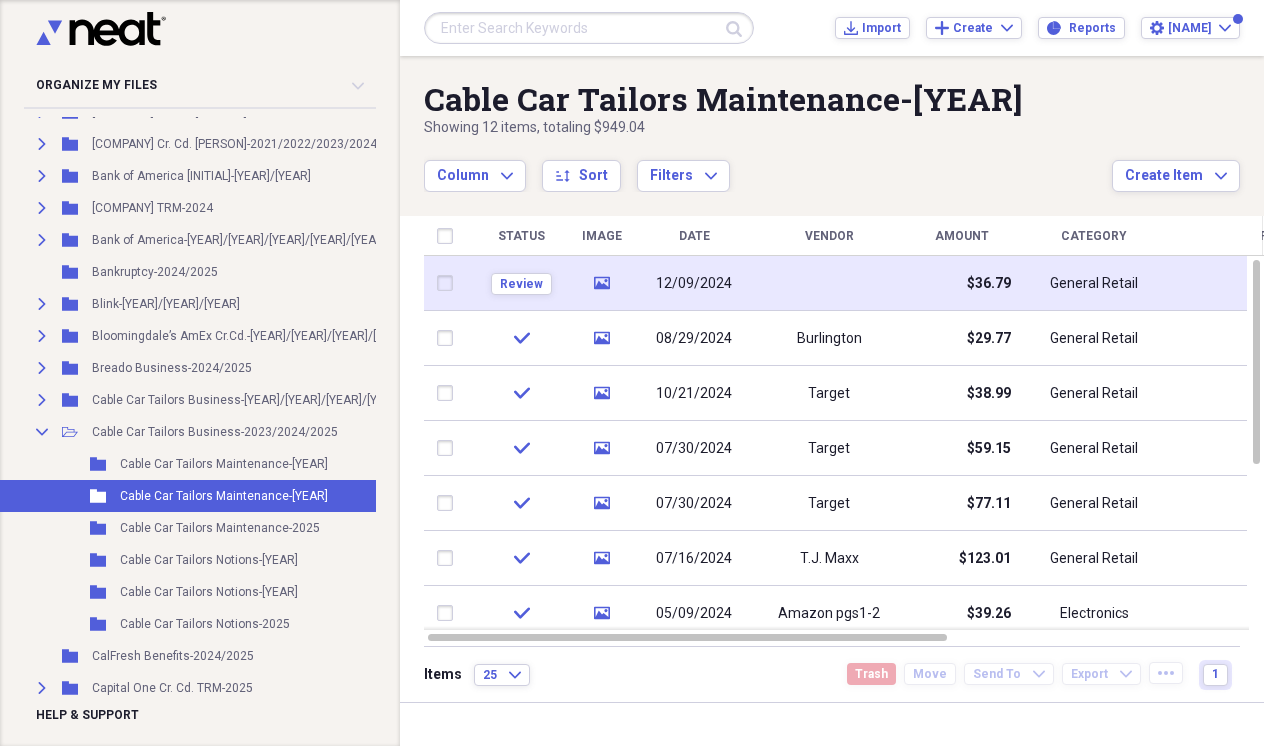 click at bounding box center [829, 283] 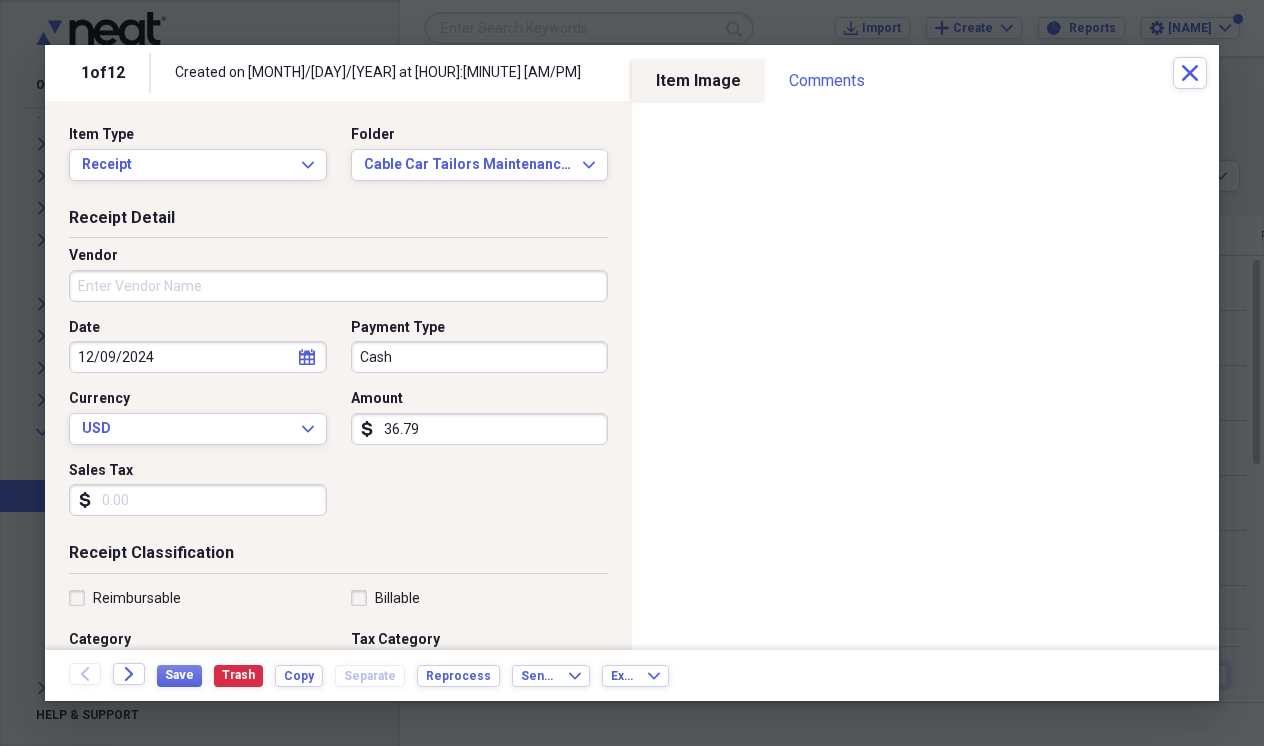click on "Vendor" at bounding box center [338, 286] 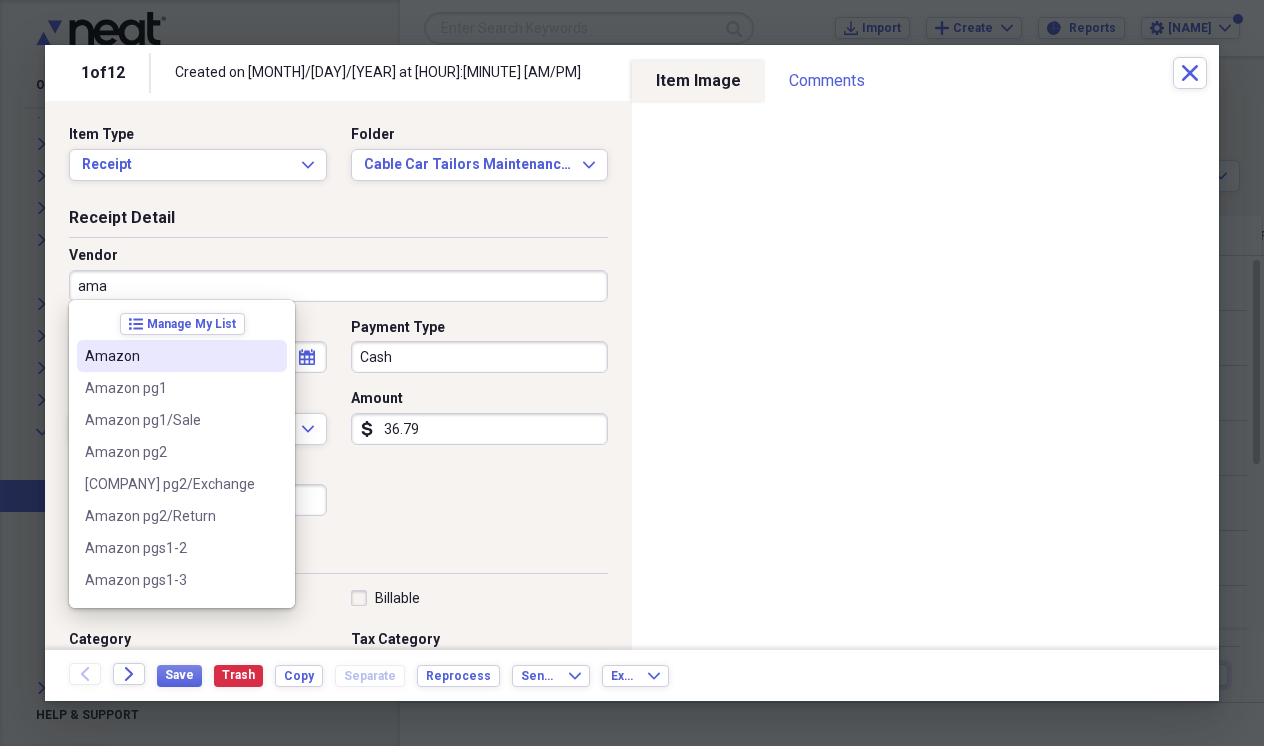 click on "Amazon" at bounding box center (182, 356) 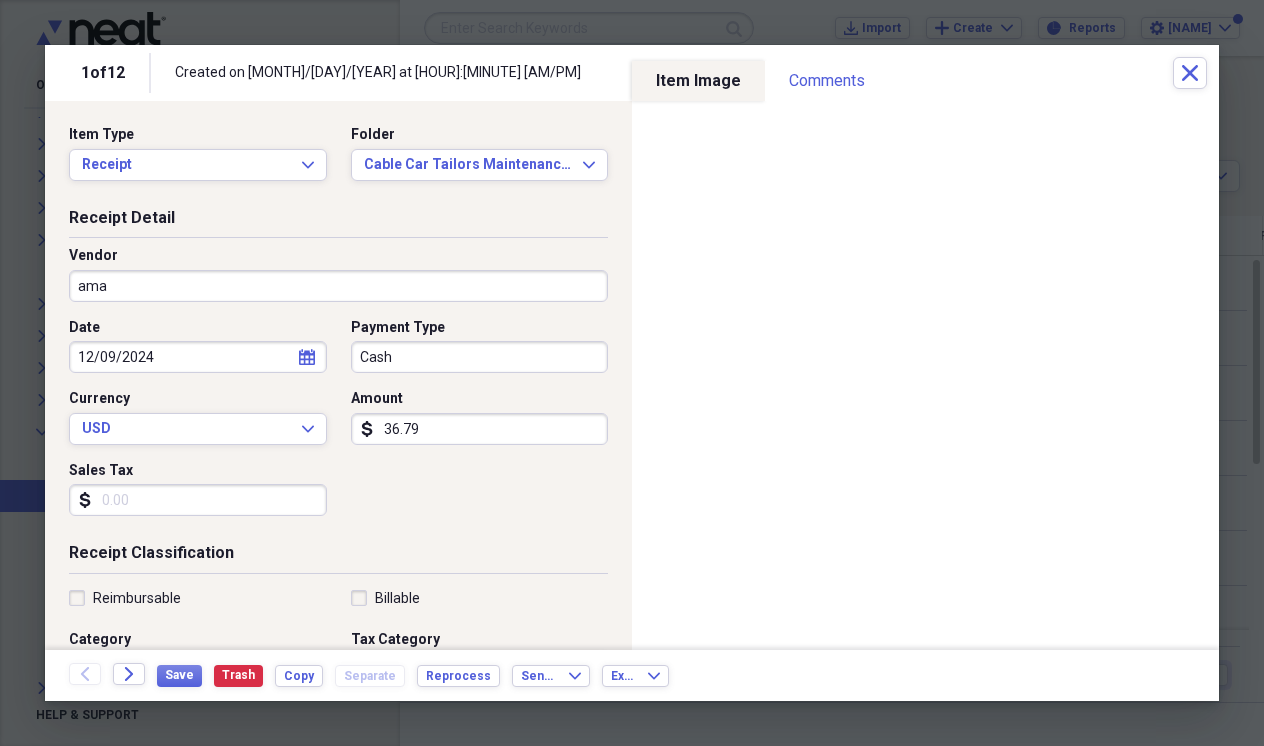 type on "Amazon" 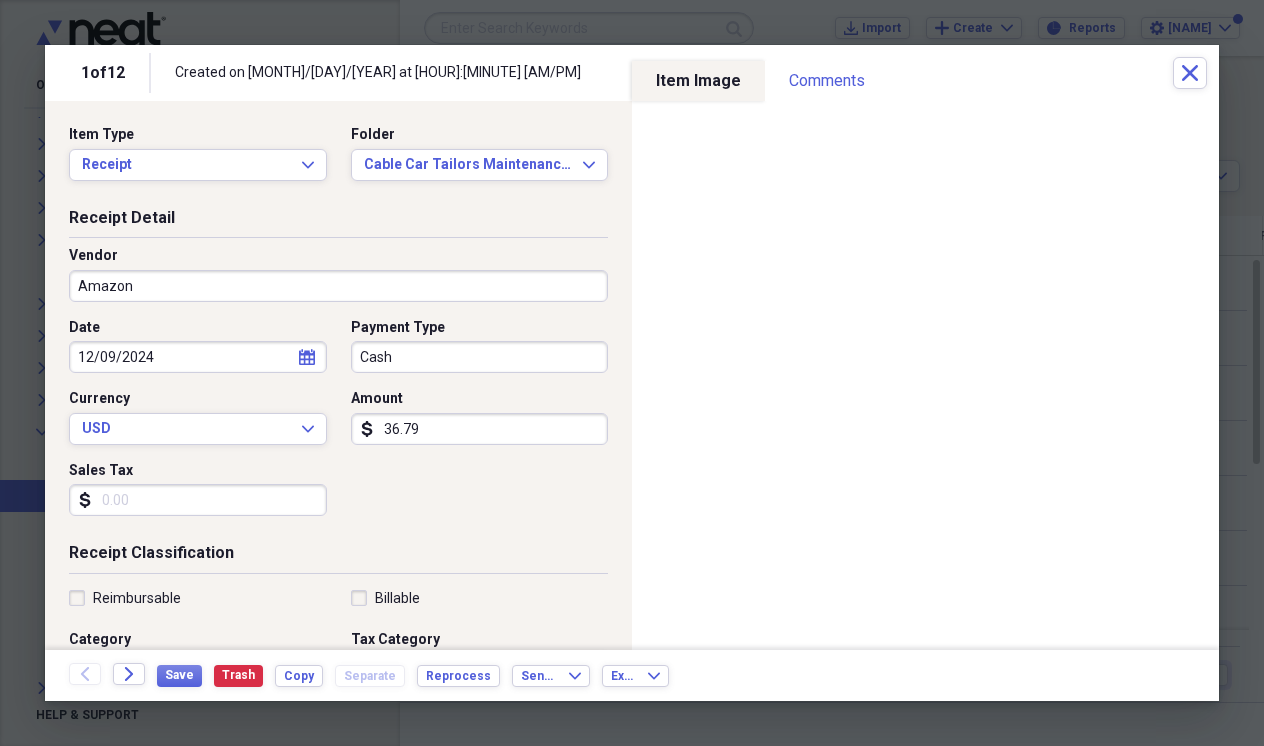 type on "Pet Supplies" 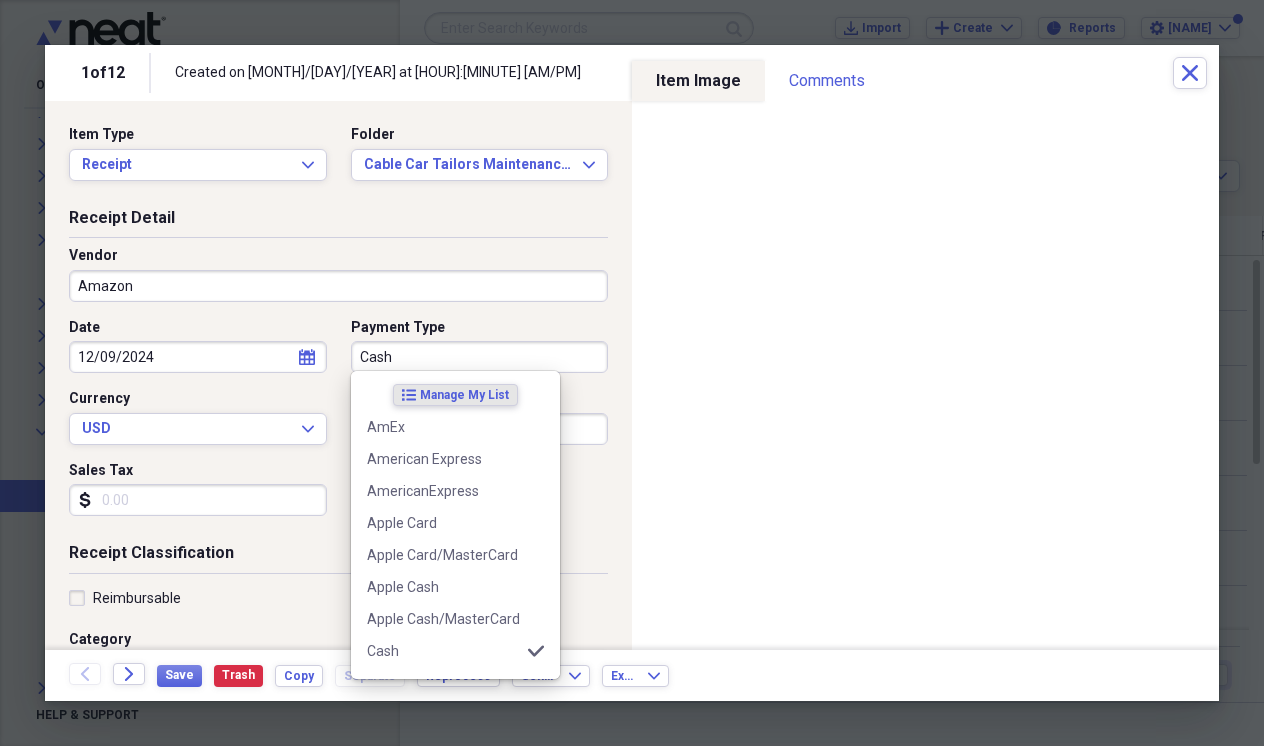 click on "Cash" at bounding box center (480, 357) 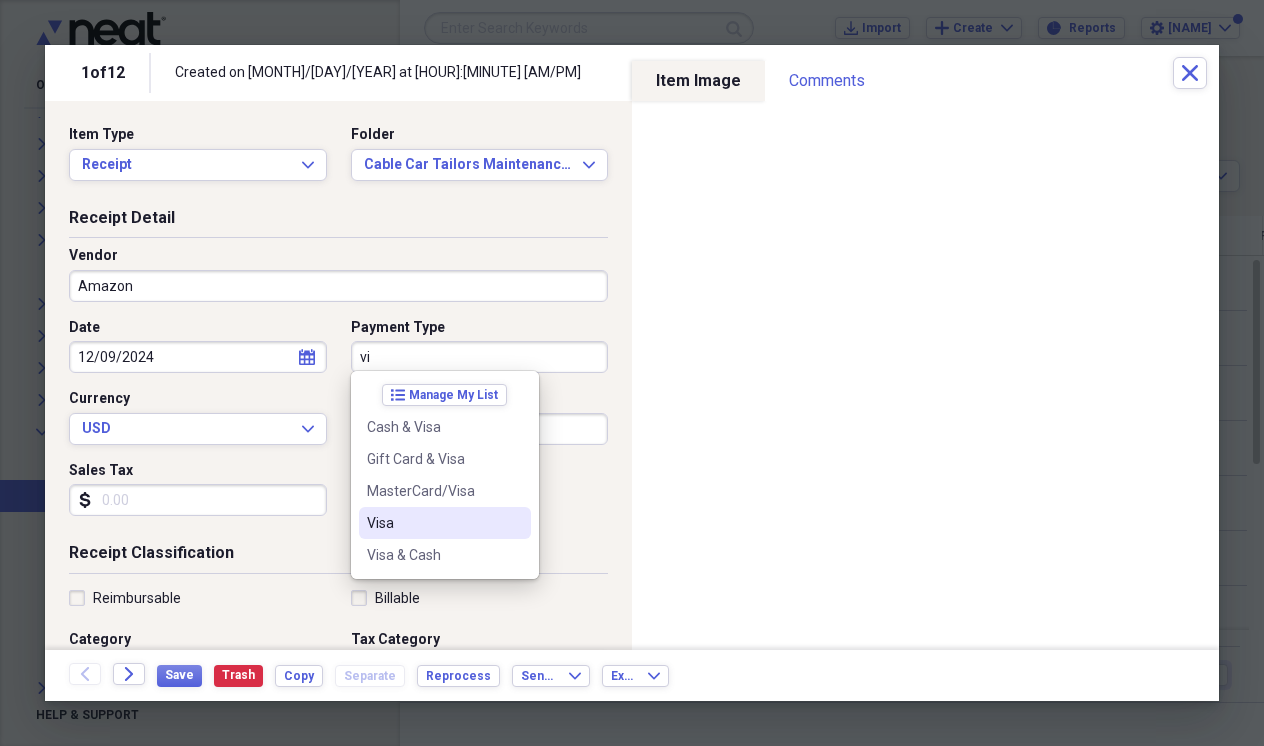 click on "Visa" at bounding box center (433, 523) 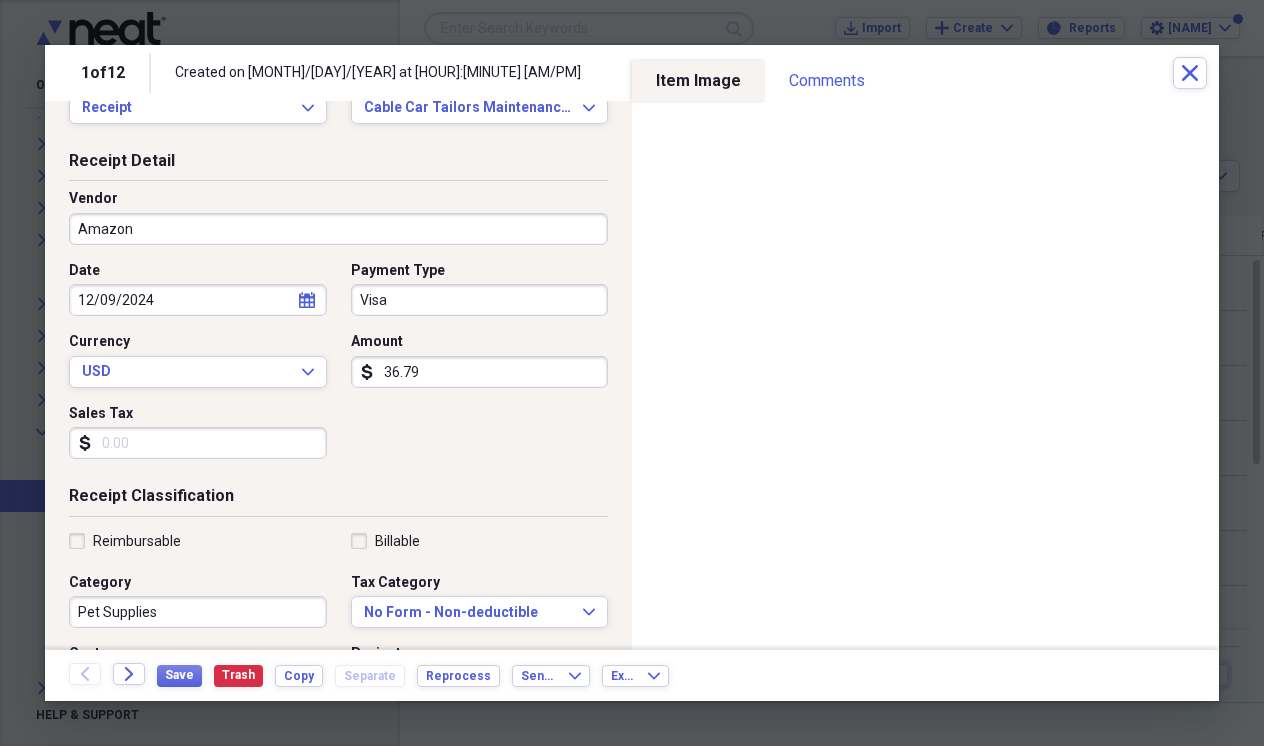 scroll, scrollTop: 108, scrollLeft: 0, axis: vertical 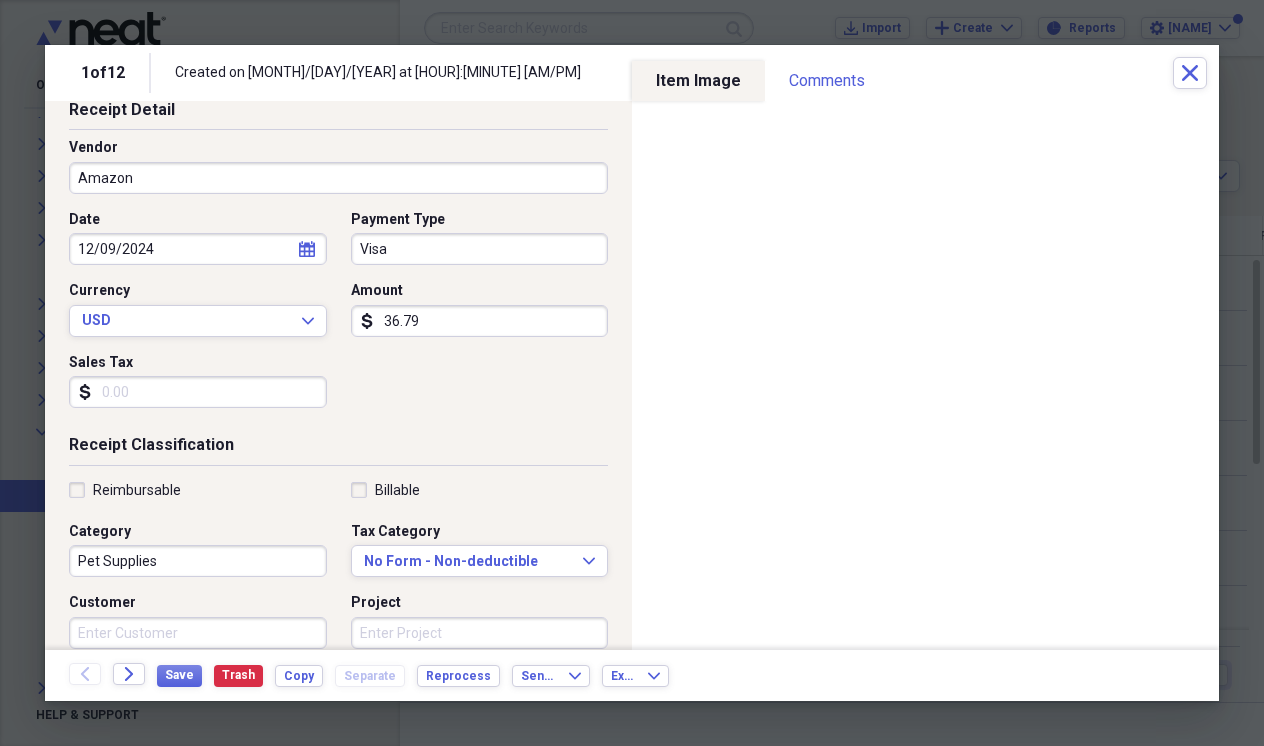 click on "36.79" at bounding box center (480, 321) 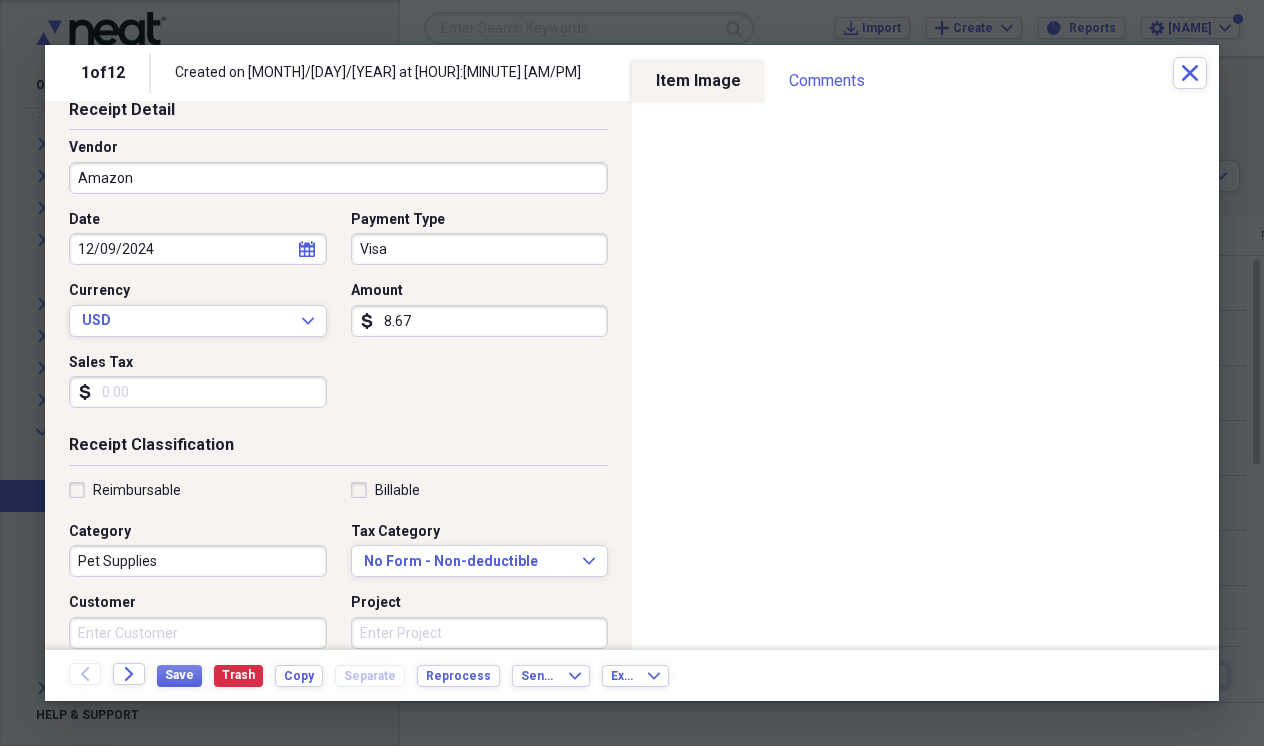 type on "86.77" 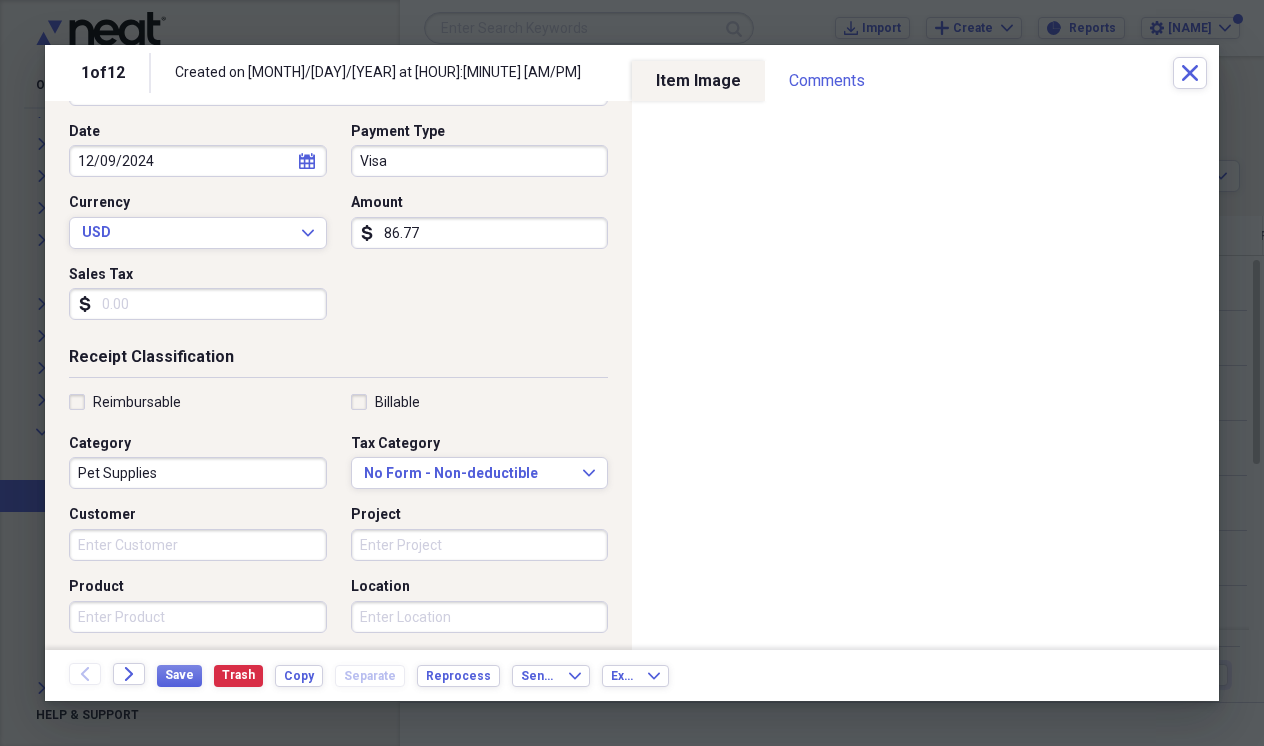 scroll, scrollTop: 200, scrollLeft: 0, axis: vertical 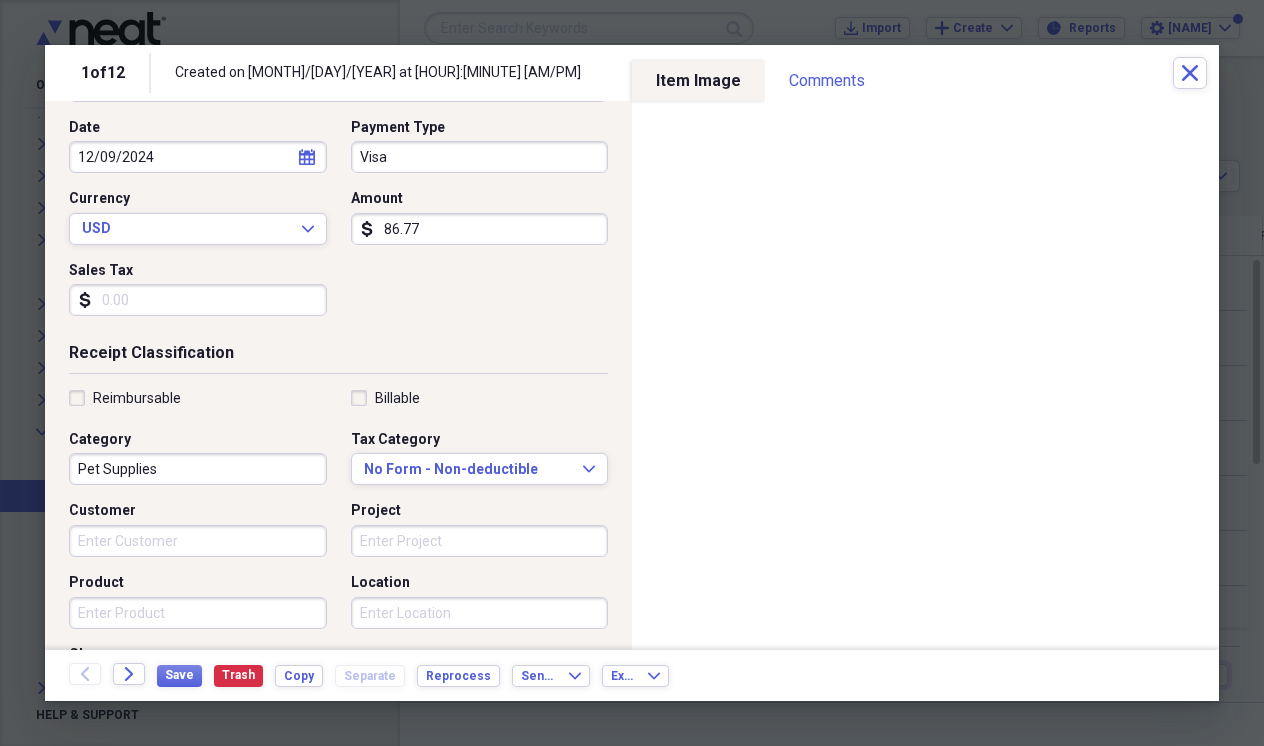 click on "Pet Supplies" at bounding box center [198, 469] 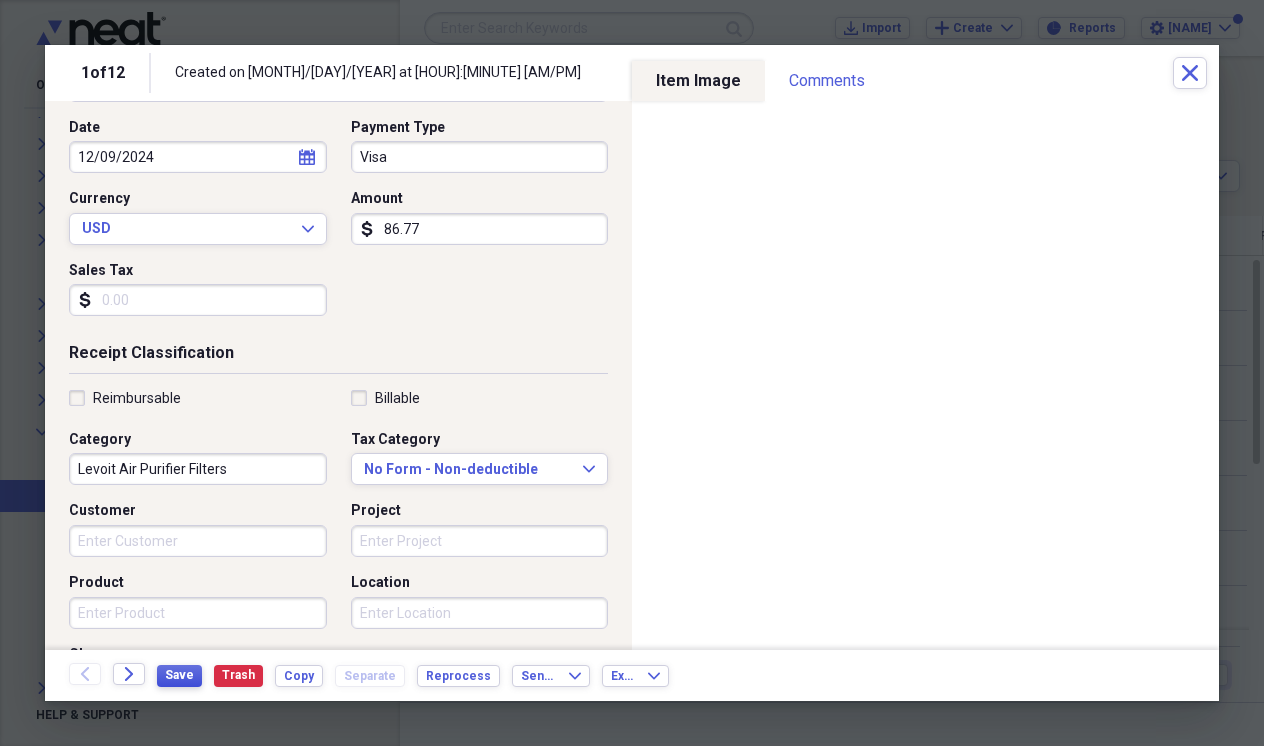 type on "Levoit Air Purifier Filters" 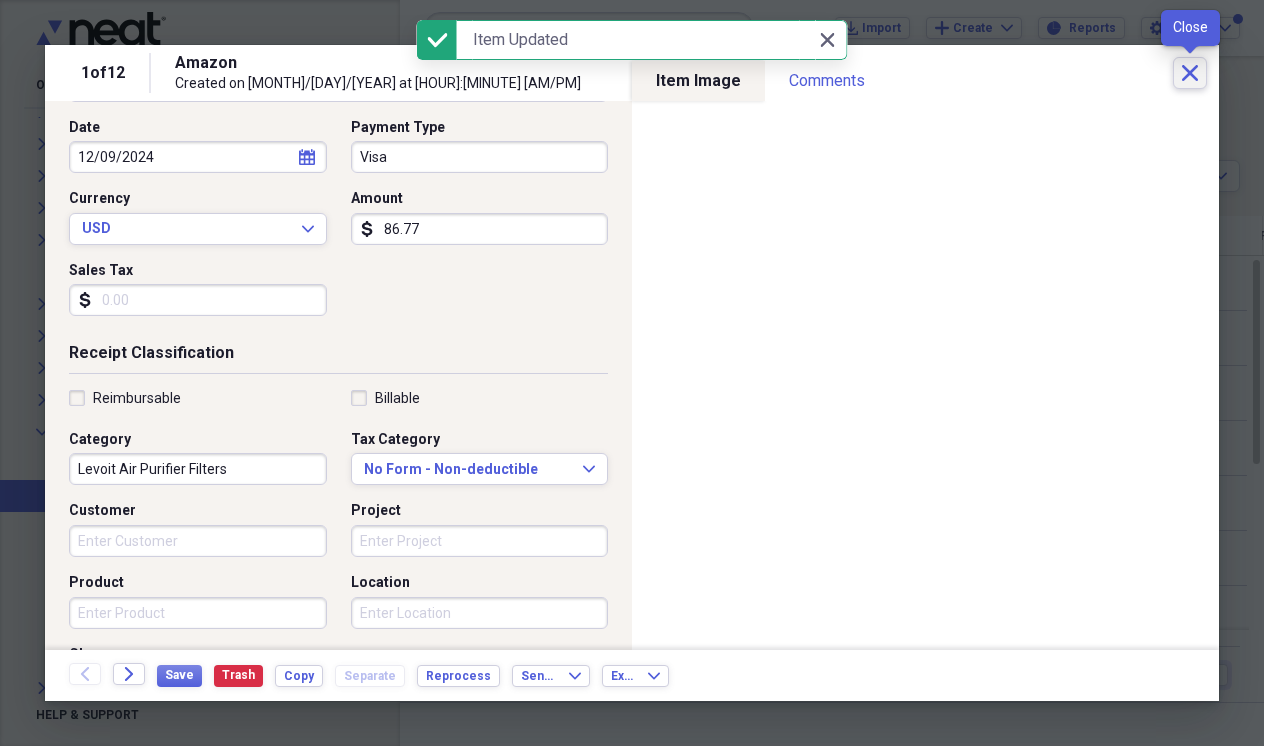 click 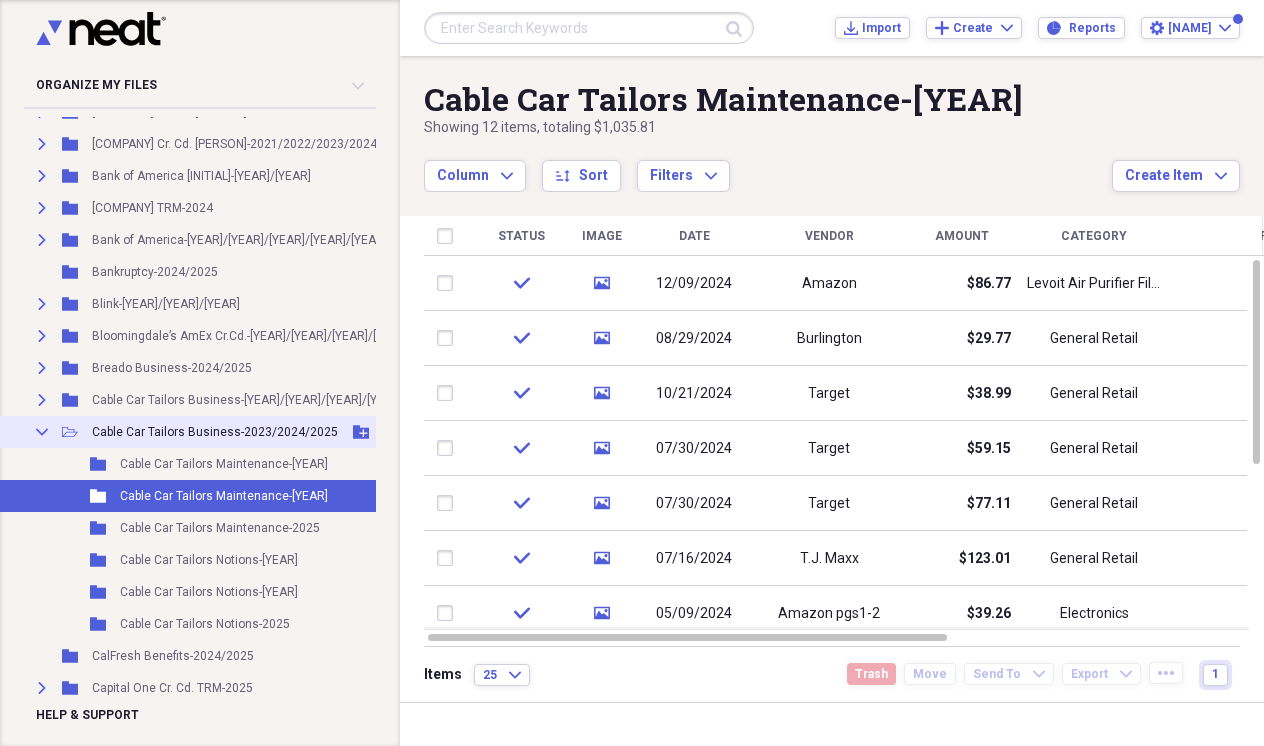 click on "Collapse" 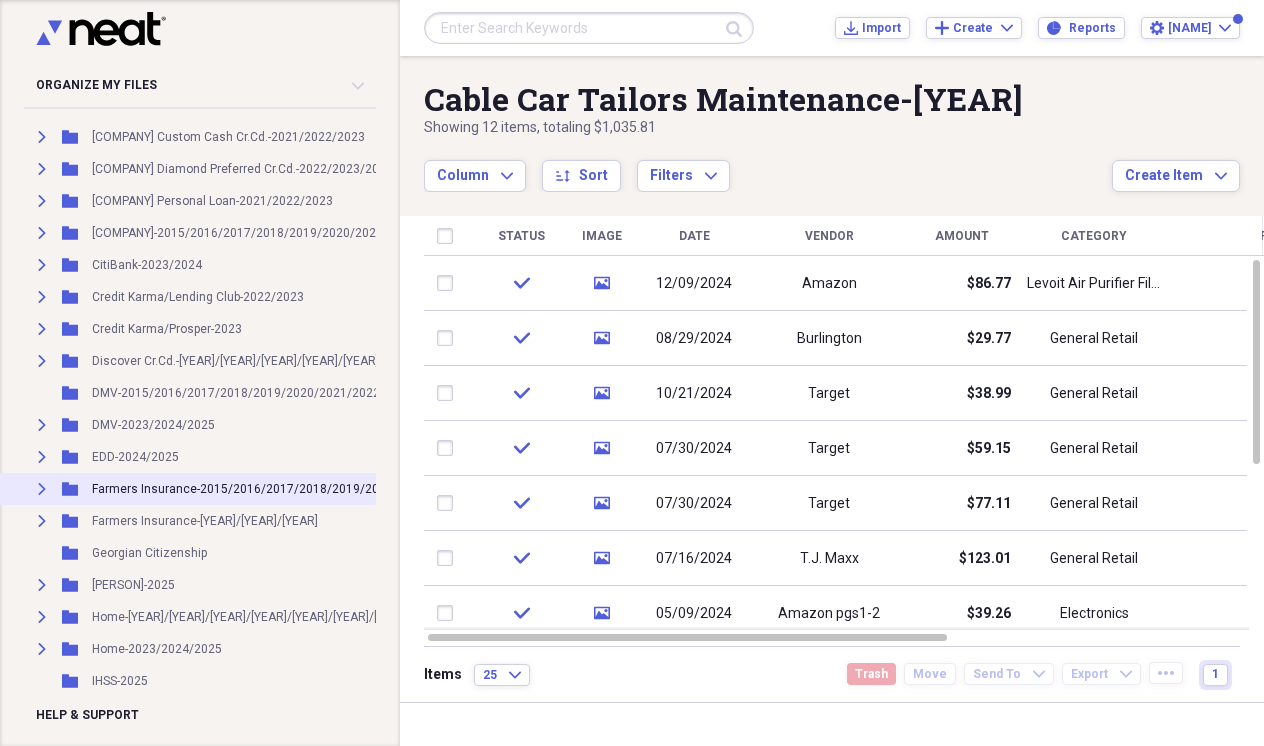 scroll, scrollTop: 1034, scrollLeft: 2, axis: both 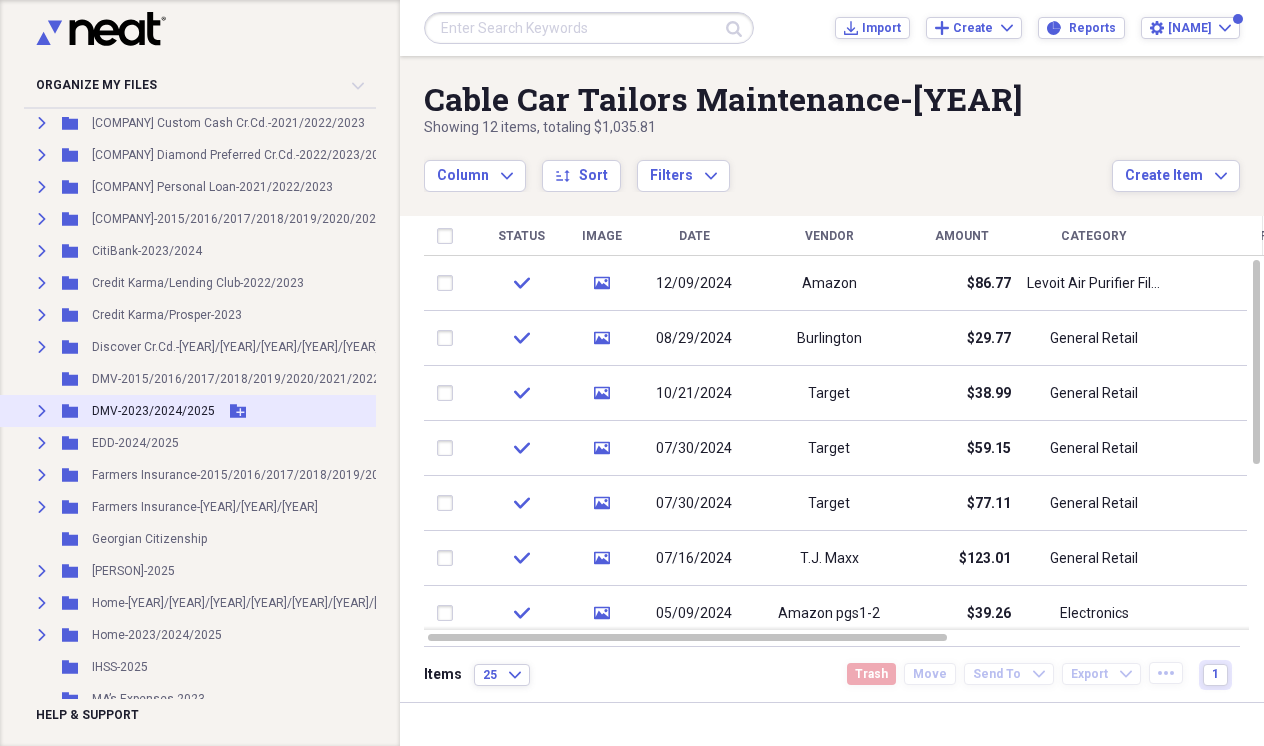 click 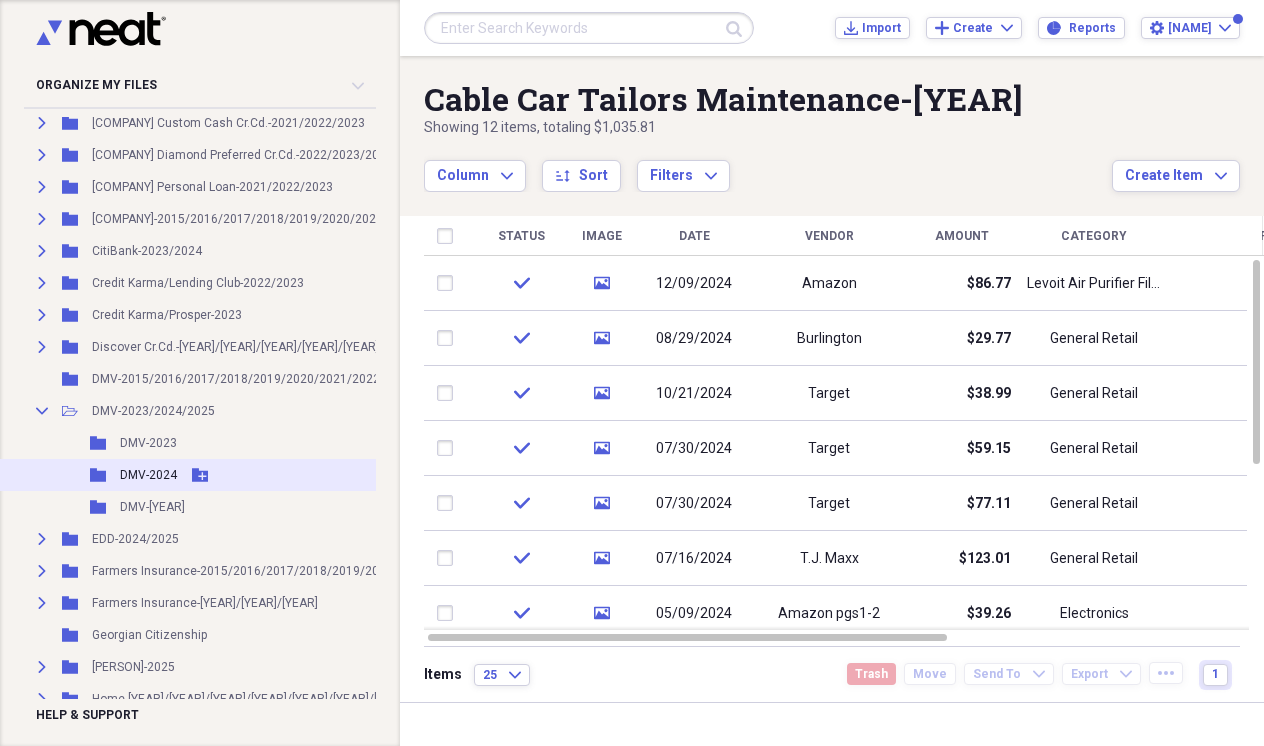 click on "DMV-2024" at bounding box center [148, 475] 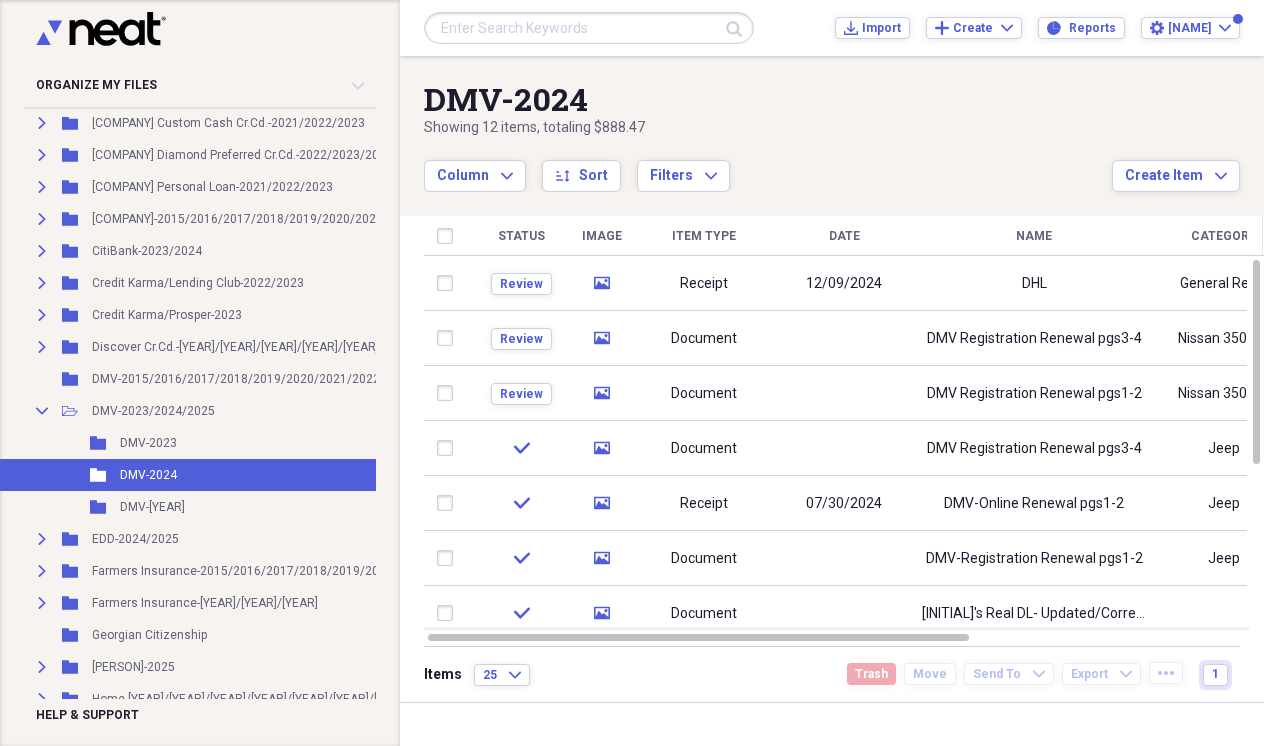 click on "12/09/2024" at bounding box center [844, 283] 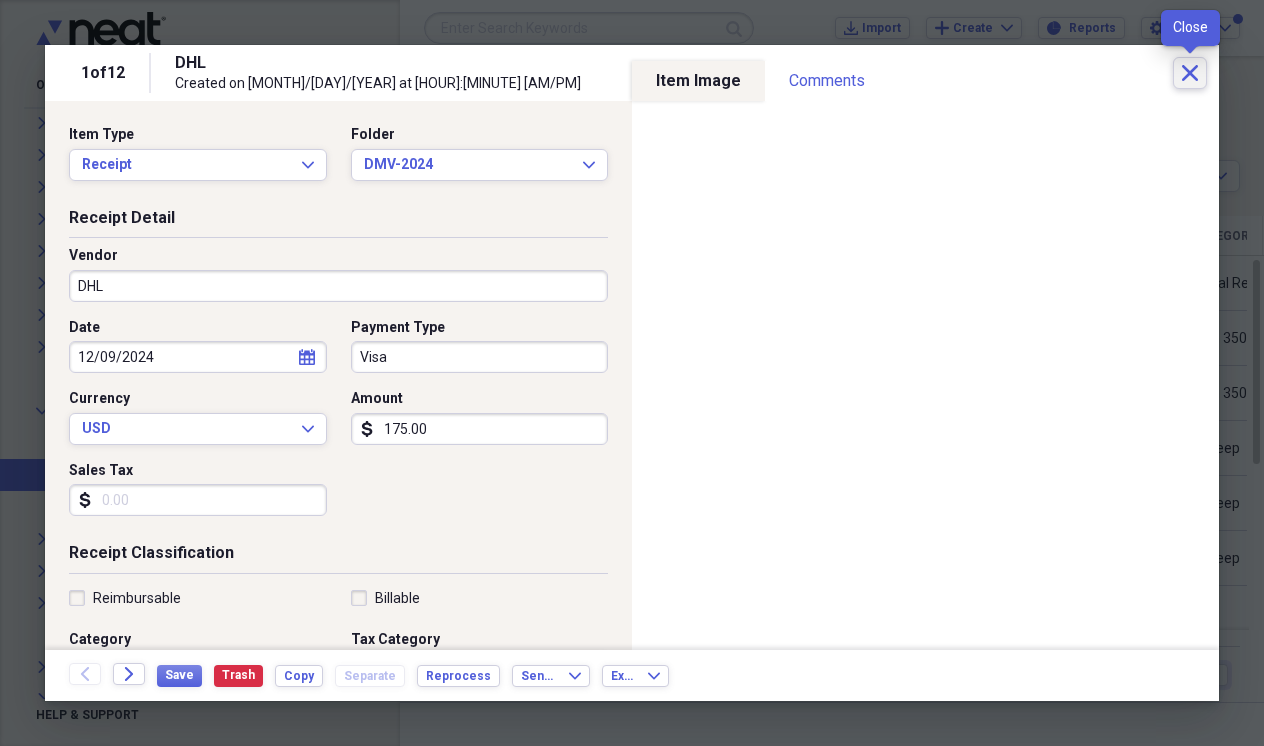 click on "Close" 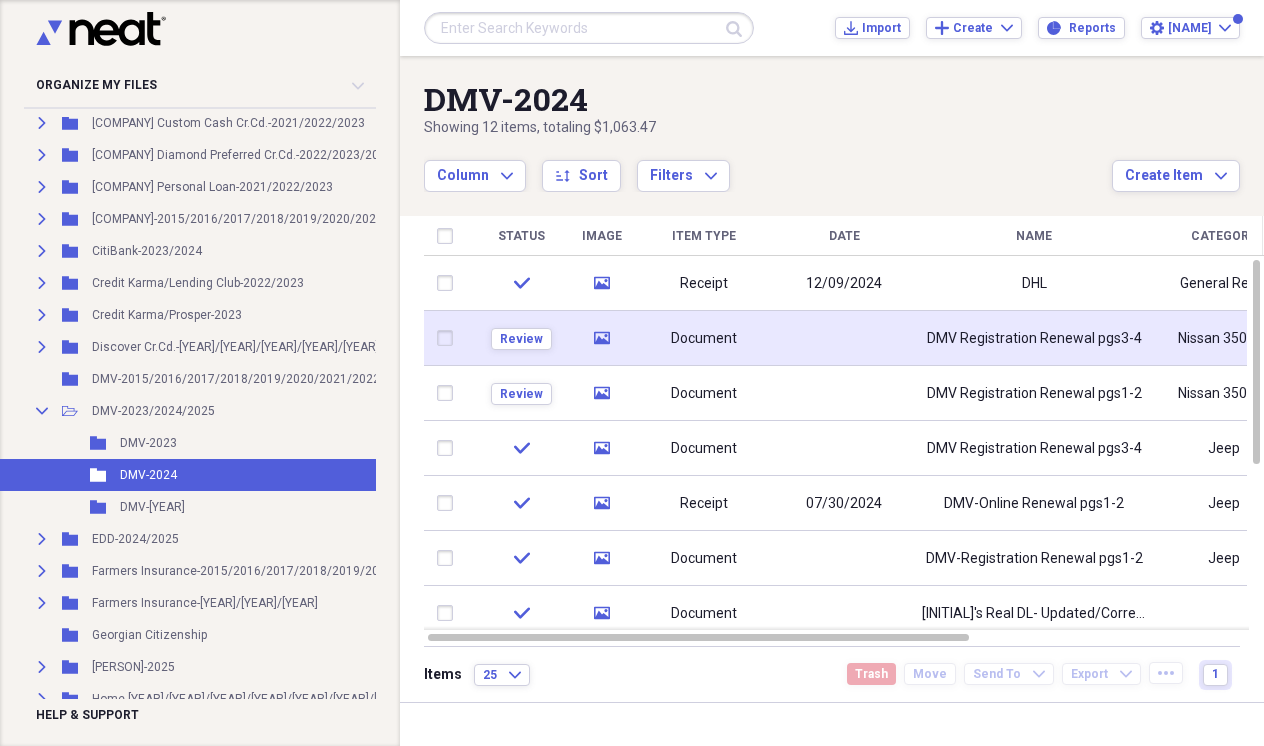 click on "DMV Registration Renewal pgs3-4" at bounding box center [1034, 339] 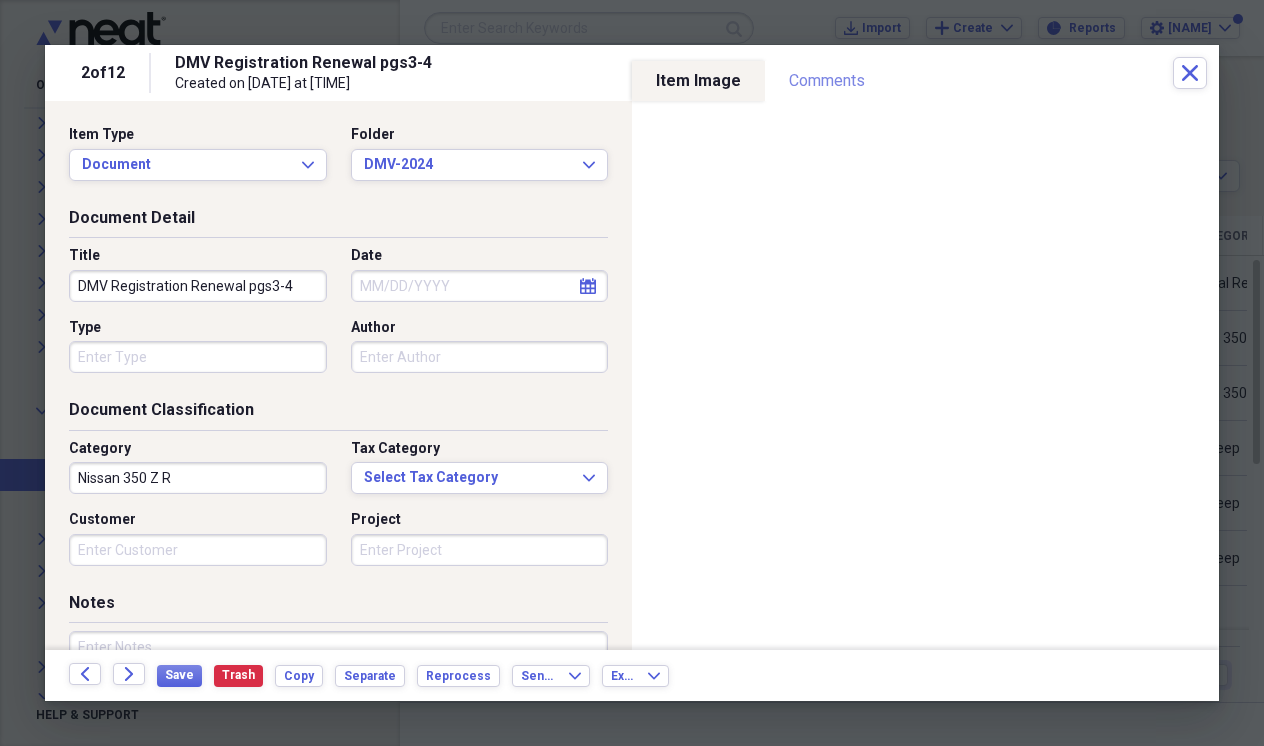 scroll, scrollTop: 0, scrollLeft: 0, axis: both 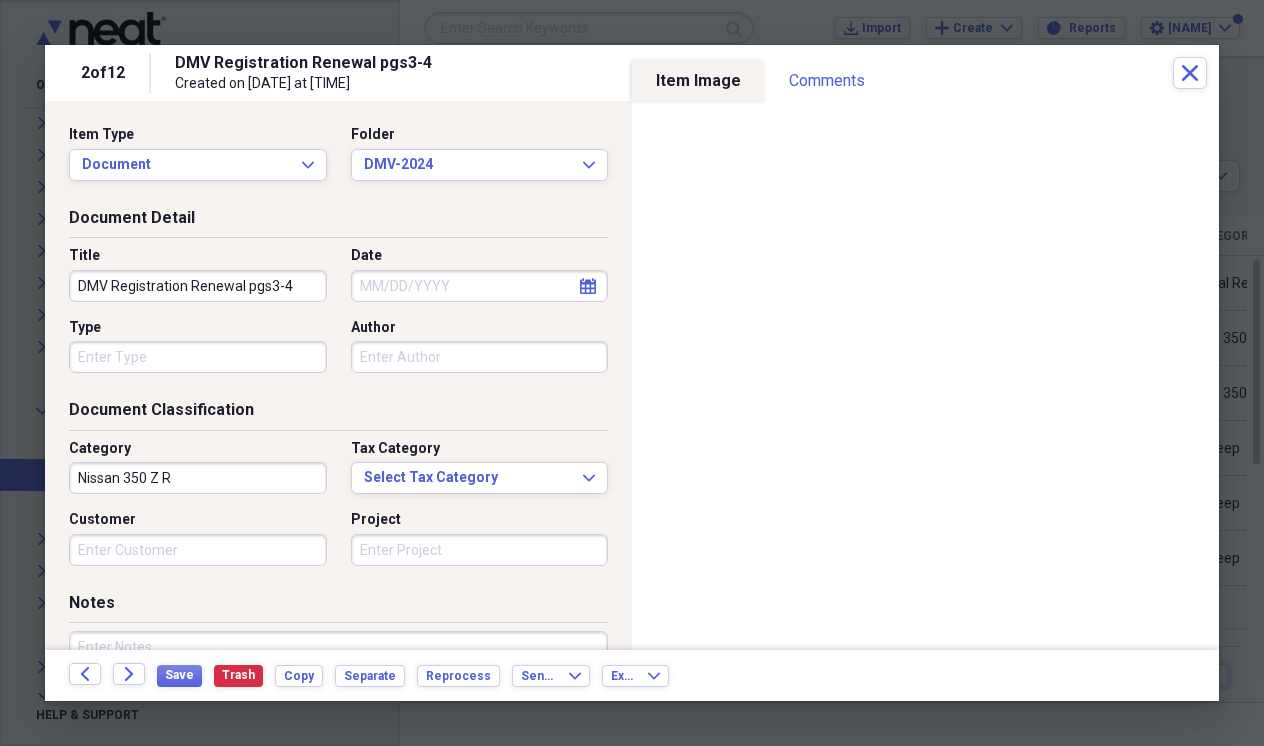 click 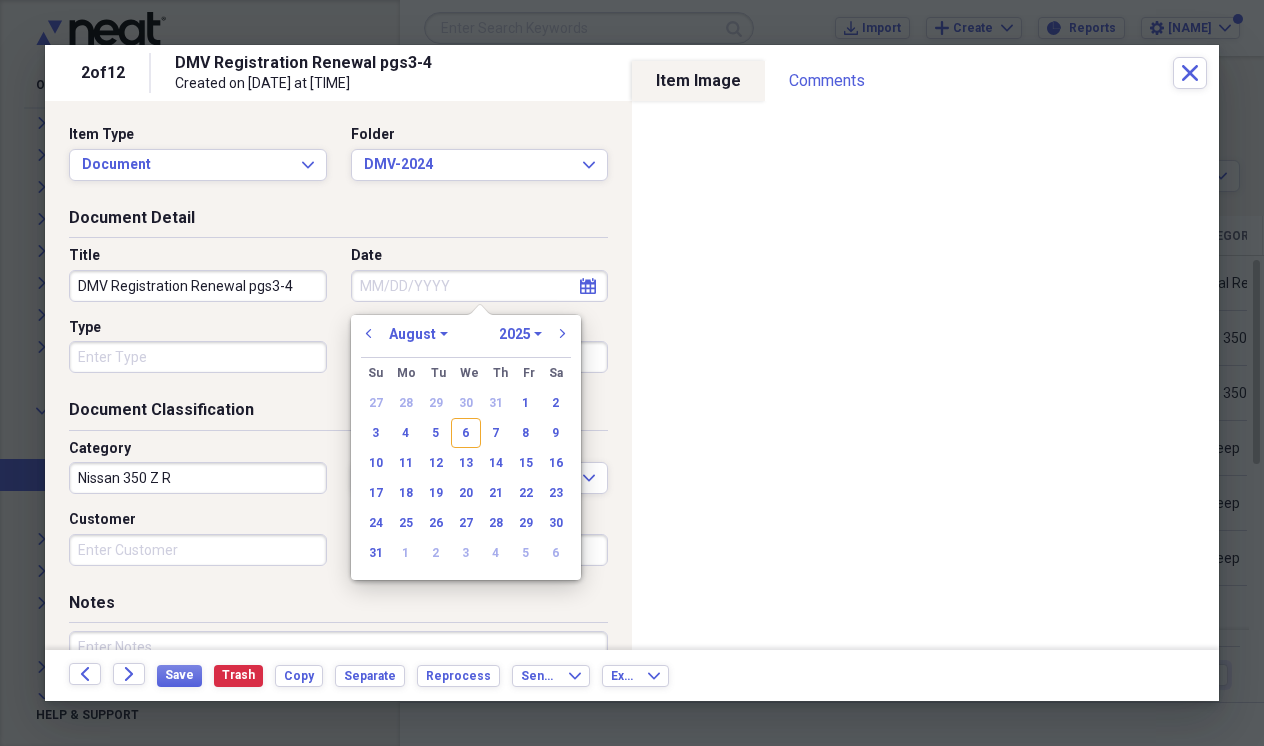 select on "2024" 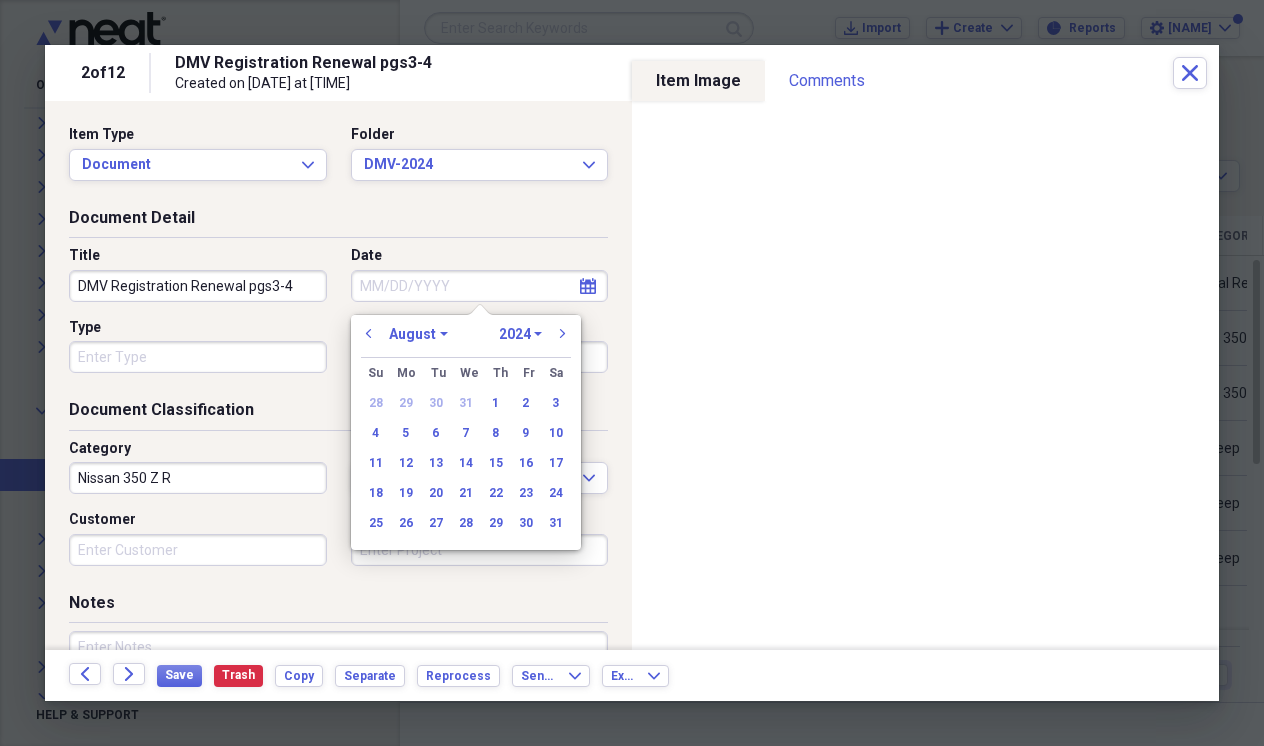 select on "11" 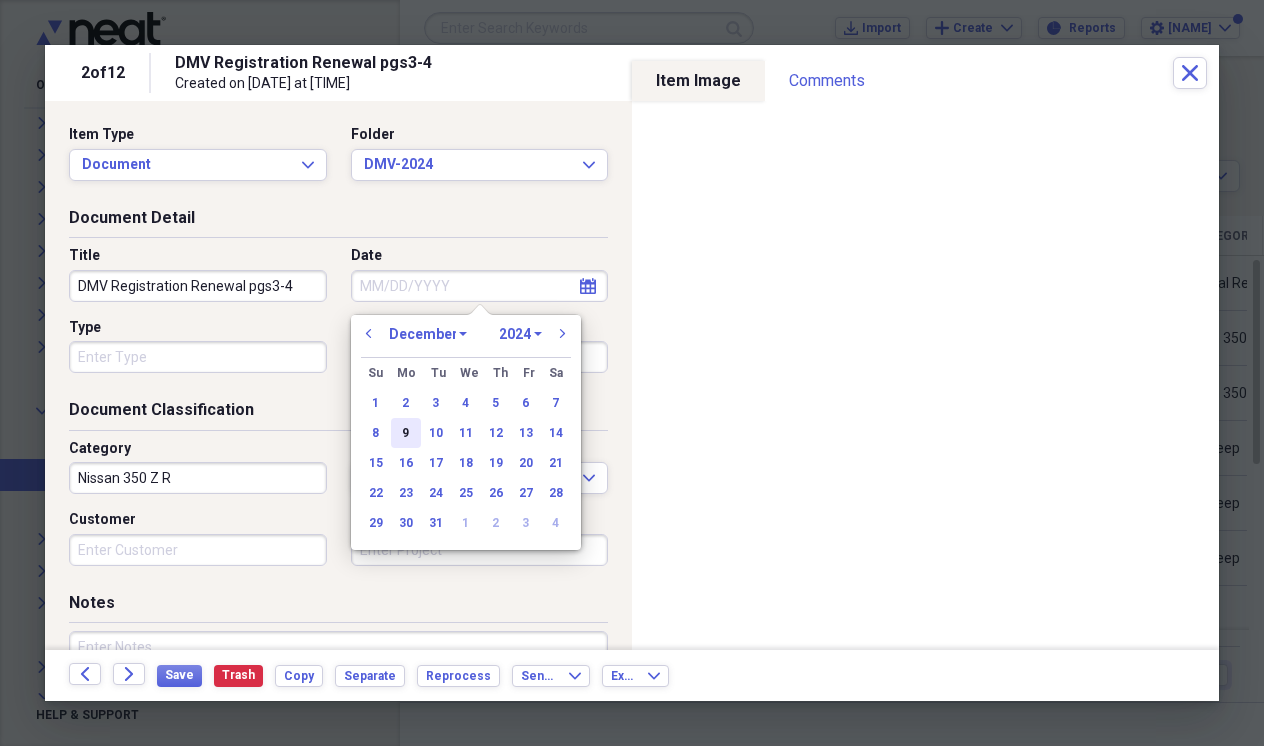 click on "9" at bounding box center (406, 433) 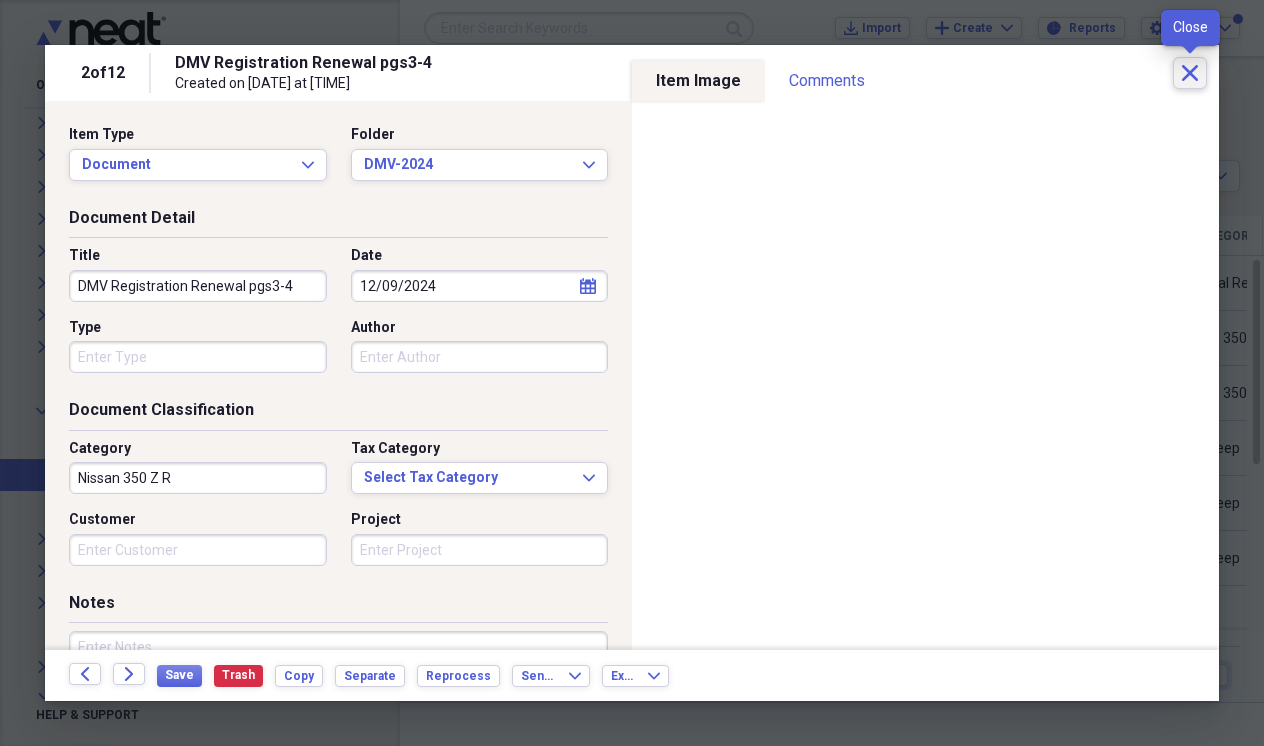 click on "Close" 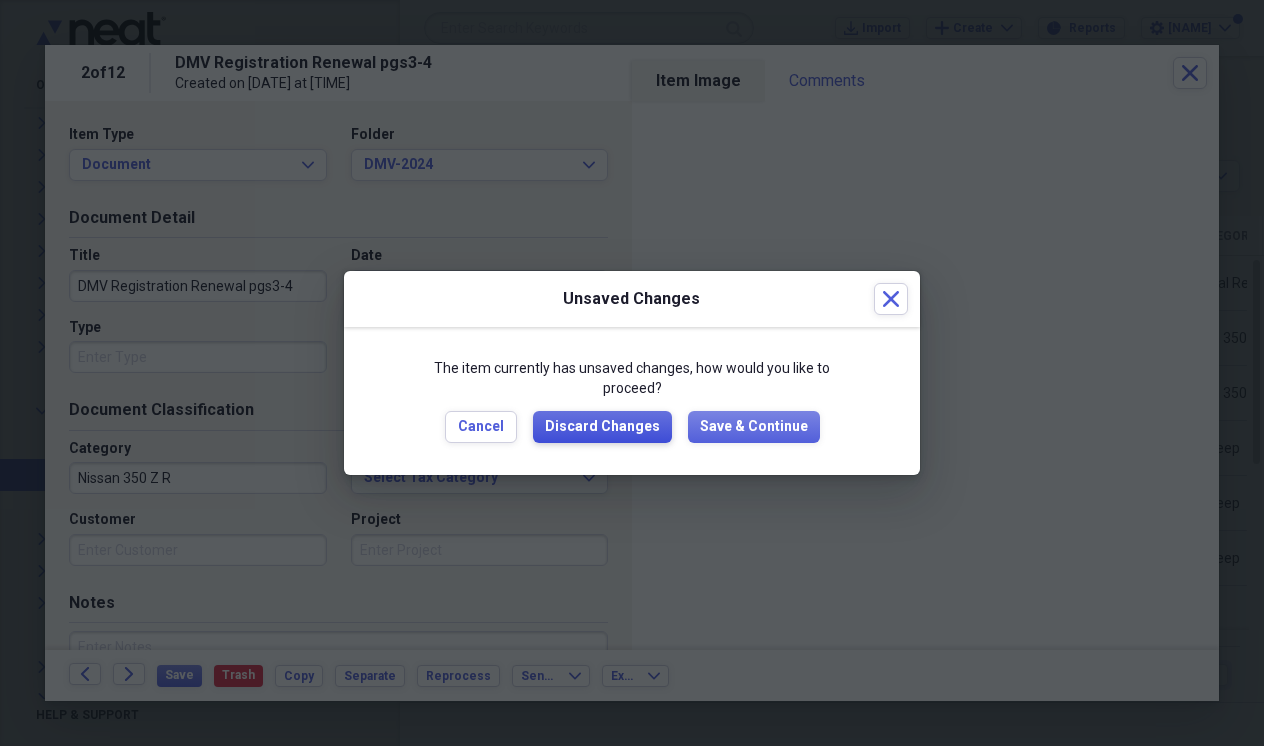 click on "Discard Changes" at bounding box center (602, 427) 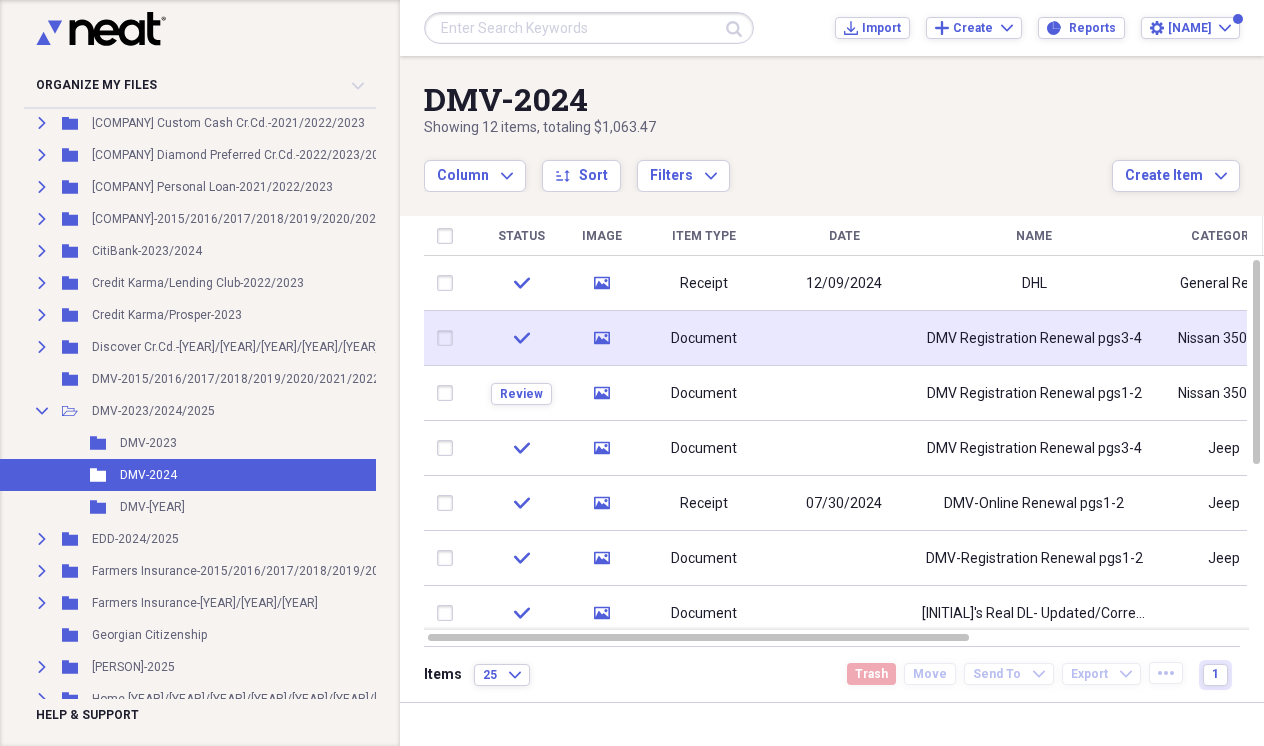 click at bounding box center [844, 338] 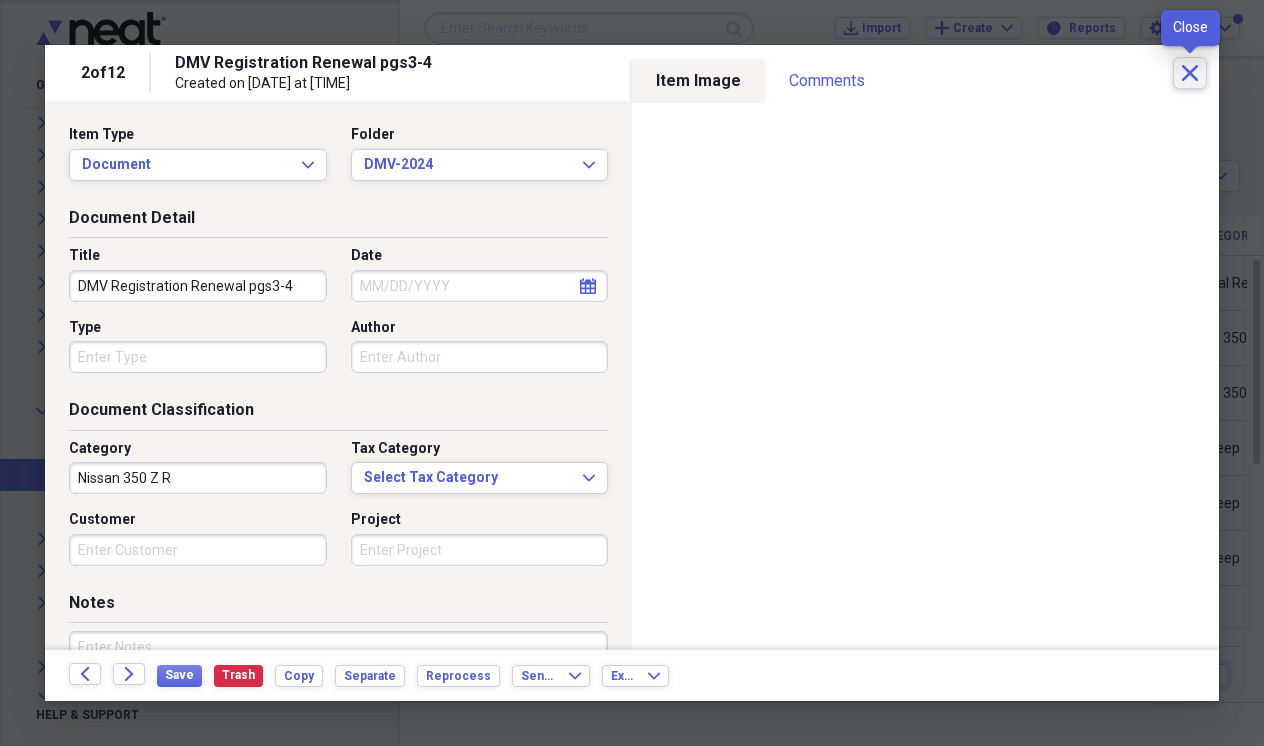 click on "Close" 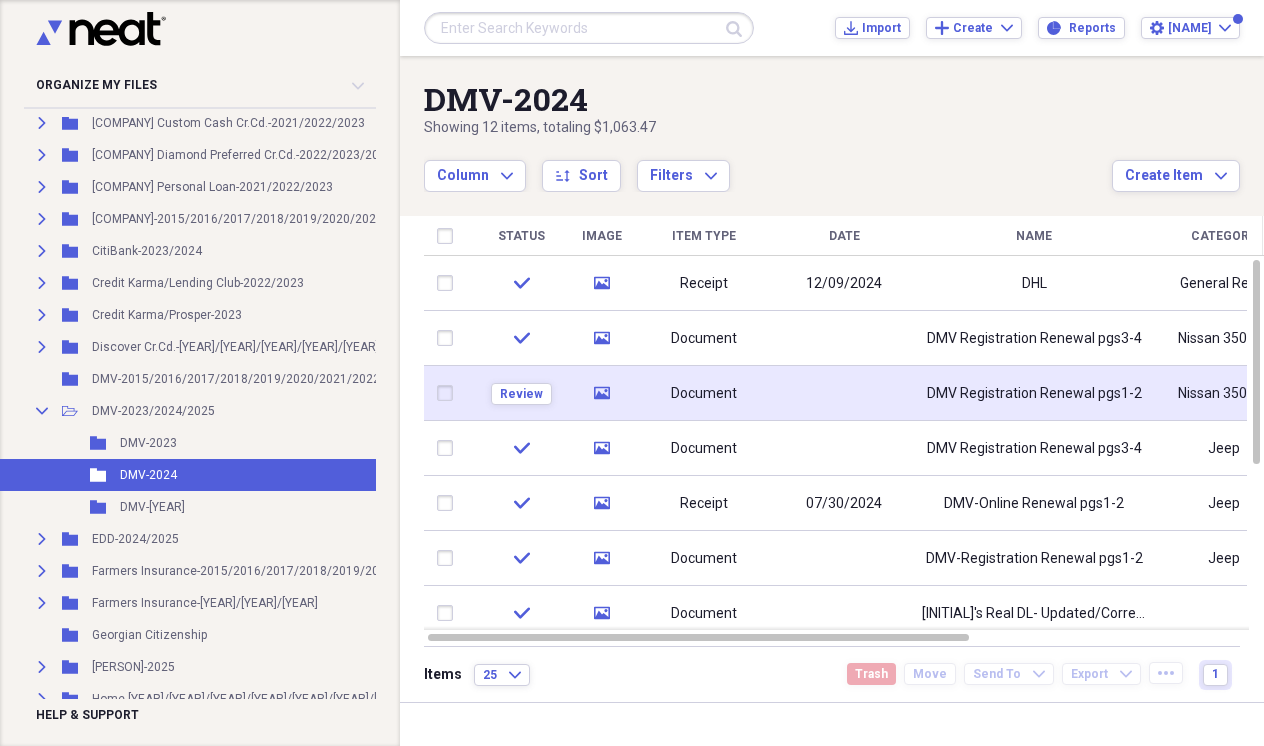 click on "DMV Registration Renewal pgs1-2" at bounding box center (1034, 393) 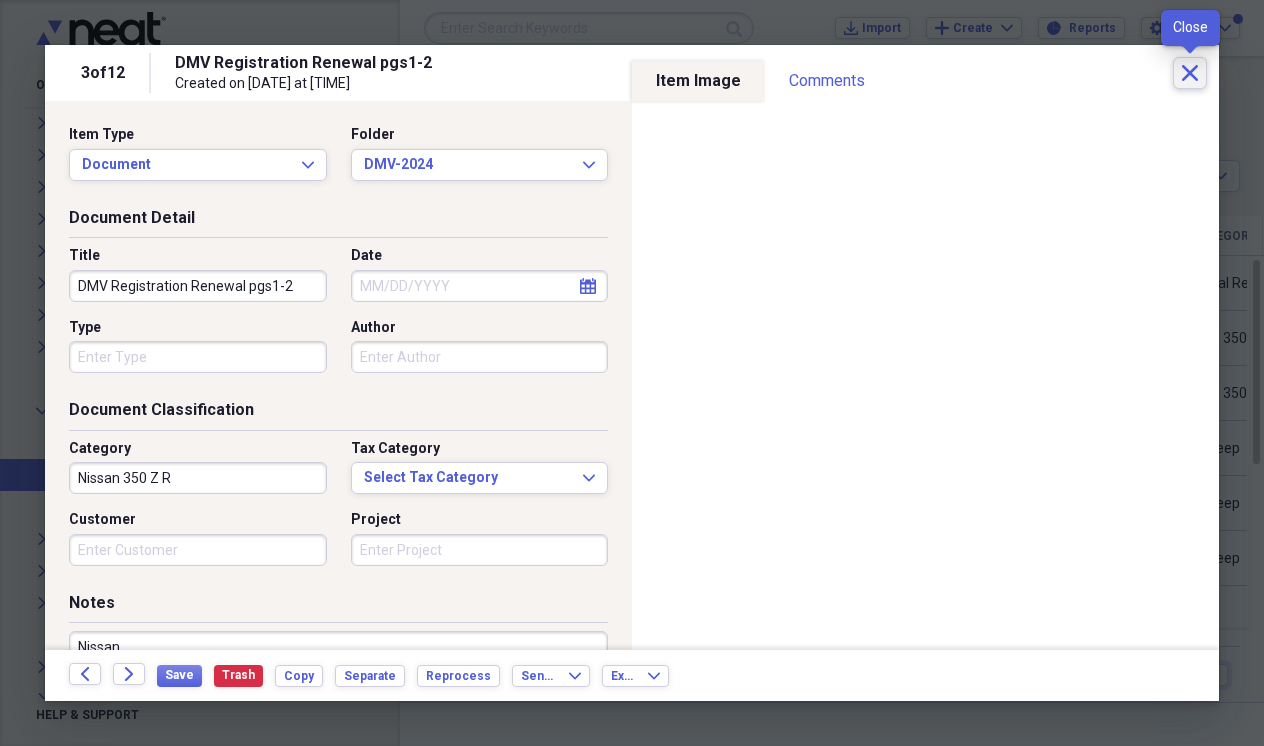 click on "Close" 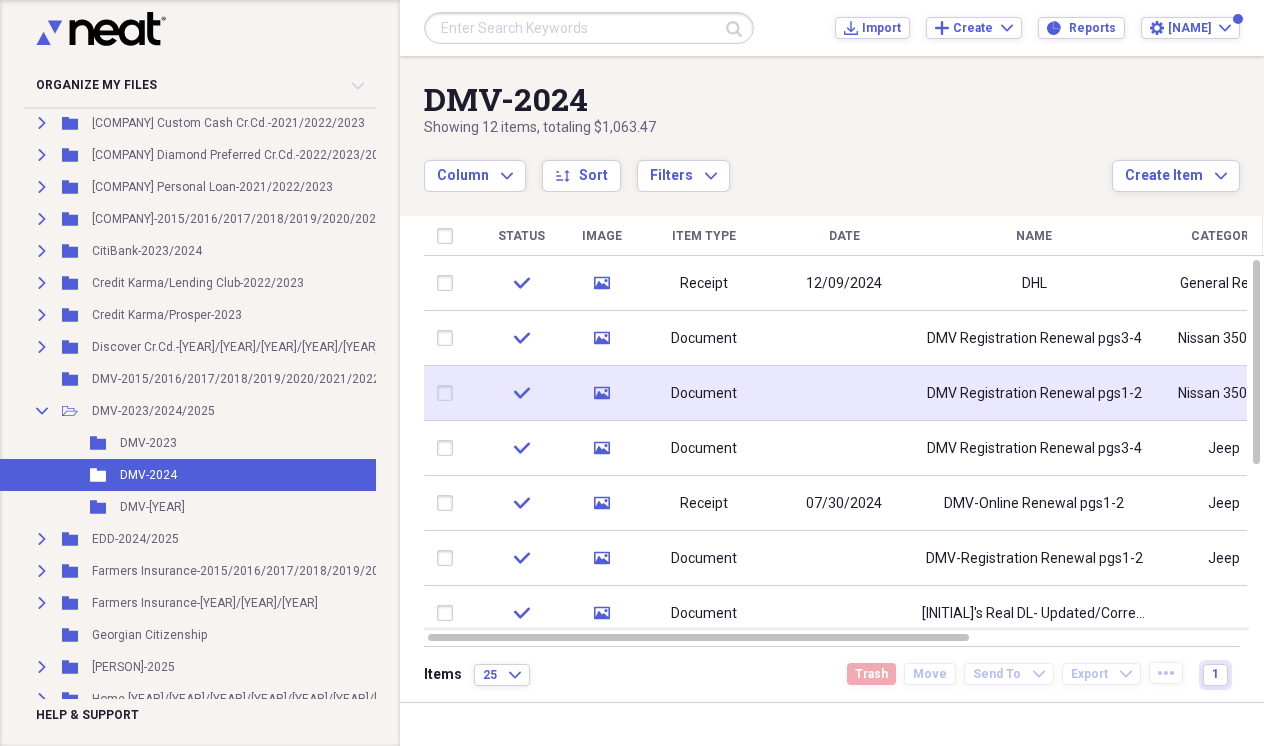 click on "DMV Registration Renewal pgs1-2" at bounding box center [1034, 393] 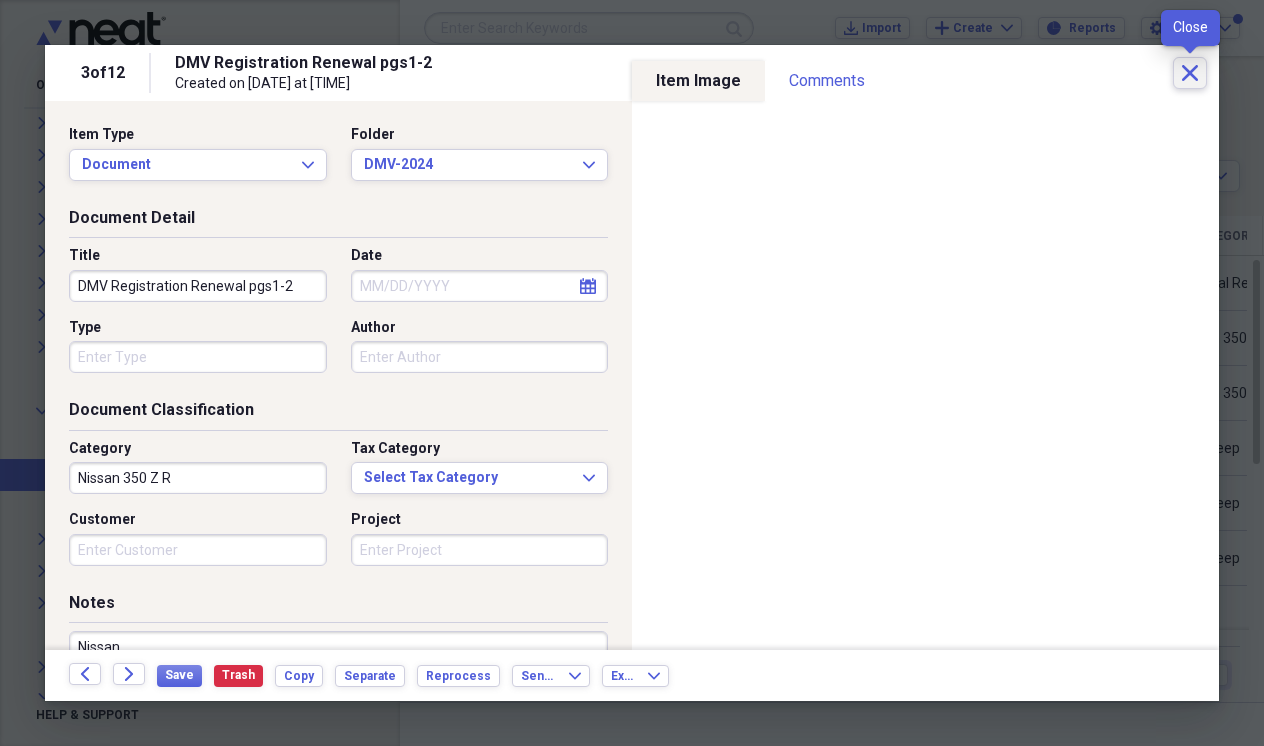 click 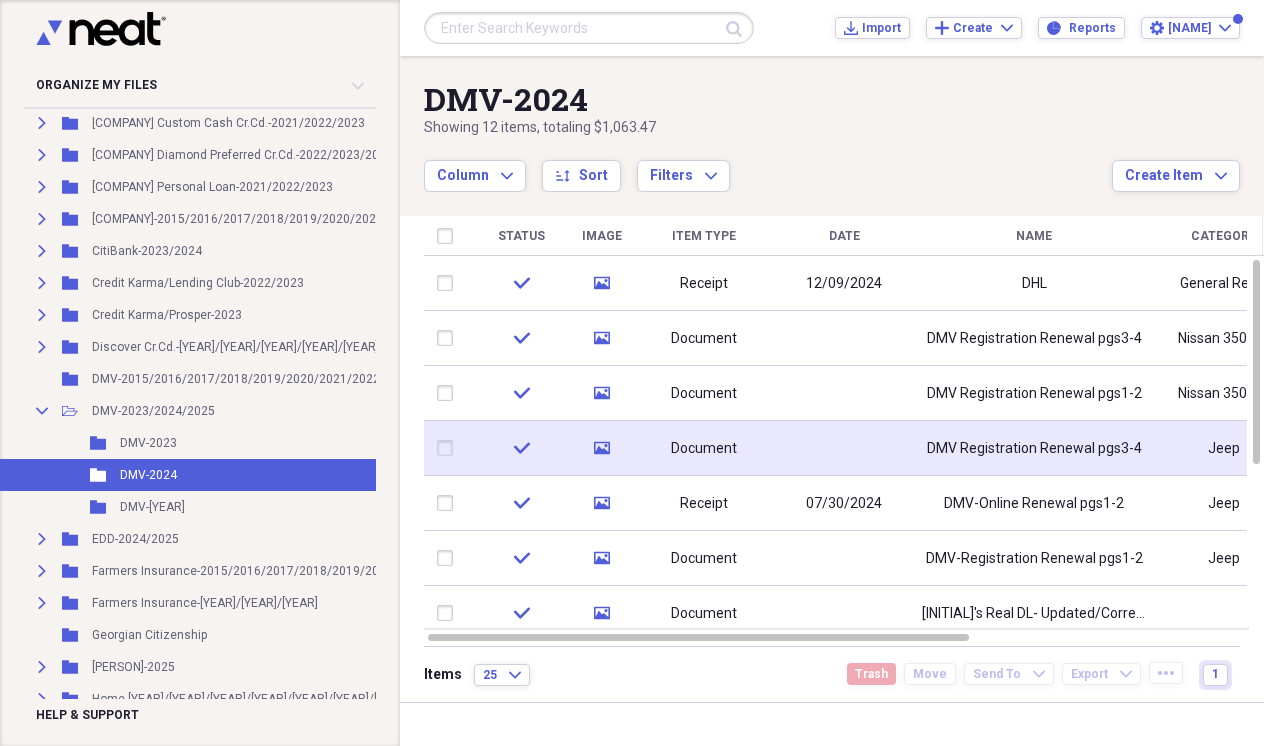 click on "DMV Registration Renewal pgs3-4" at bounding box center (1034, 449) 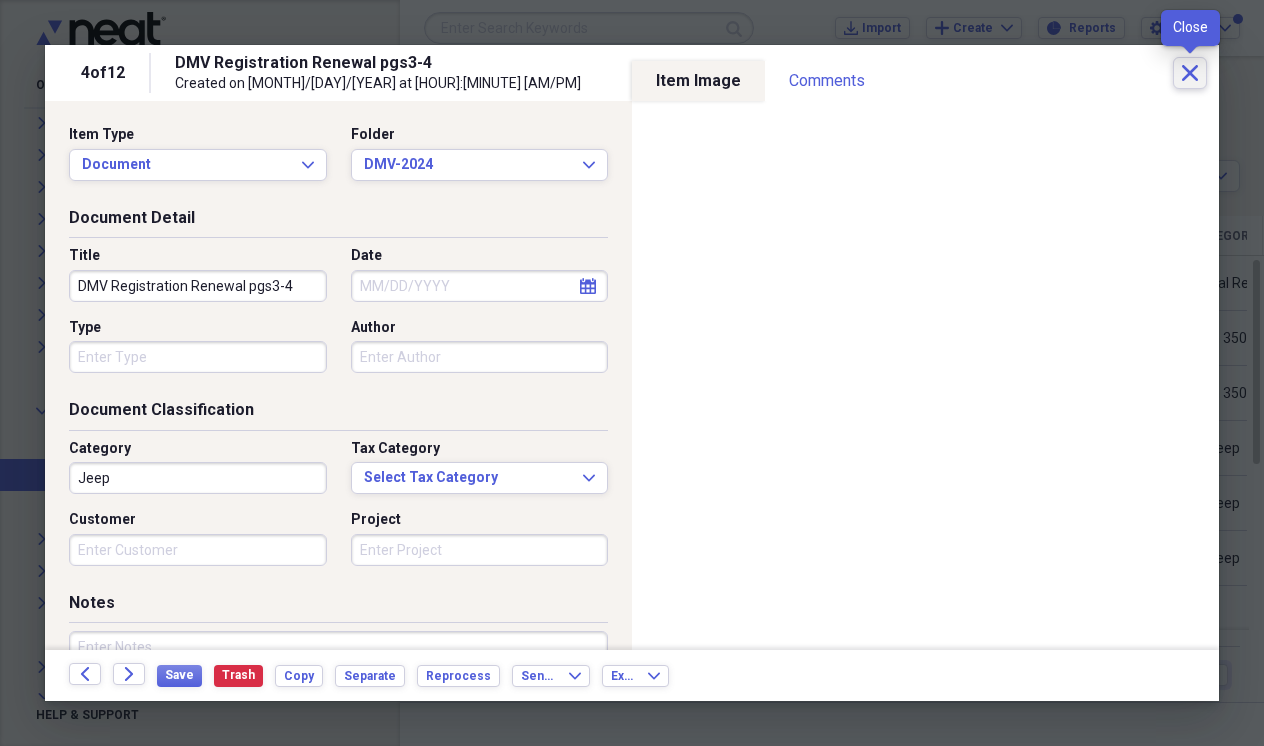 click on "Close" 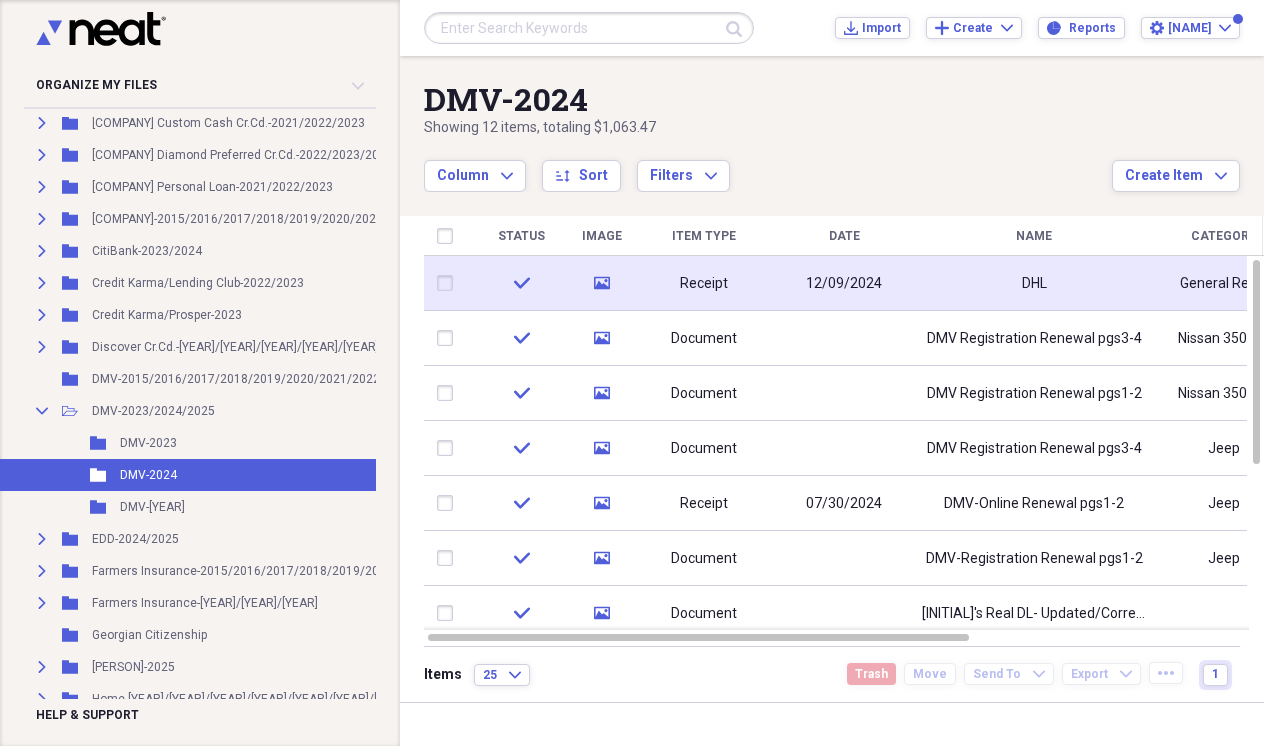 click on "DHL" at bounding box center (1034, 283) 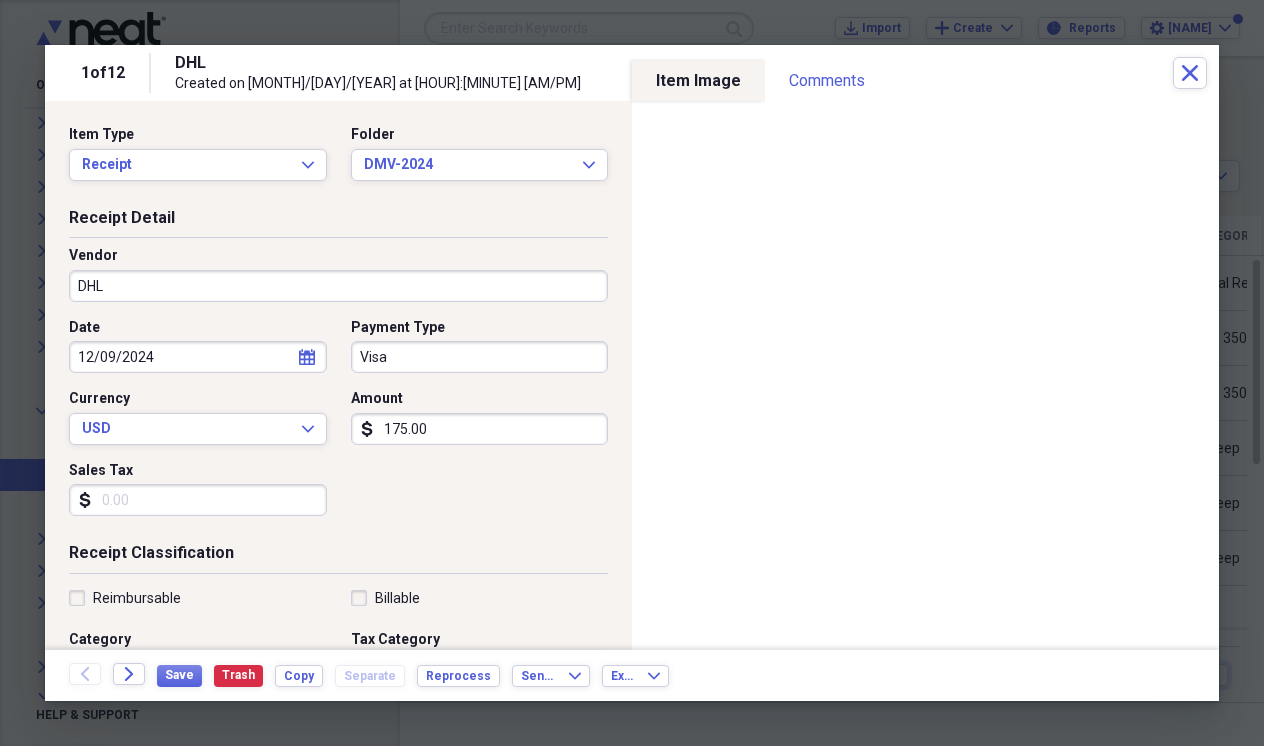 click on "DHL" at bounding box center (338, 286) 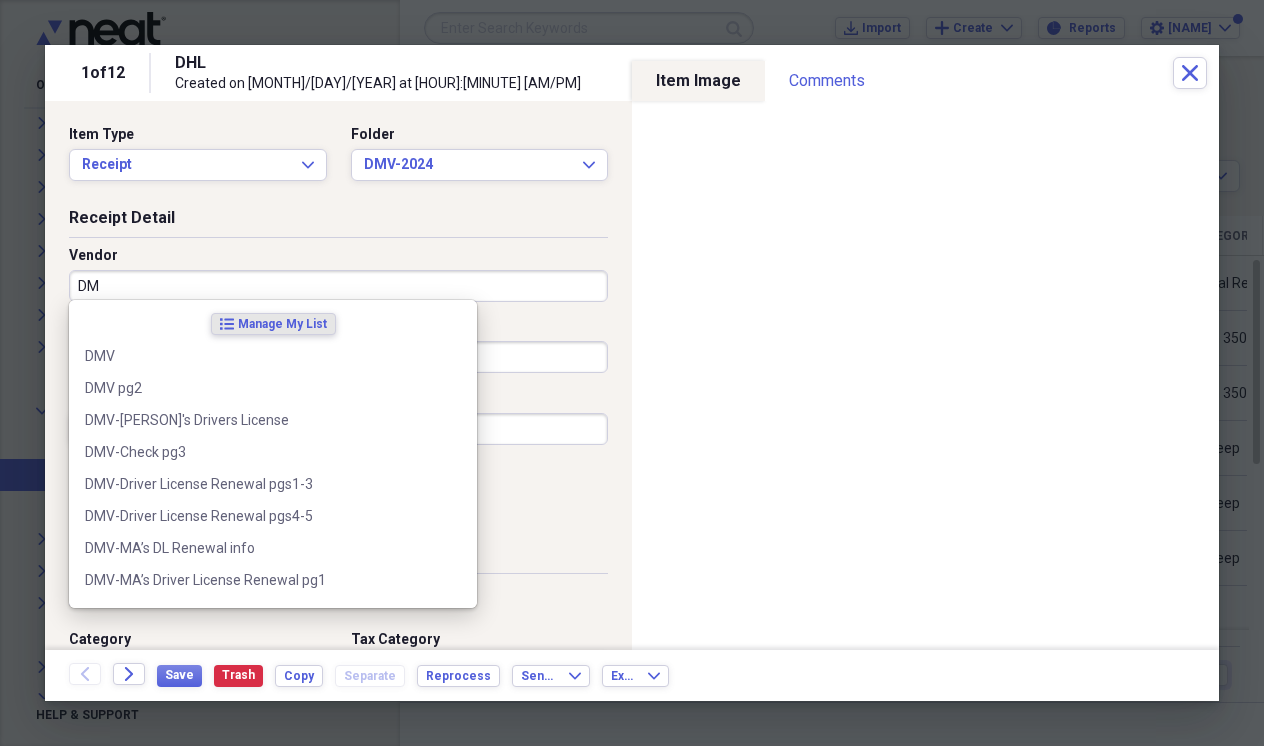 type on "DMV" 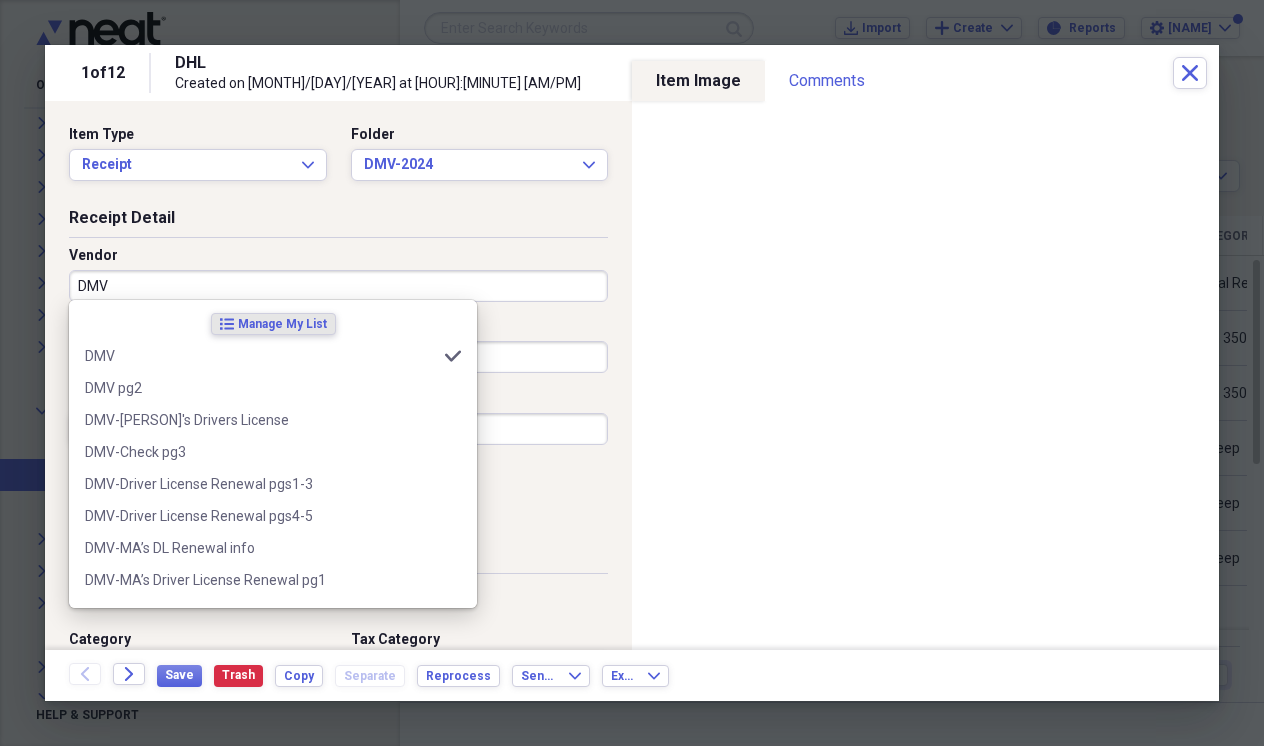 type on "DMV" 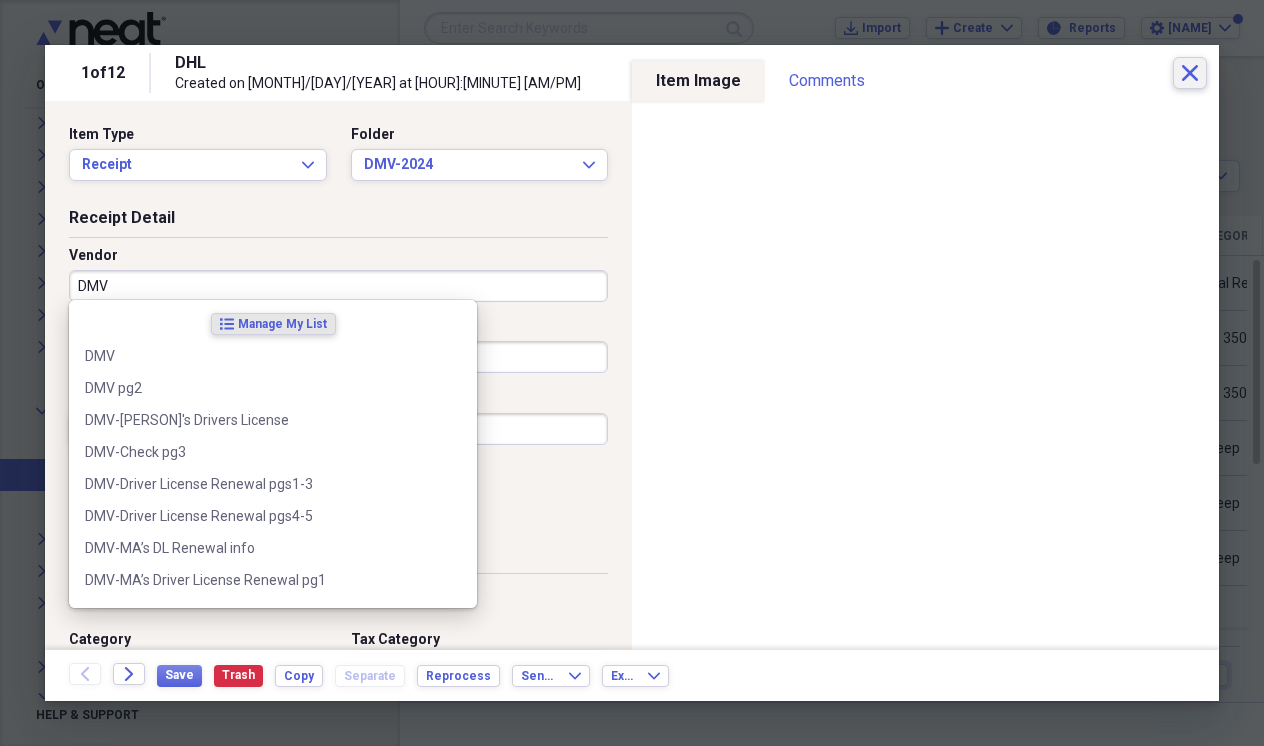 click on "Close" 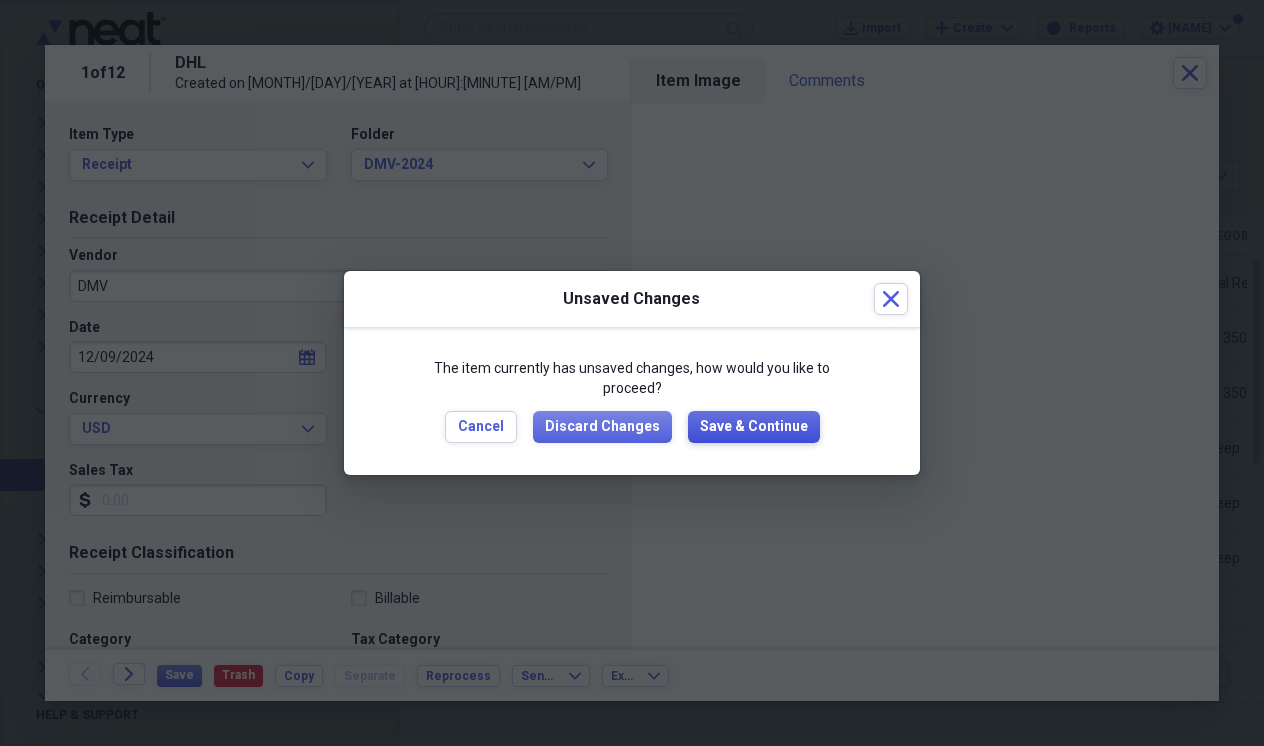 click on "Save & Continue" at bounding box center [754, 427] 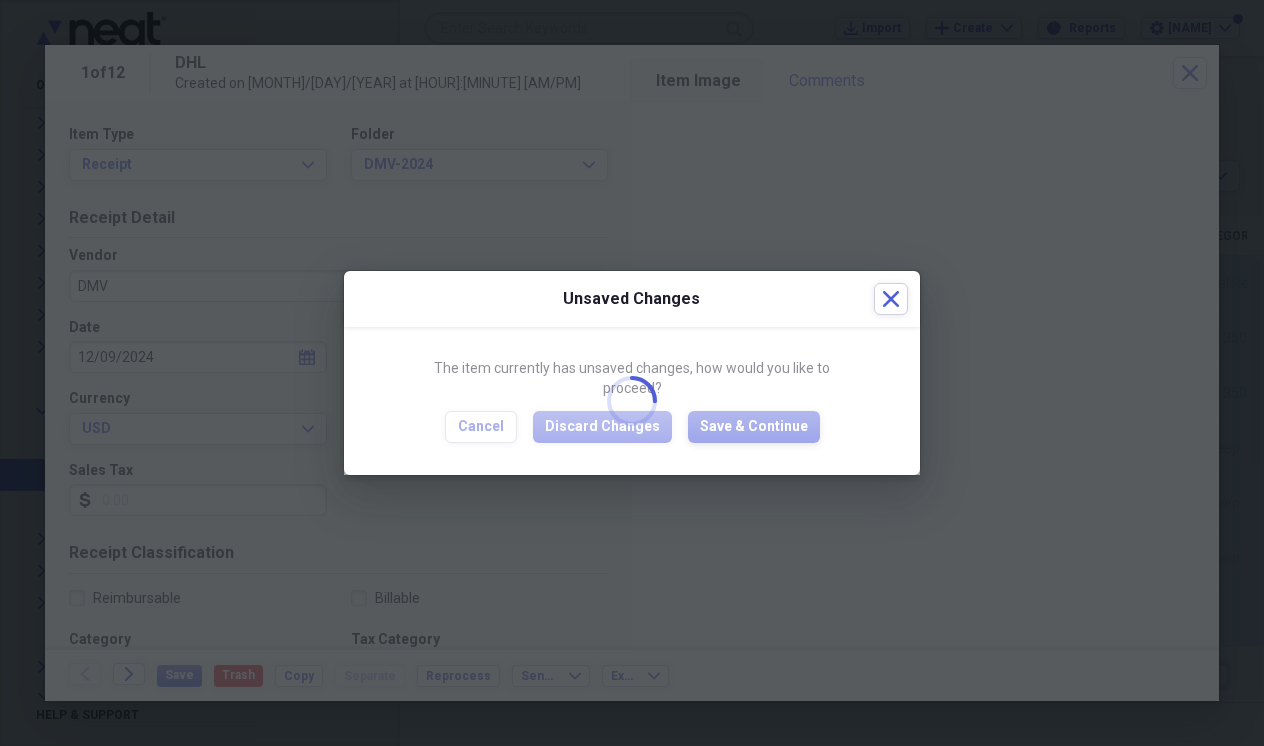 type on "DMV" 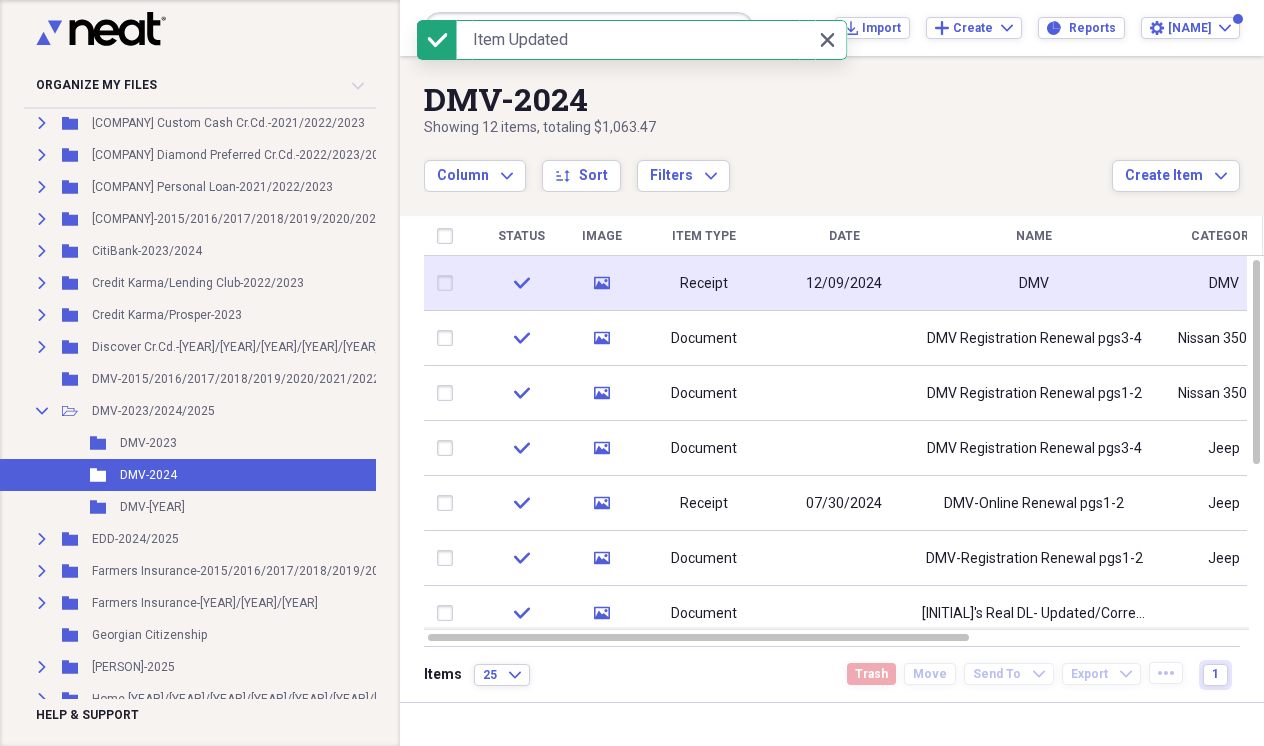 click on "DMV" at bounding box center (1034, 283) 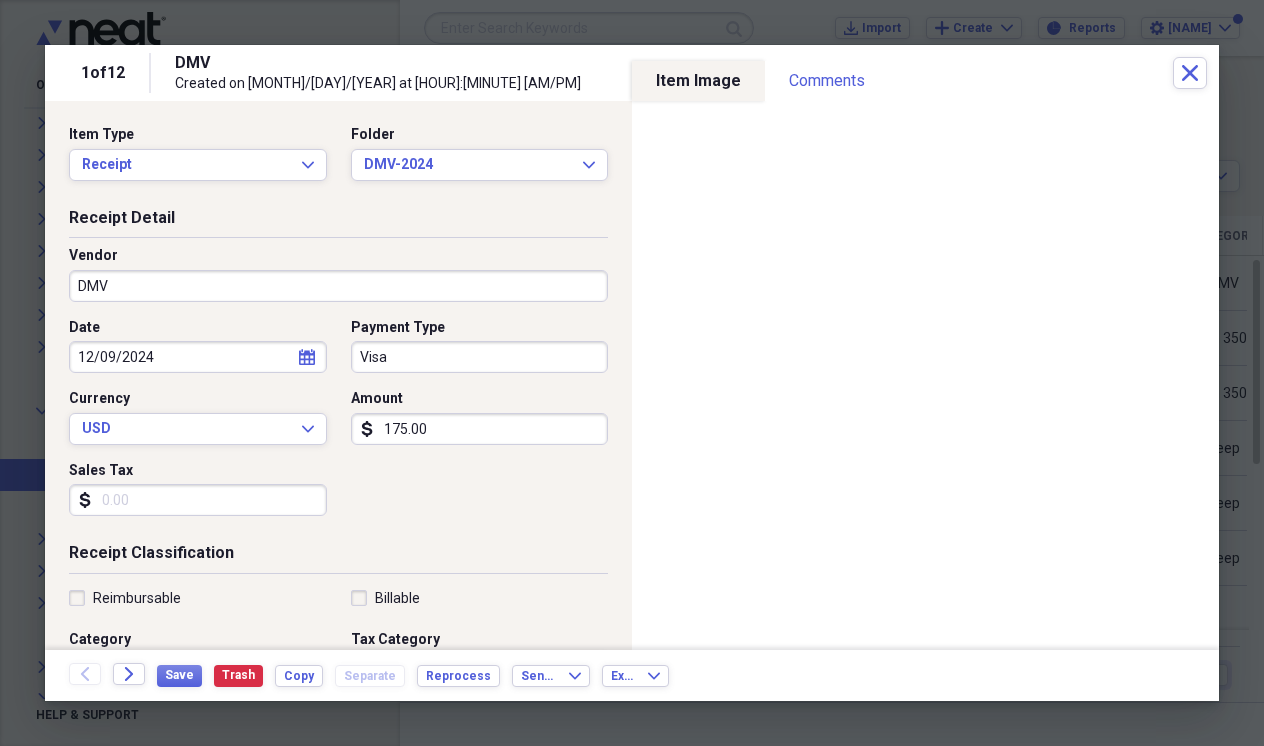 click on "Vendor DMV" at bounding box center [338, 274] 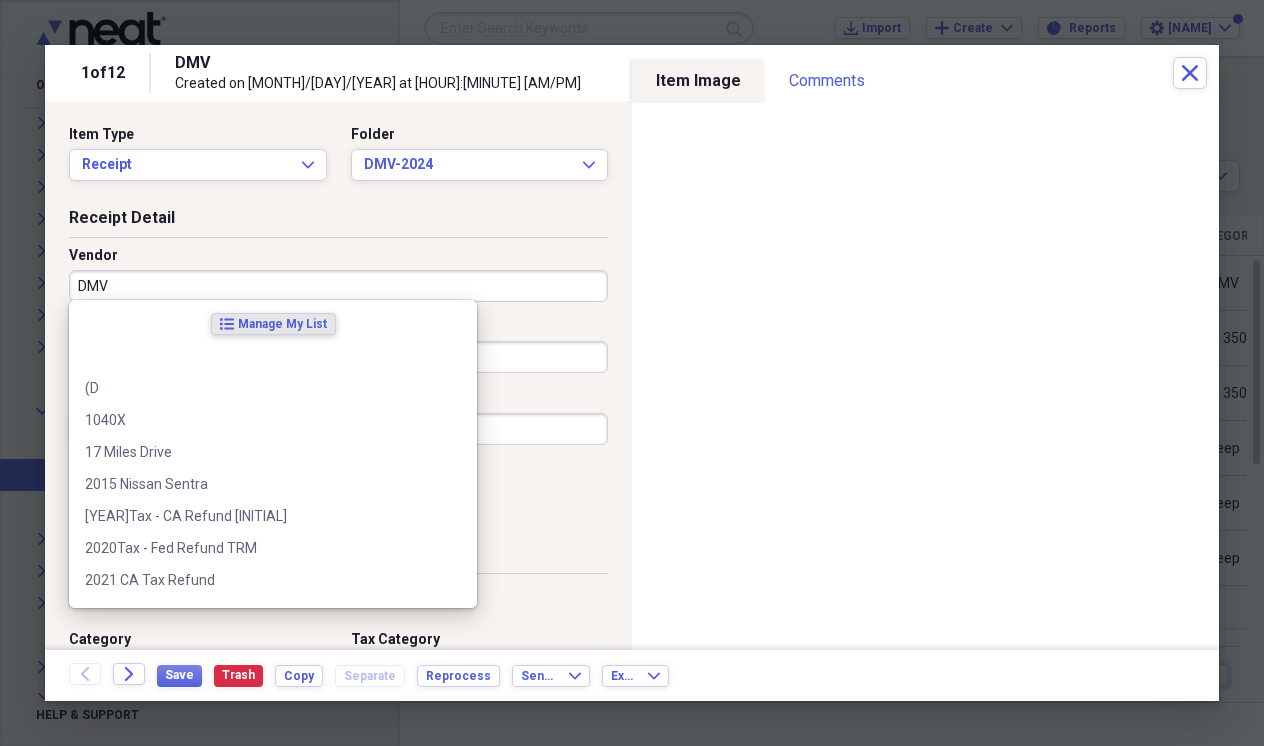 click on "DMV" at bounding box center (338, 286) 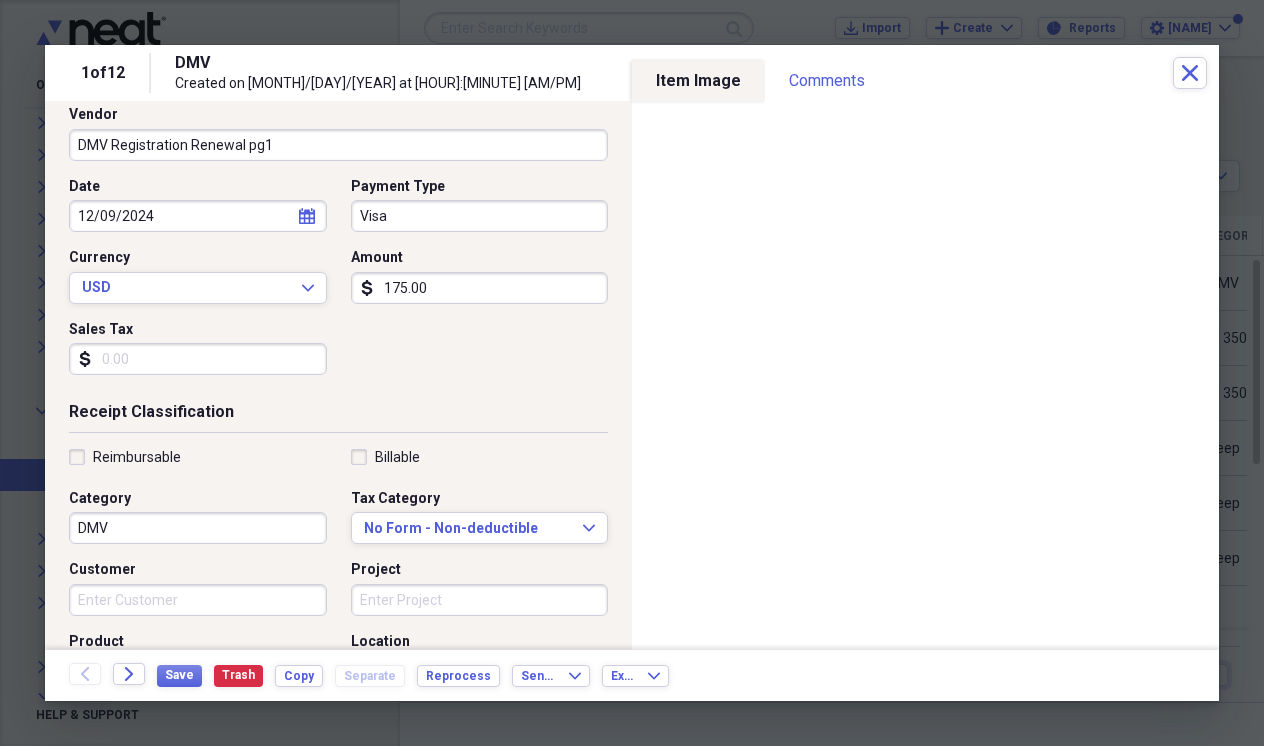 scroll, scrollTop: 214, scrollLeft: 0, axis: vertical 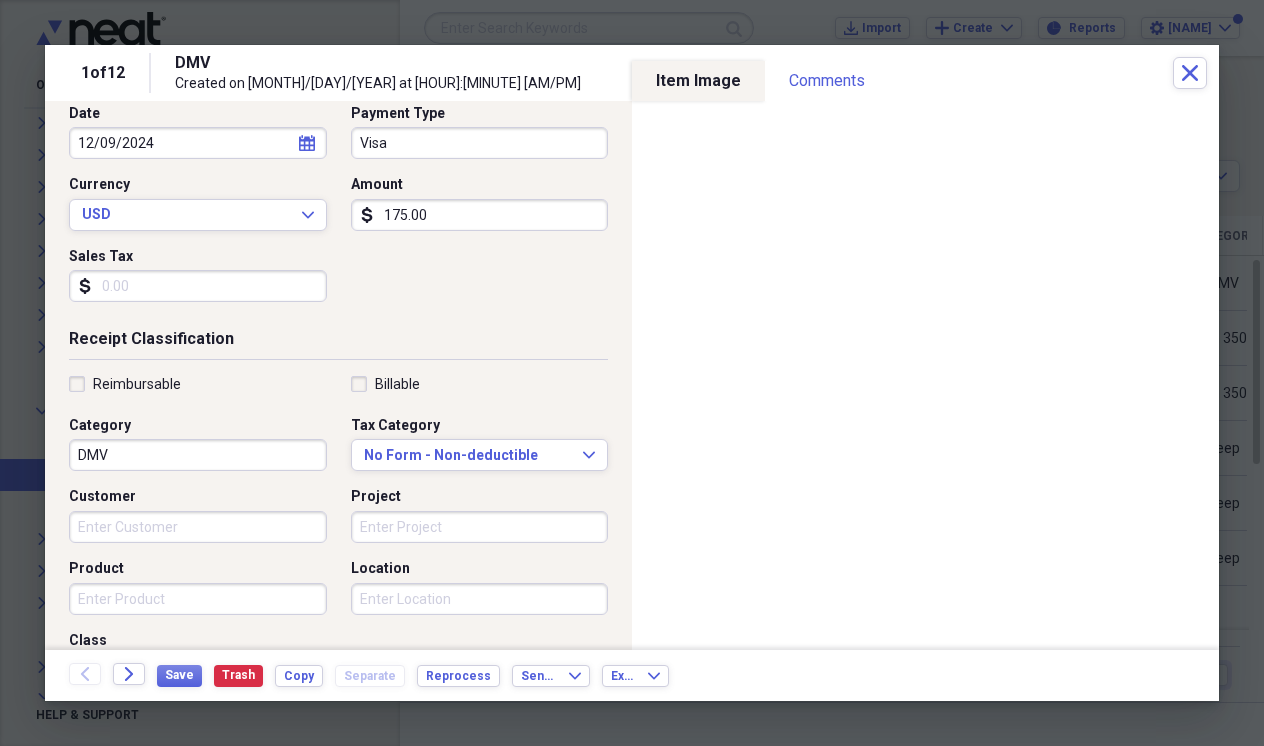 type on "DMV Registration Renewal pg1" 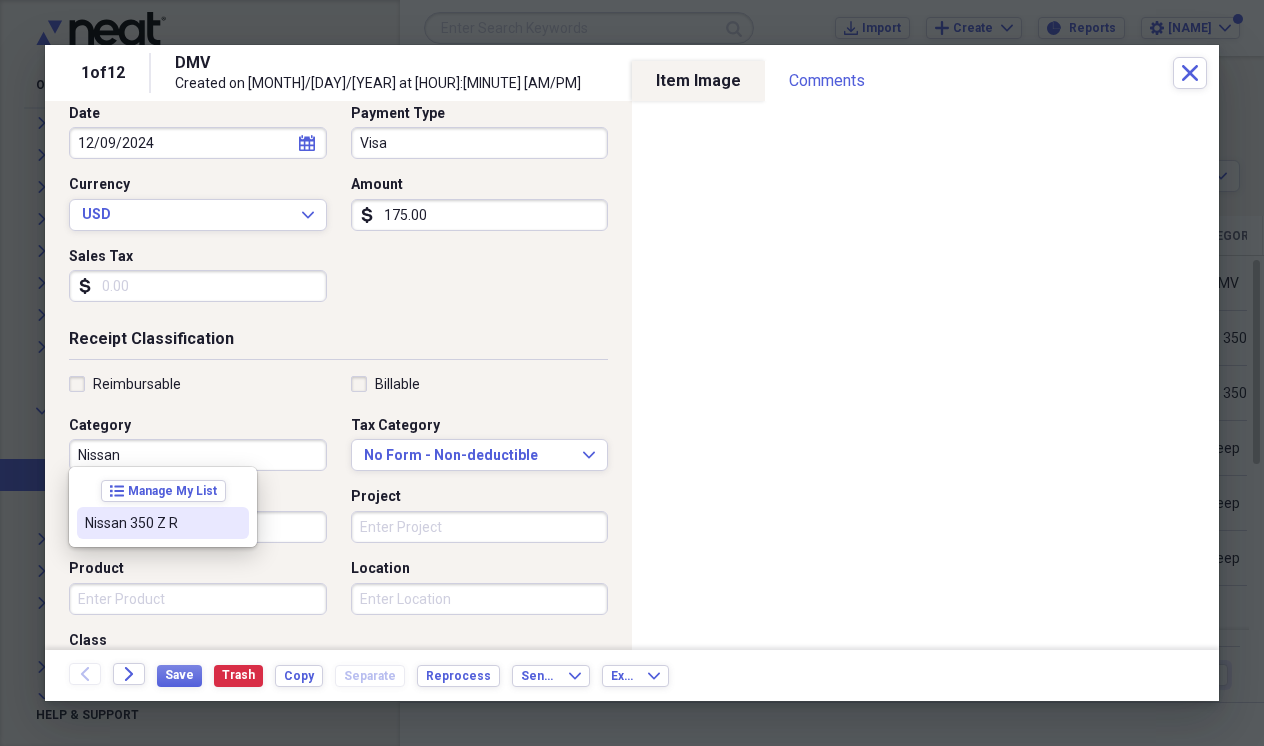 click on "Nissan 350 Z R" at bounding box center [151, 523] 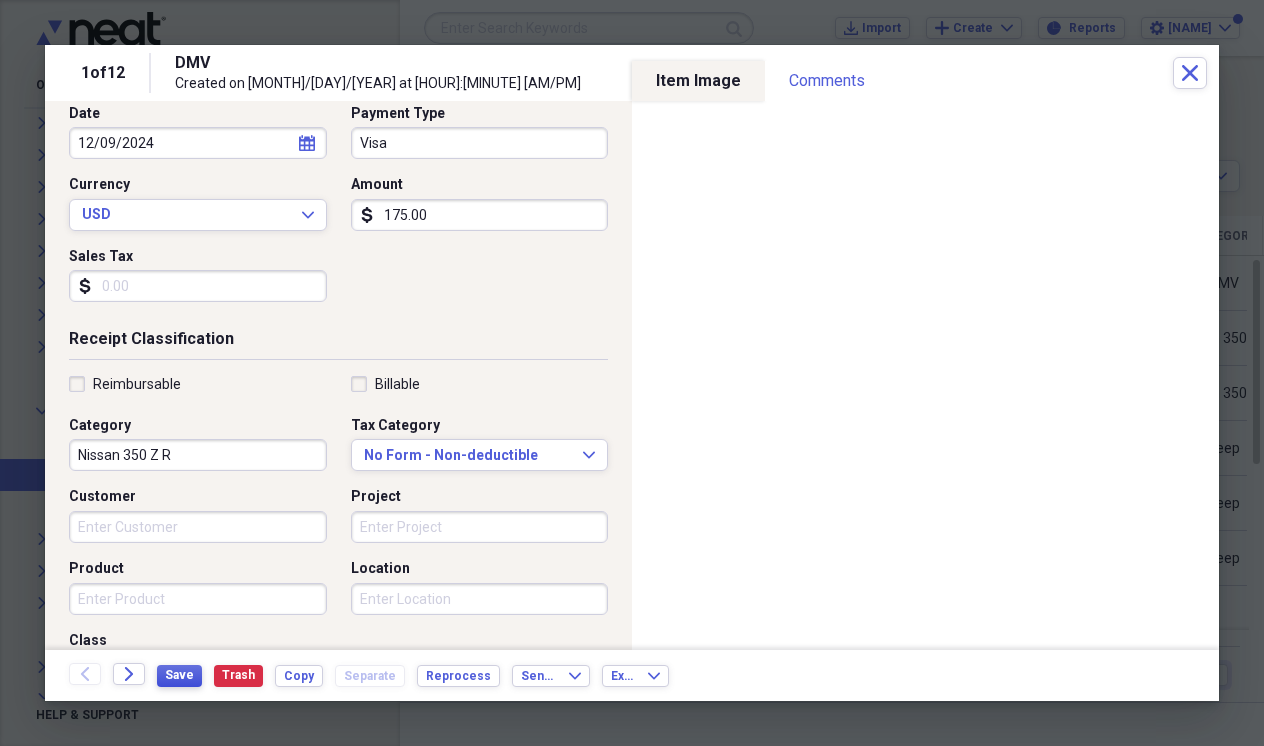 click on "Save" at bounding box center [179, 675] 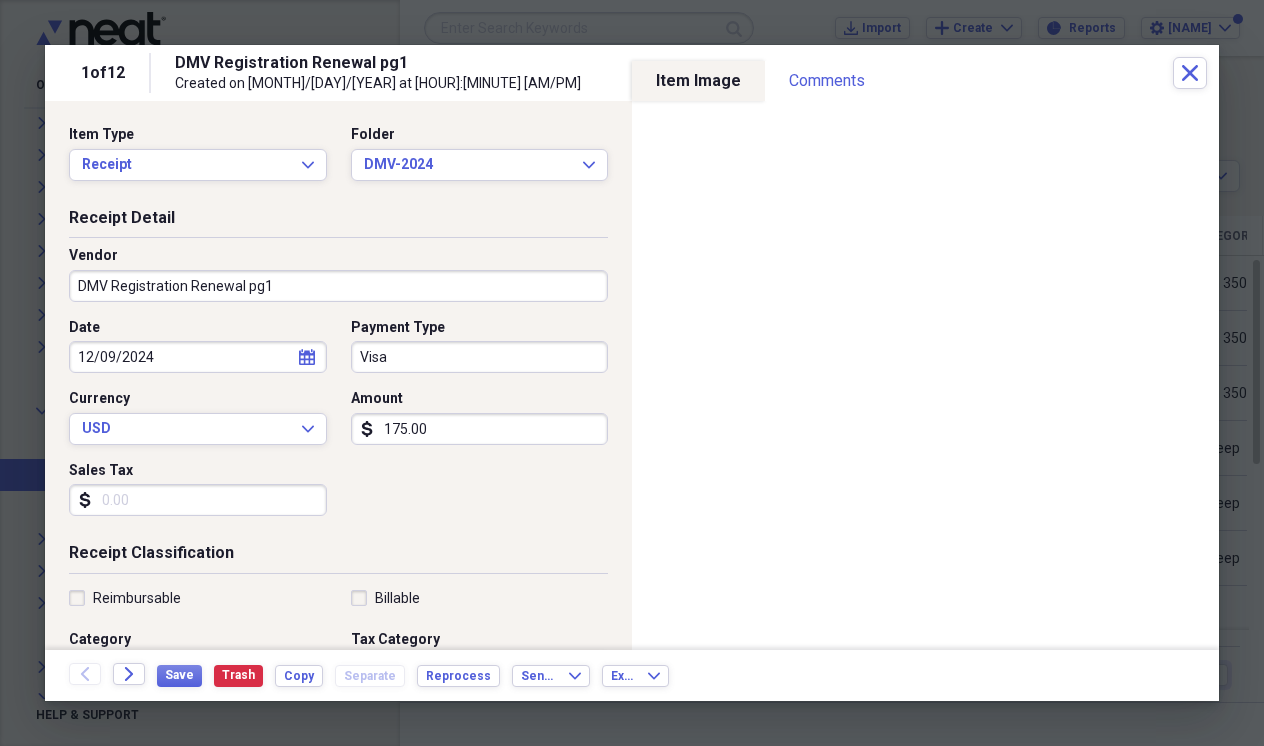 scroll, scrollTop: 0, scrollLeft: 0, axis: both 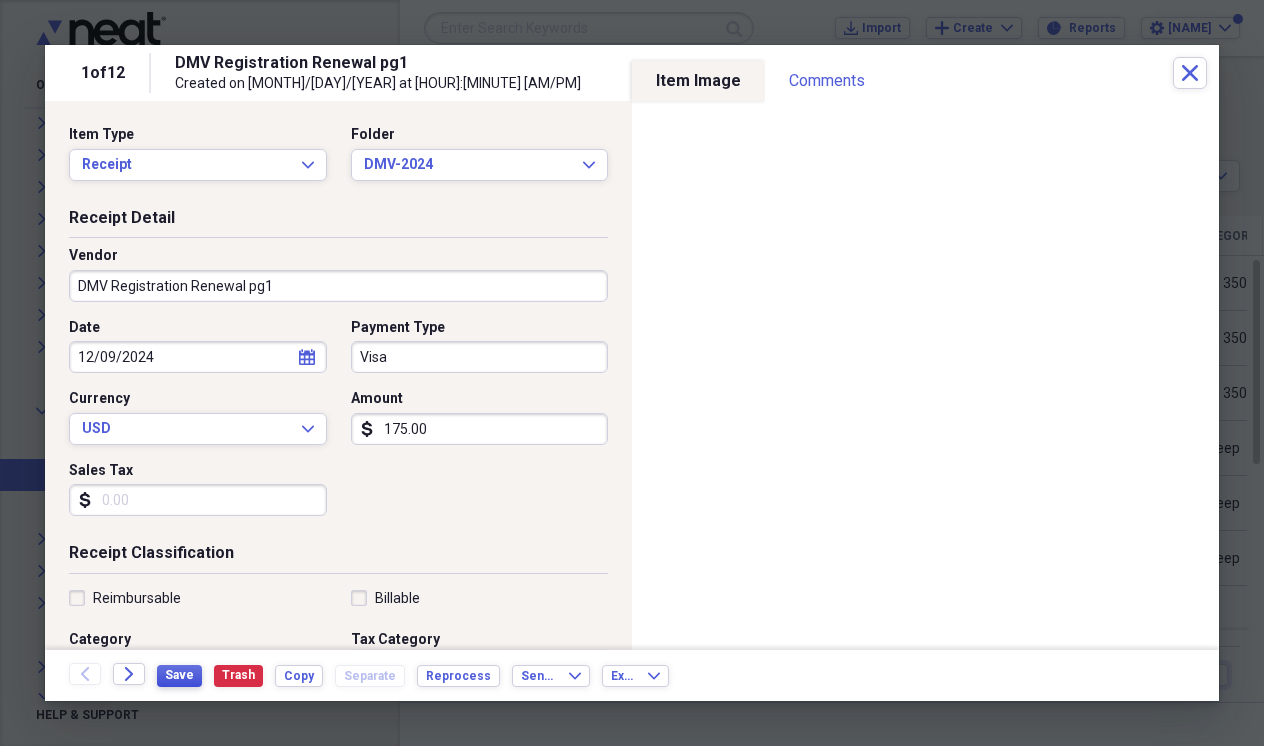 click on "Save" at bounding box center (179, 675) 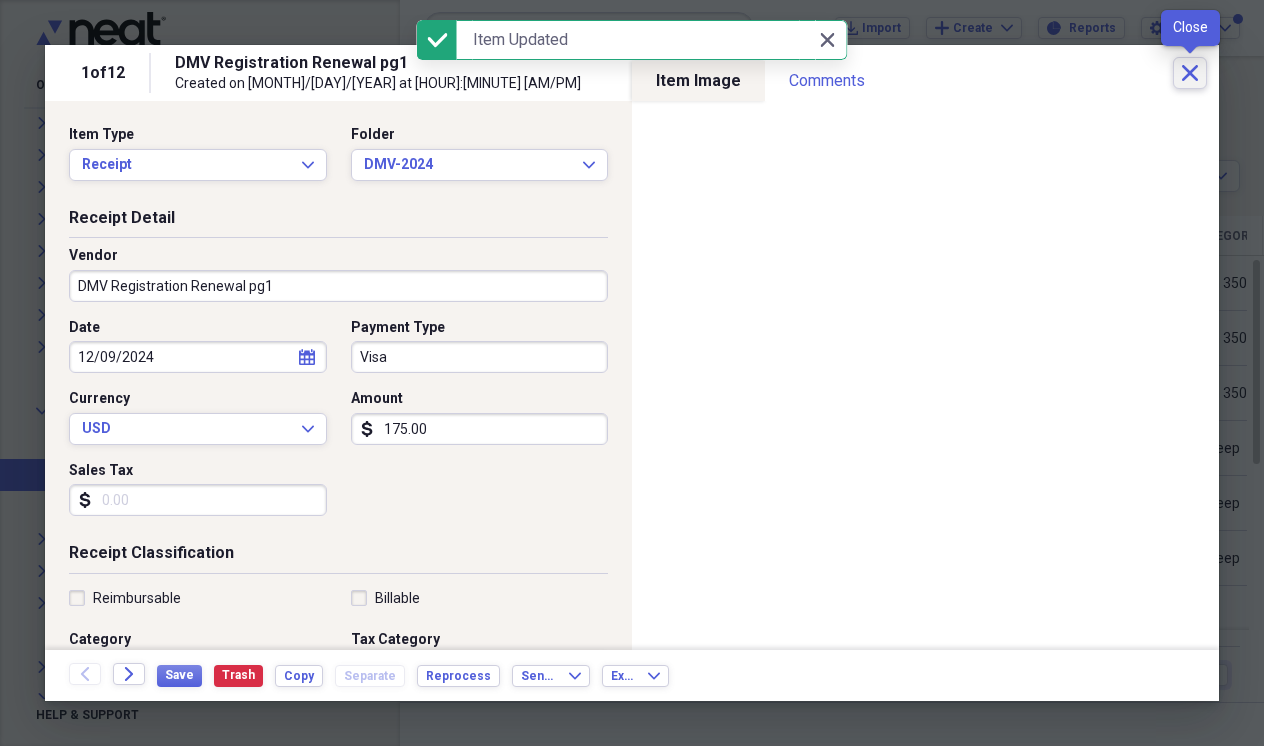 click on "Close" 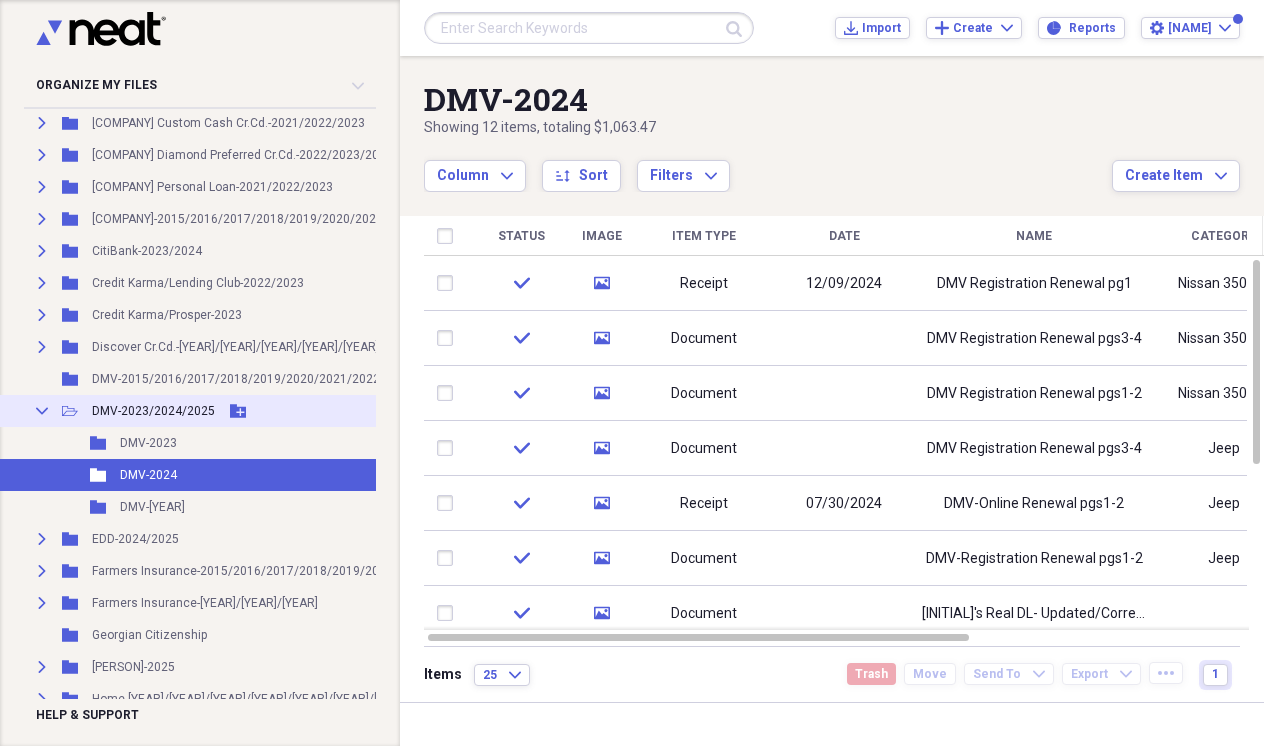 click on "Collapse" 